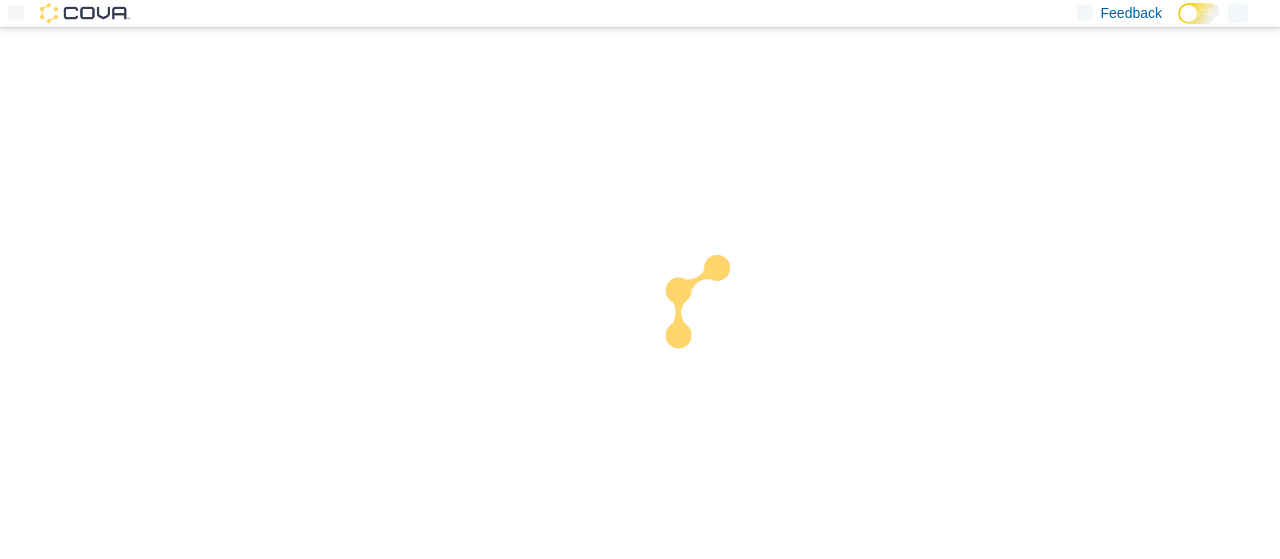scroll, scrollTop: 0, scrollLeft: 0, axis: both 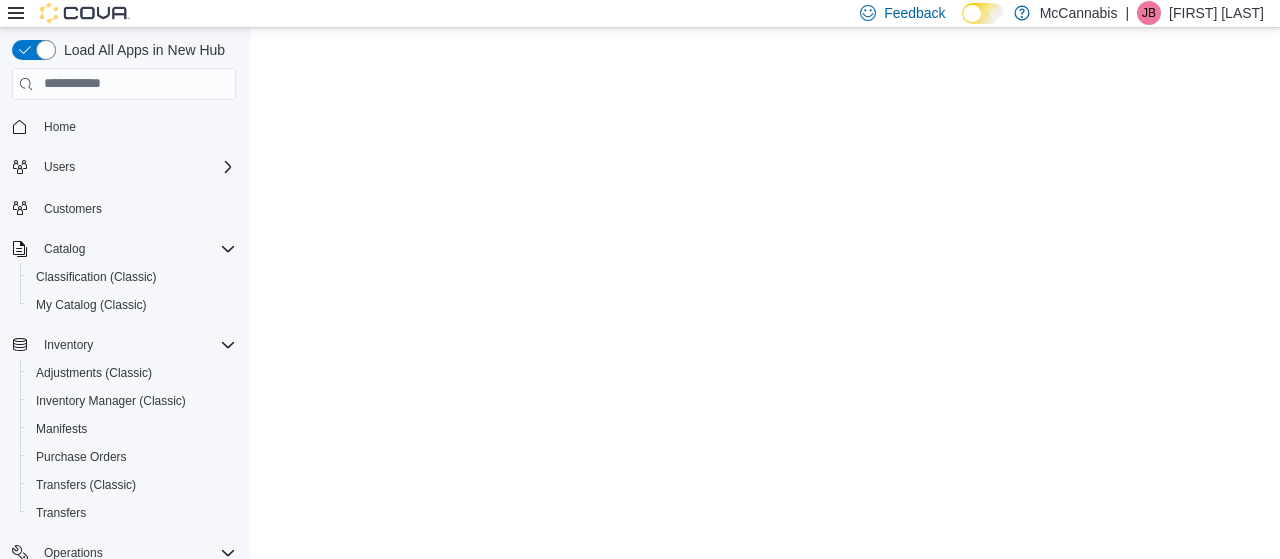 click on "Load All Apps in New Hub Home   Users   Customers   Catalog   Classification (Classic)   My Catalog (Classic)   Inventory   Adjustments (Classic)   Inventory Manager (Classic)   Manifests   Purchase Orders   Transfers (Classic)   Transfers   Operations   Cash Management   Reports   Canadian Compliance   Dashboards   Reports   Washington CCRS   Settings" at bounding box center [124, 321] 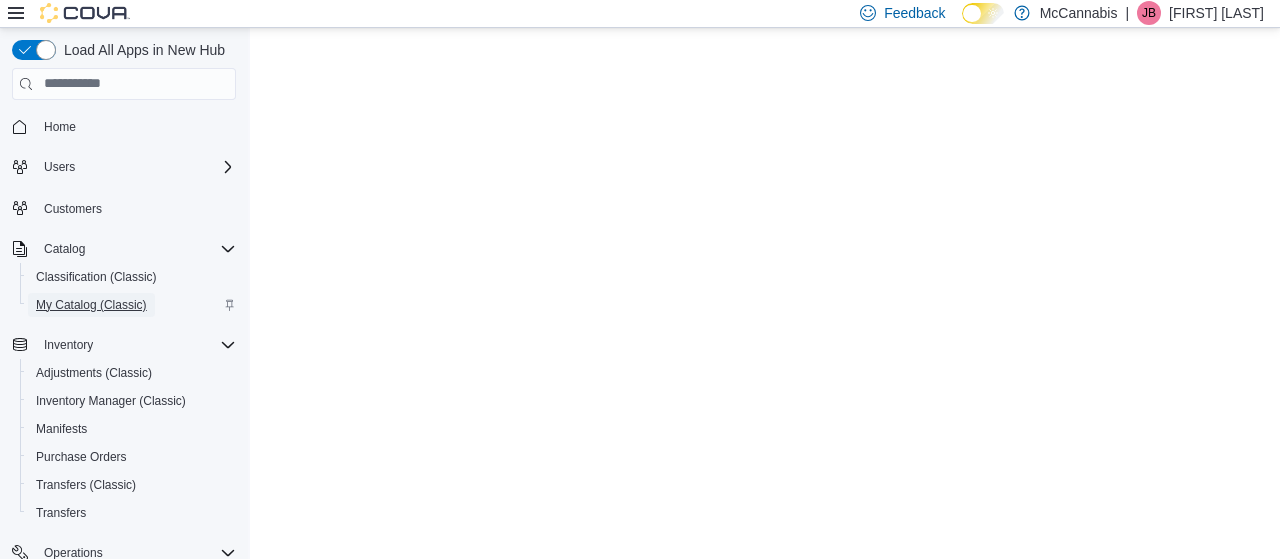 click on "My Catalog (Classic)" at bounding box center (91, 305) 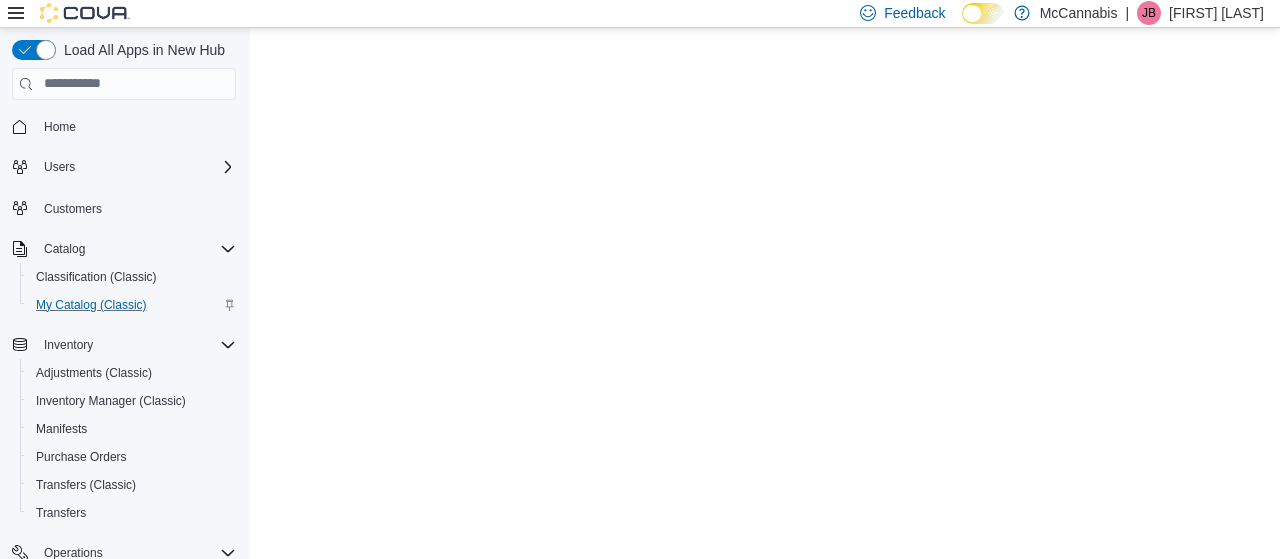scroll, scrollTop: 0, scrollLeft: 0, axis: both 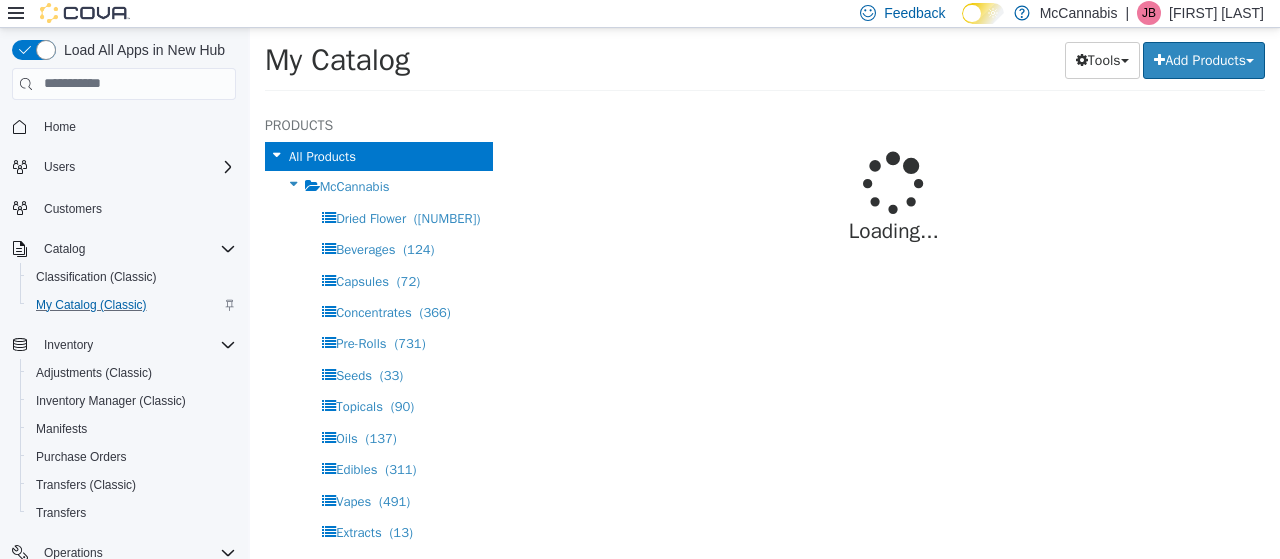 select on "**********" 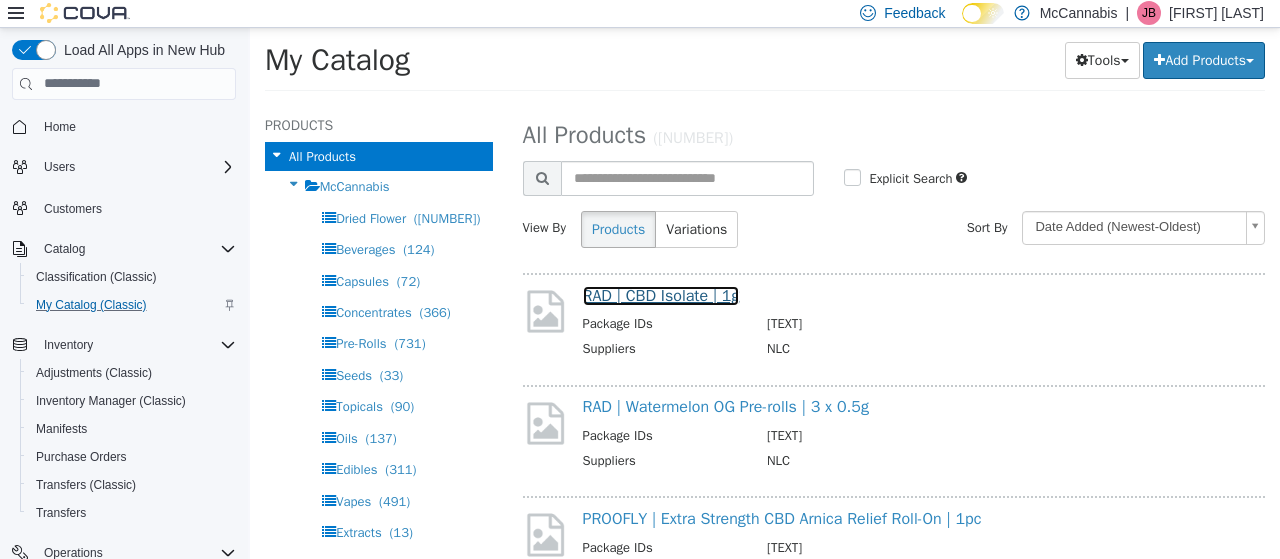 click on "RAD | CBD Isolate | 1g" at bounding box center (661, 295) 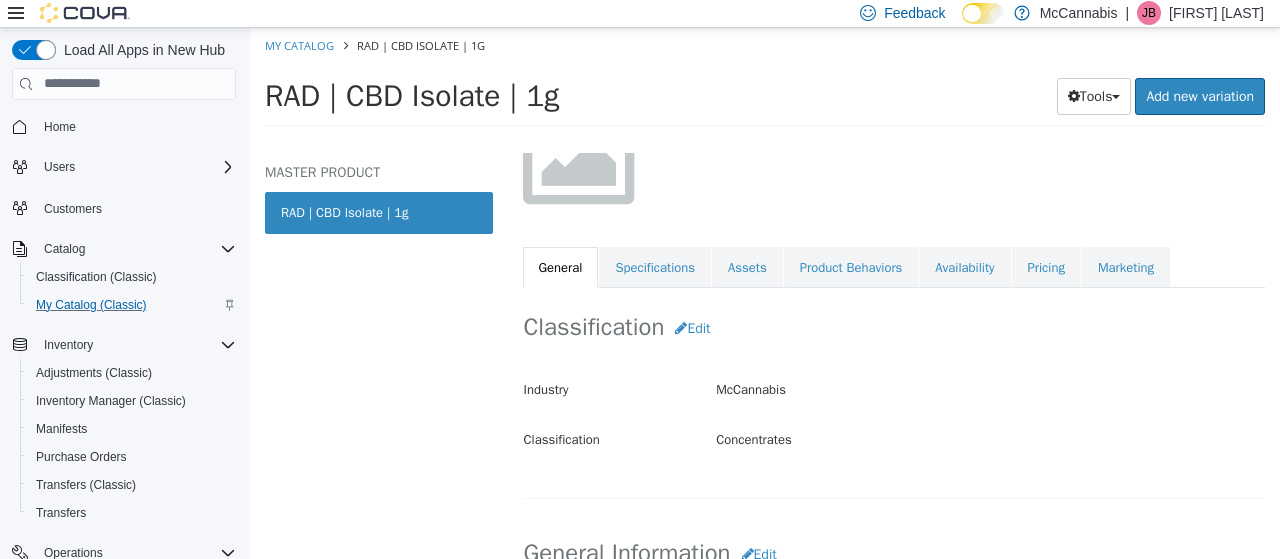 scroll, scrollTop: 242, scrollLeft: 0, axis: vertical 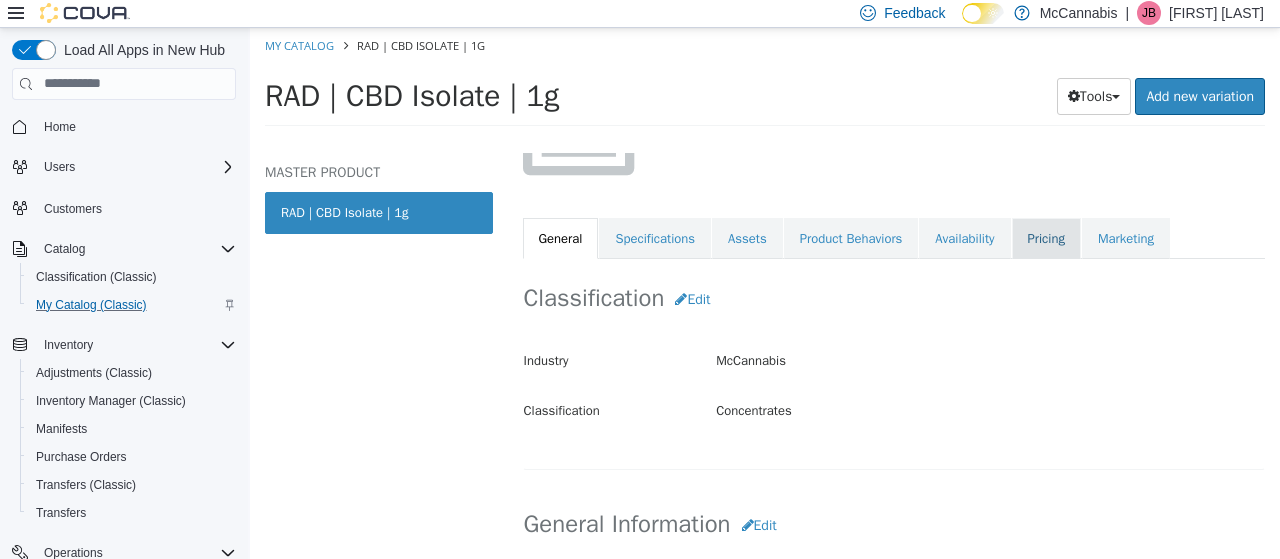 click on "Pricing" at bounding box center [1046, 238] 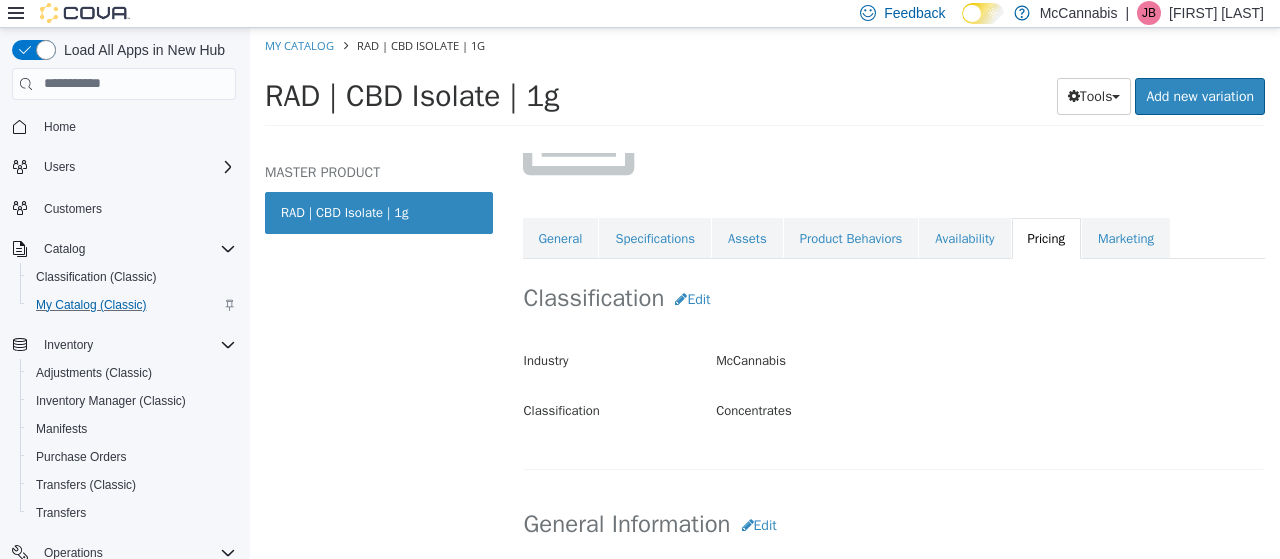 scroll, scrollTop: 0, scrollLeft: 0, axis: both 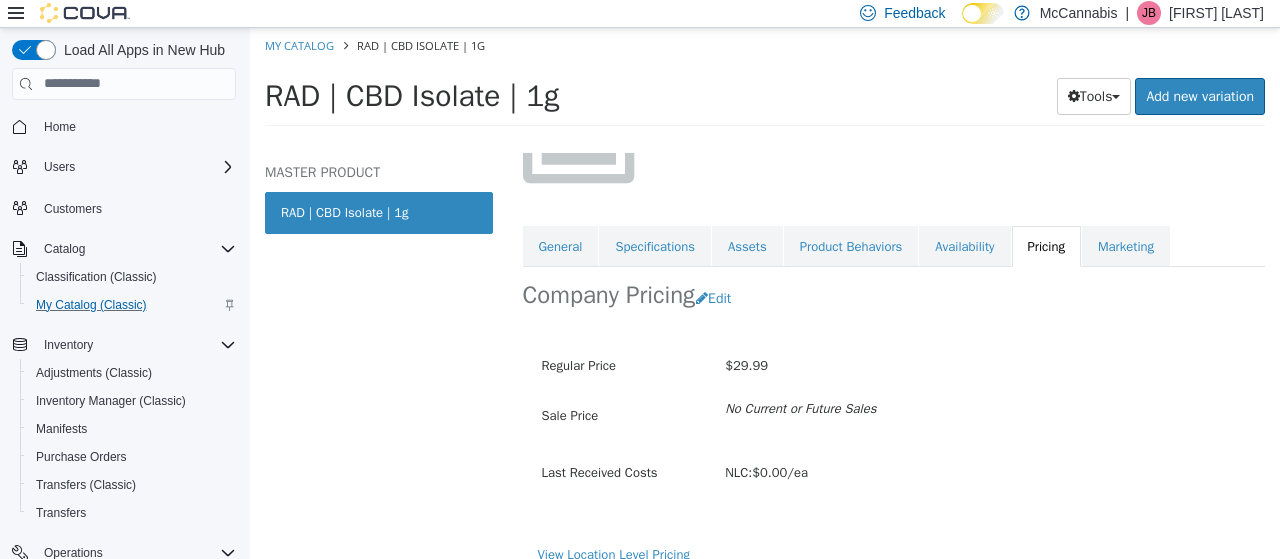 select on "**********" 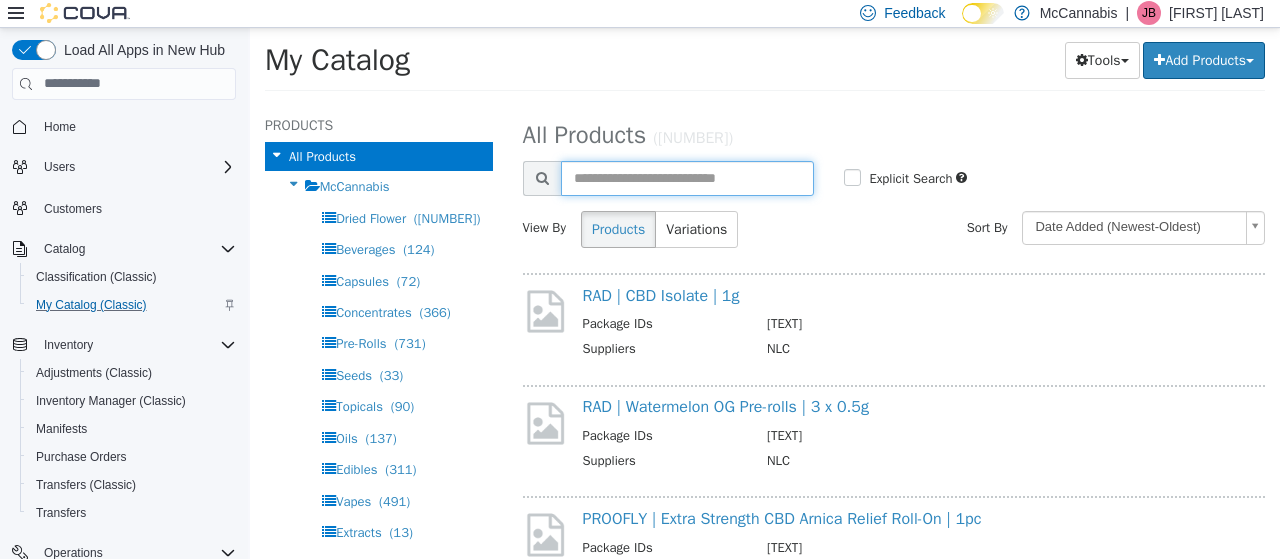 click at bounding box center [688, 177] 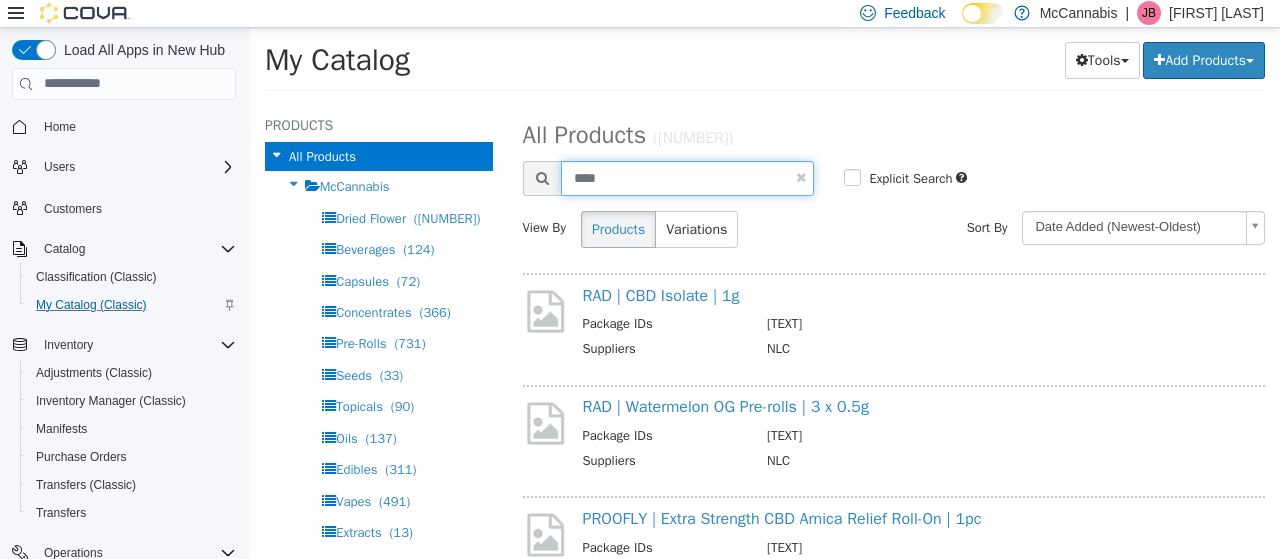 type on "****" 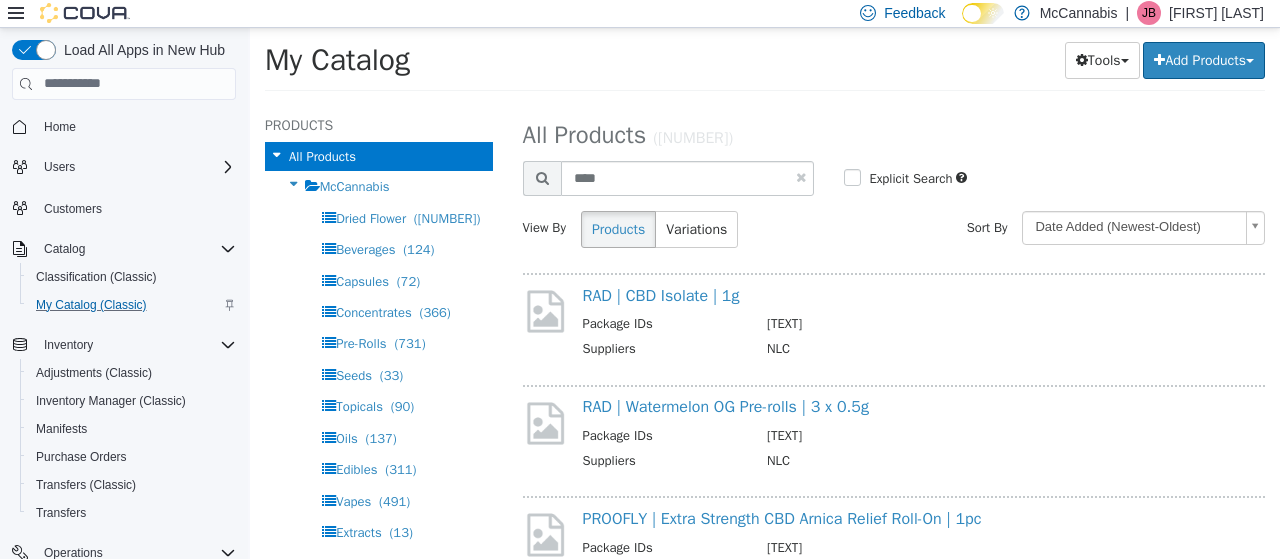 select on "**********" 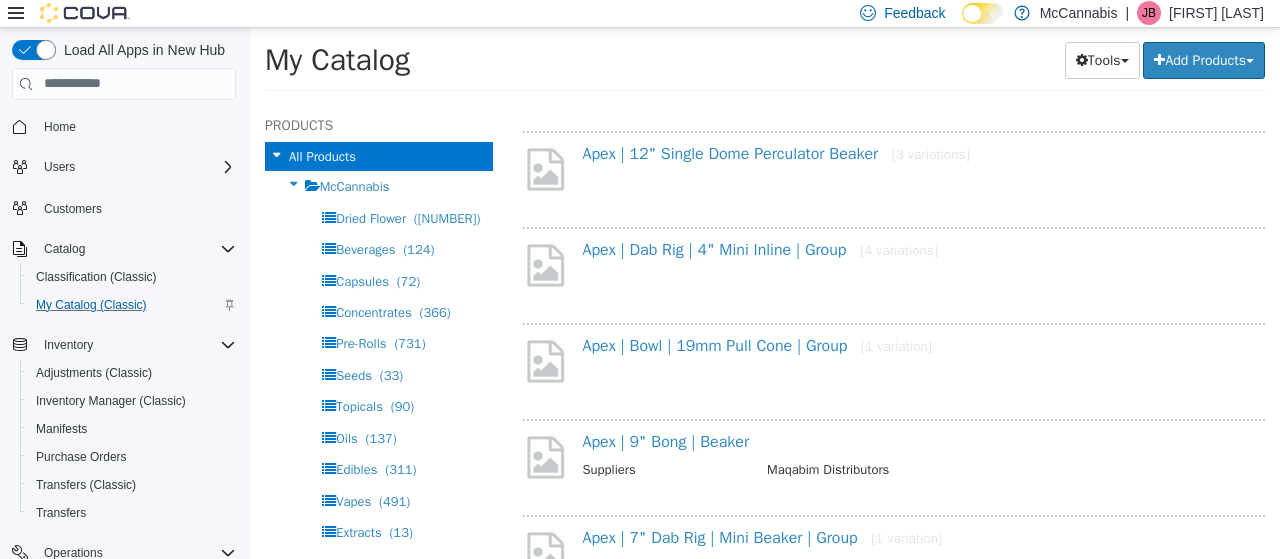 scroll, scrollTop: 913, scrollLeft: 0, axis: vertical 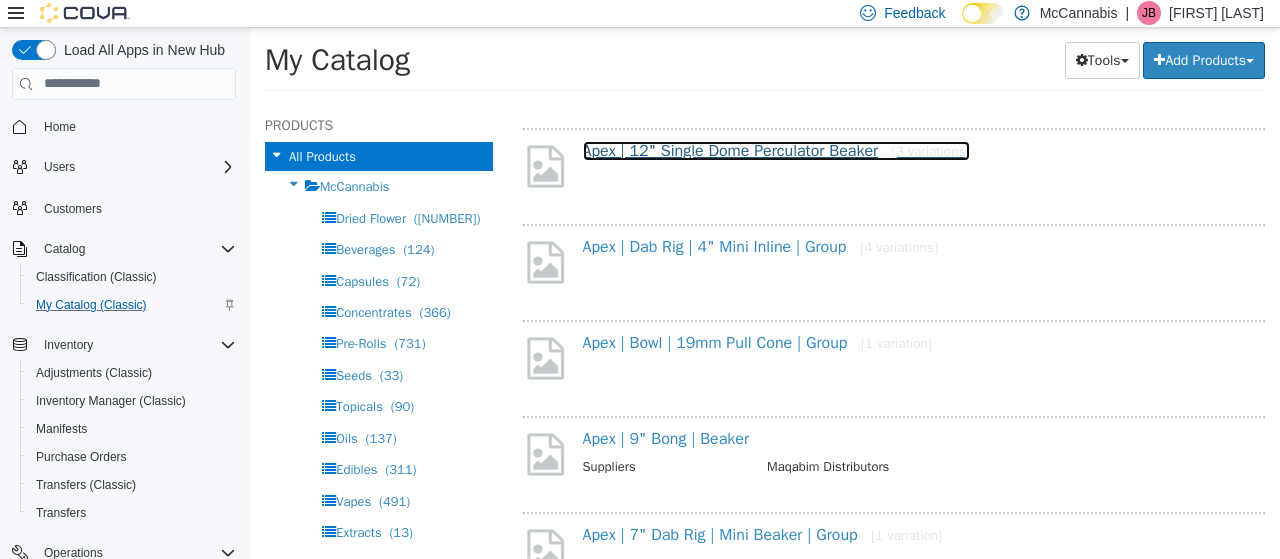 click on "[BRAND] | [NUMBER] [PRODUCT] [PRODUCT]
[NUMBER] variations" at bounding box center [776, 150] 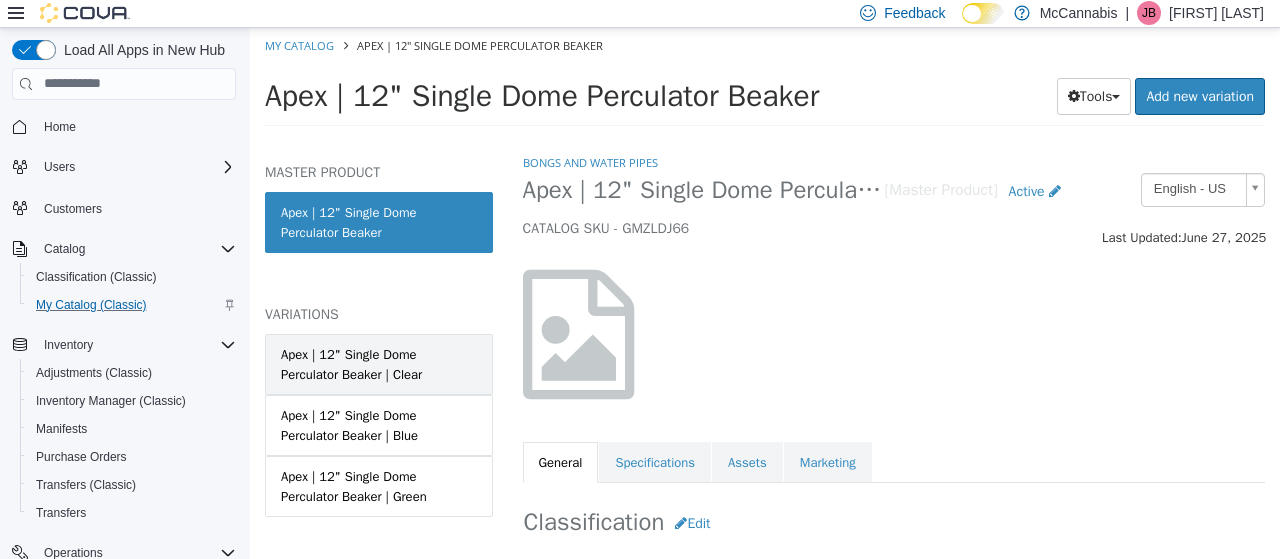click on "Apex | 12" Single Dome Perculator Beaker | Clear" at bounding box center (379, 363) 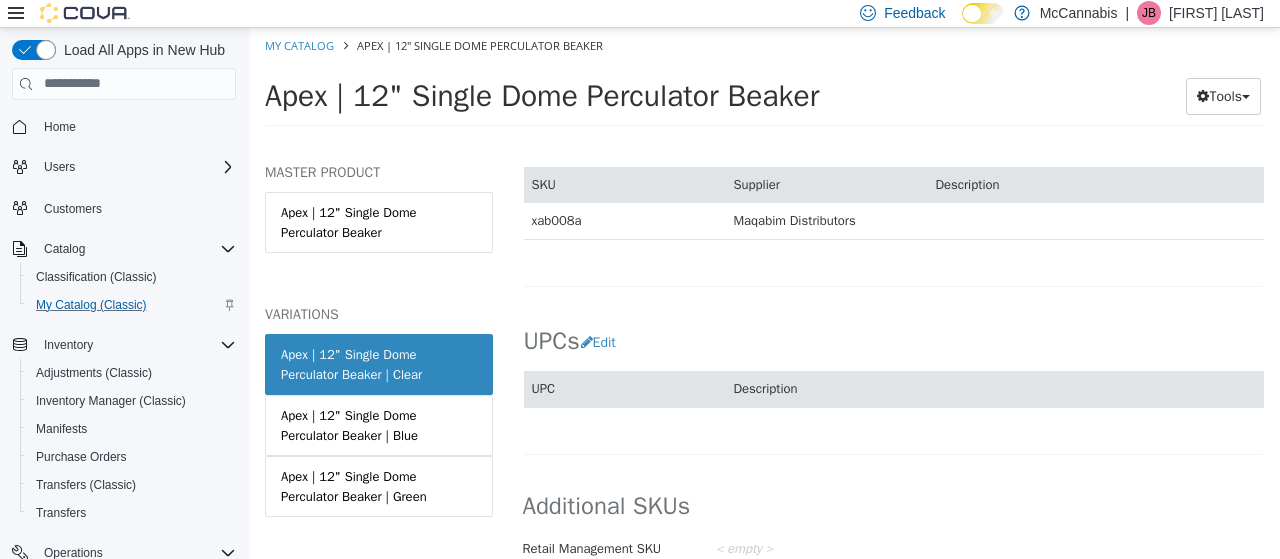 scroll, scrollTop: 1334, scrollLeft: 0, axis: vertical 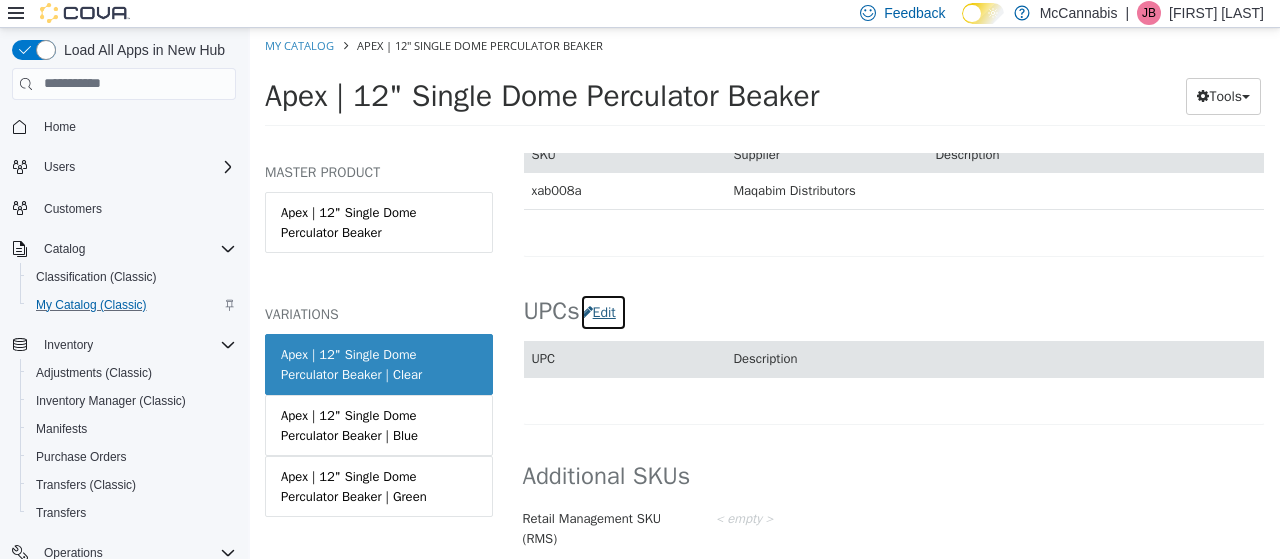click on "Edit" at bounding box center (603, 311) 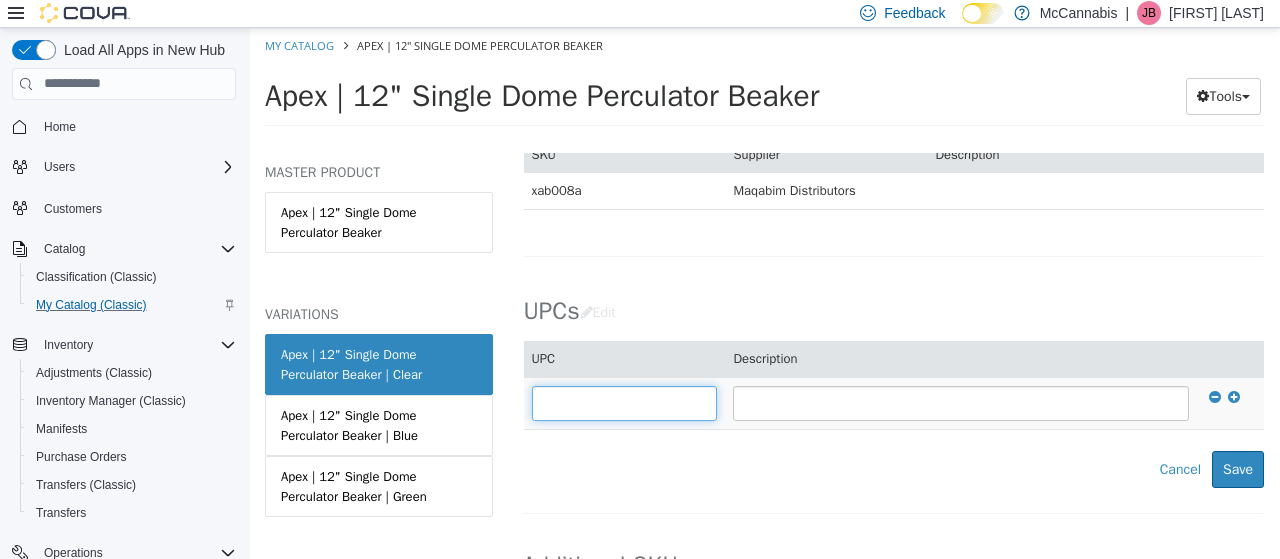 click at bounding box center (625, 402) 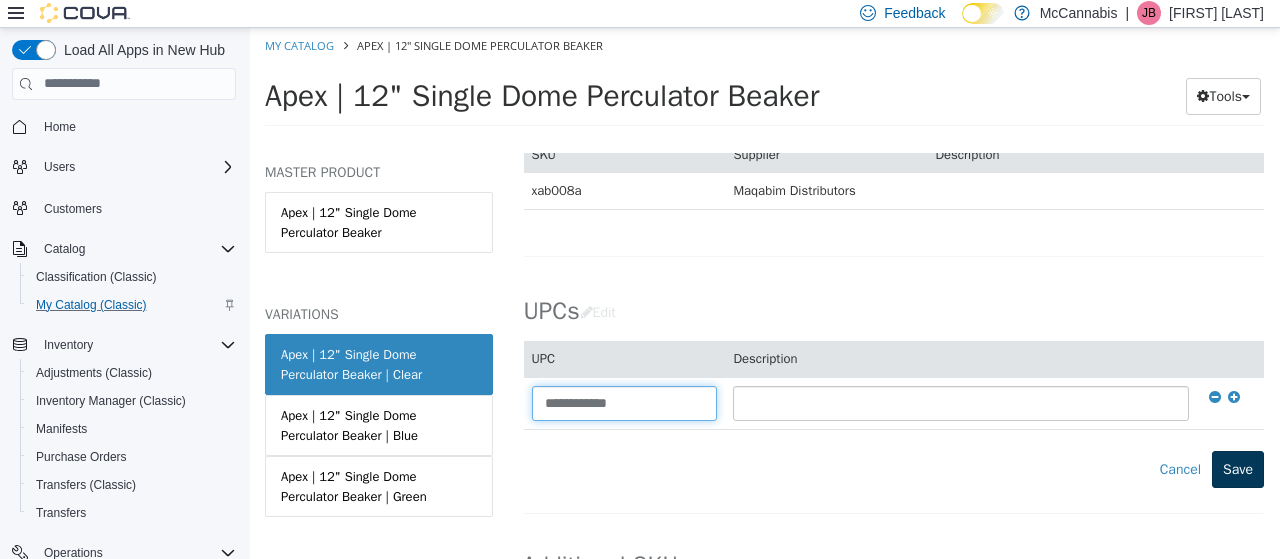 type on "**********" 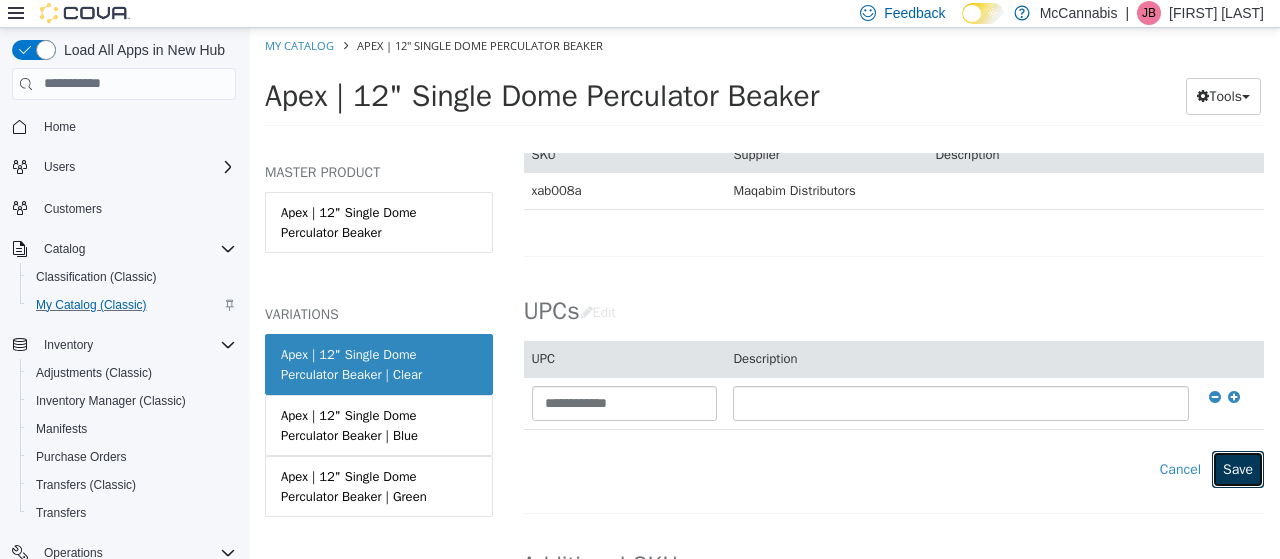 click on "Save" at bounding box center (1238, 468) 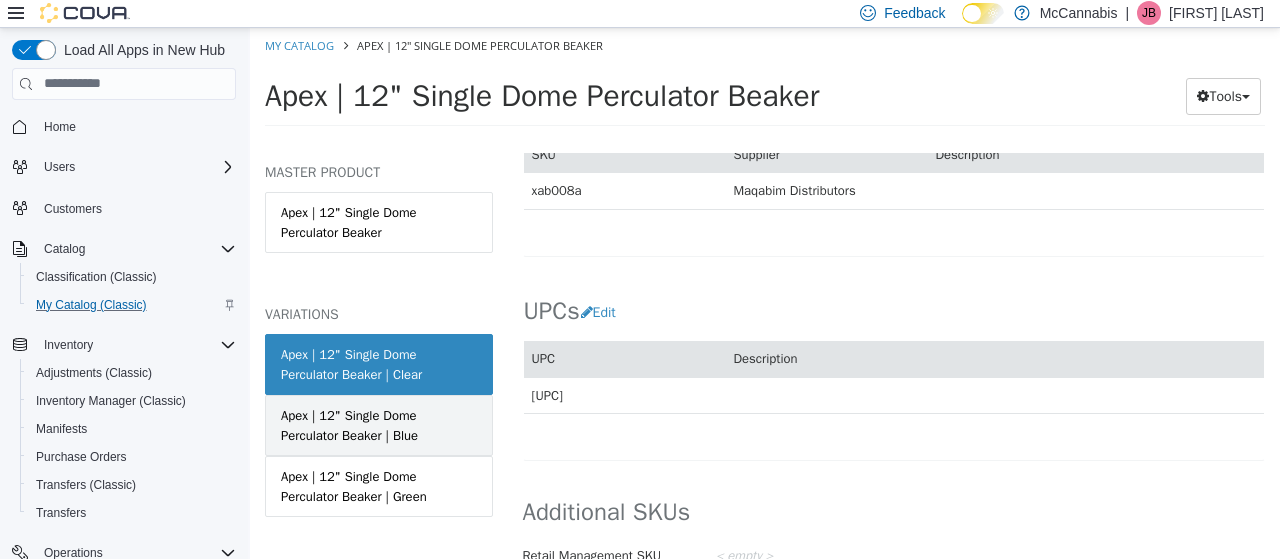 click on "Apex | 12" Single Dome Perculator Beaker | Blue" at bounding box center [379, 424] 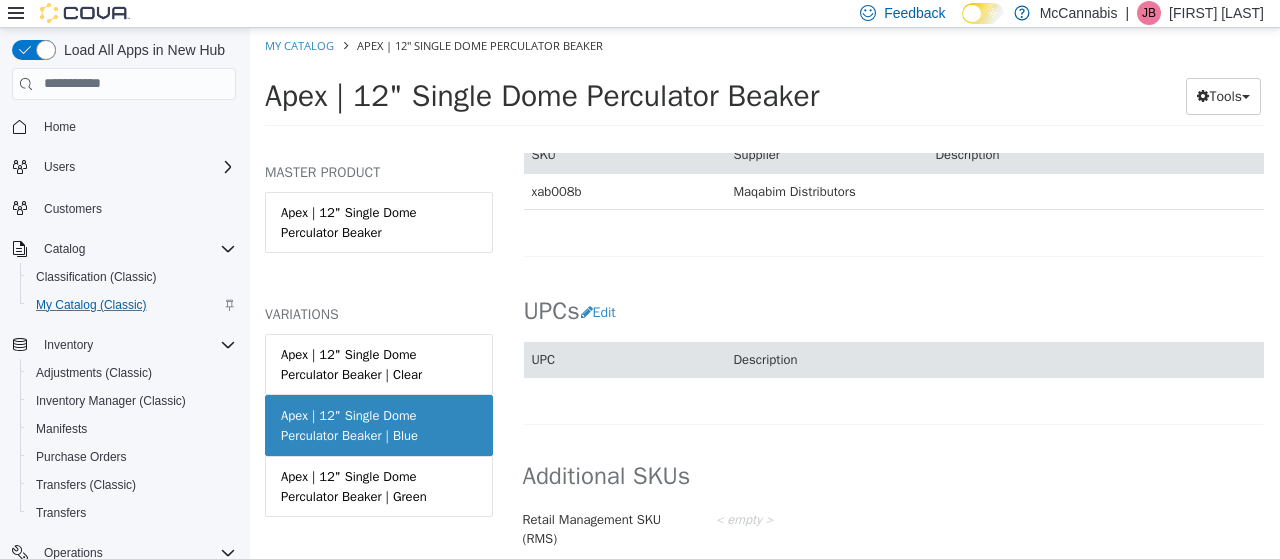 scroll, scrollTop: 1332, scrollLeft: 0, axis: vertical 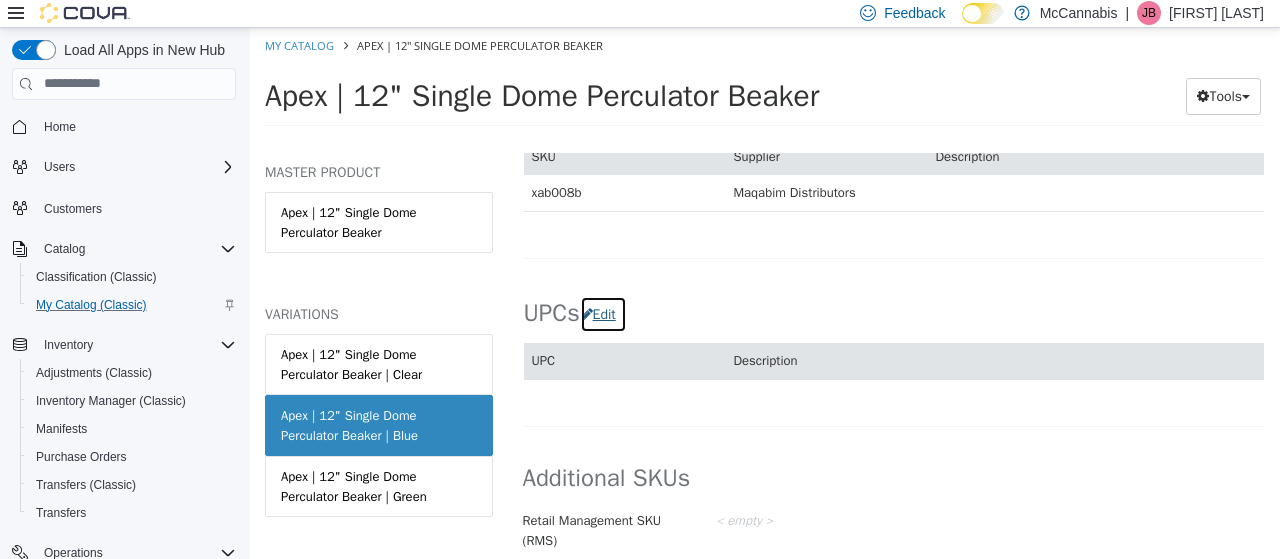 click on "Edit" at bounding box center [603, 313] 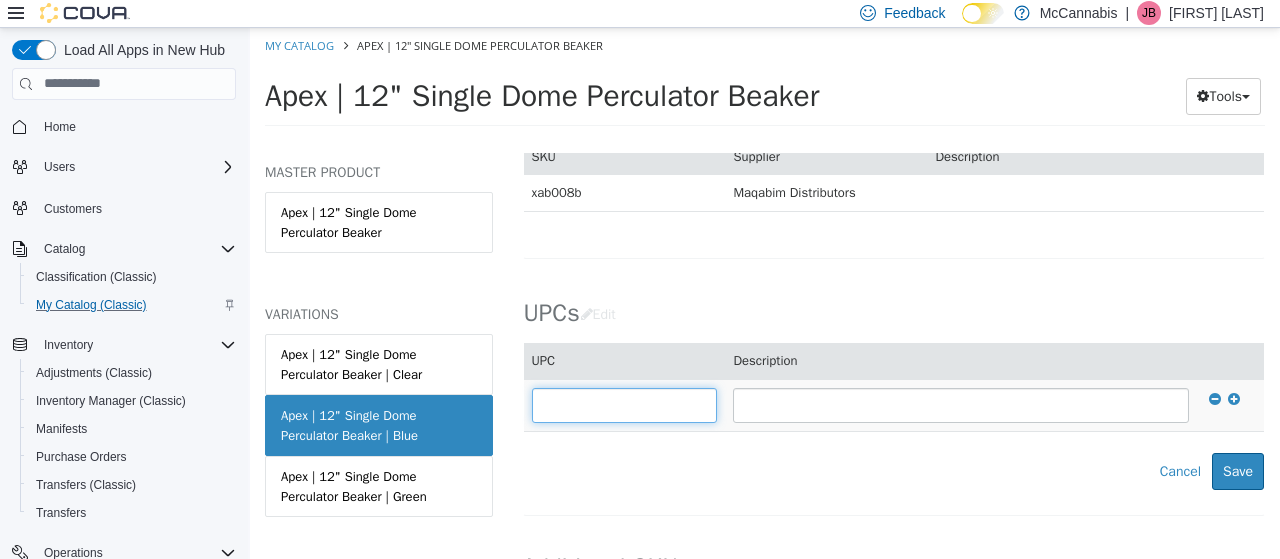 click at bounding box center (625, 404) 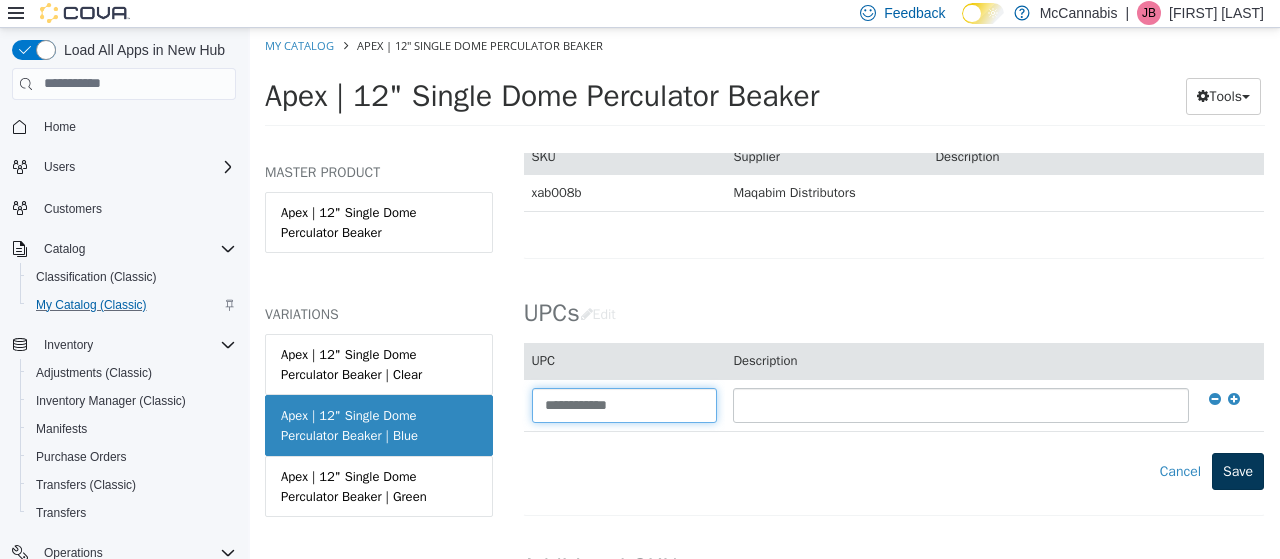 type on "**********" 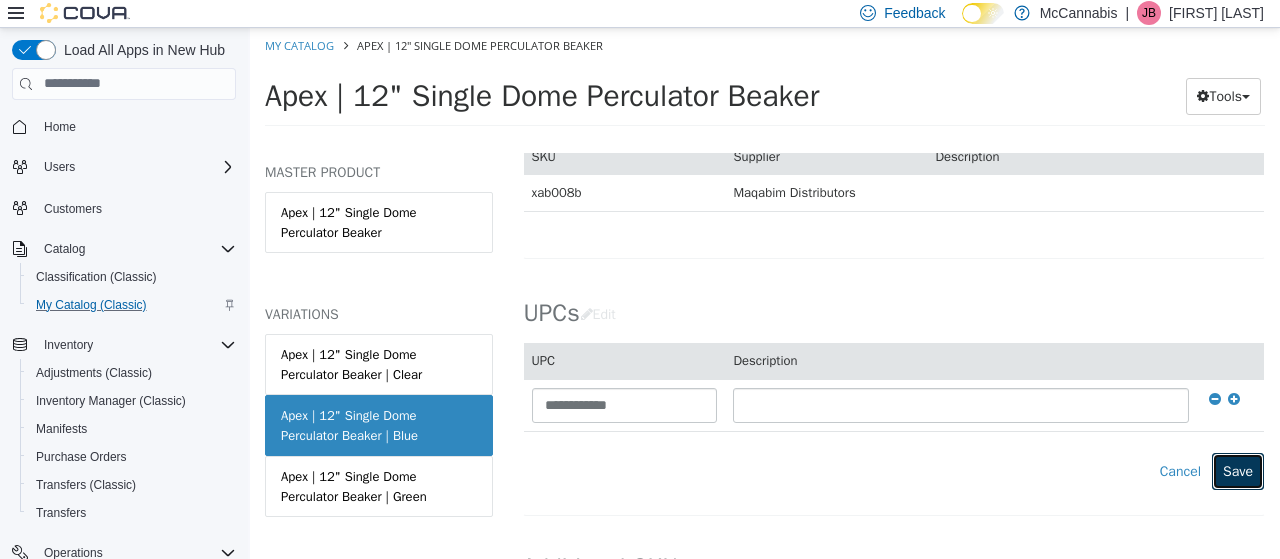 click on "Save" at bounding box center (1238, 470) 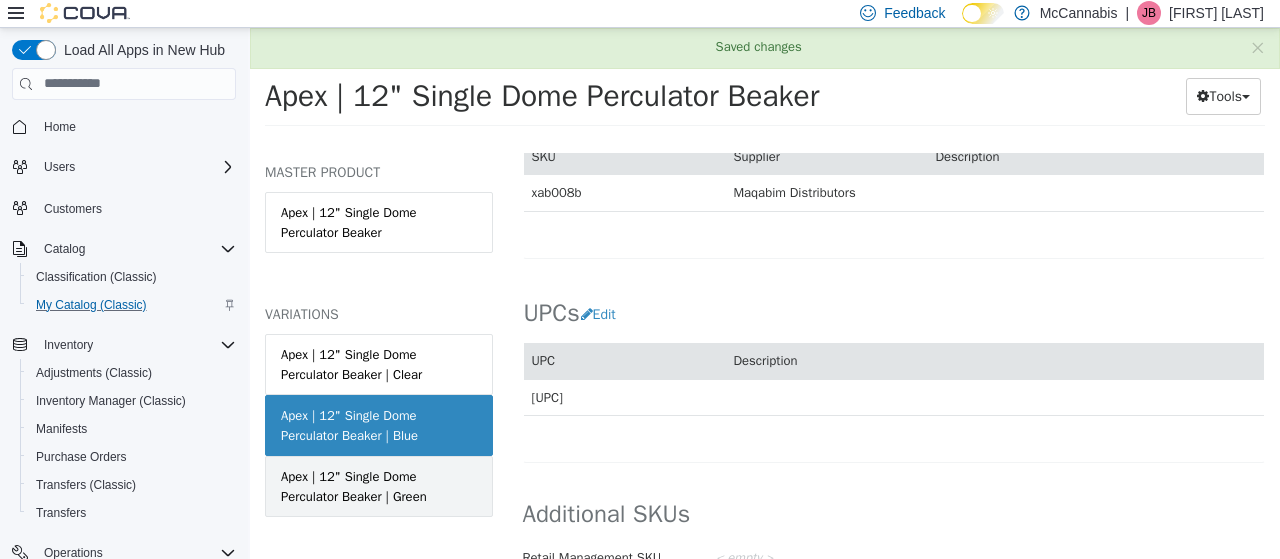click on "Apex | 12" Single Dome Perculator Beaker | Green" at bounding box center (379, 485) 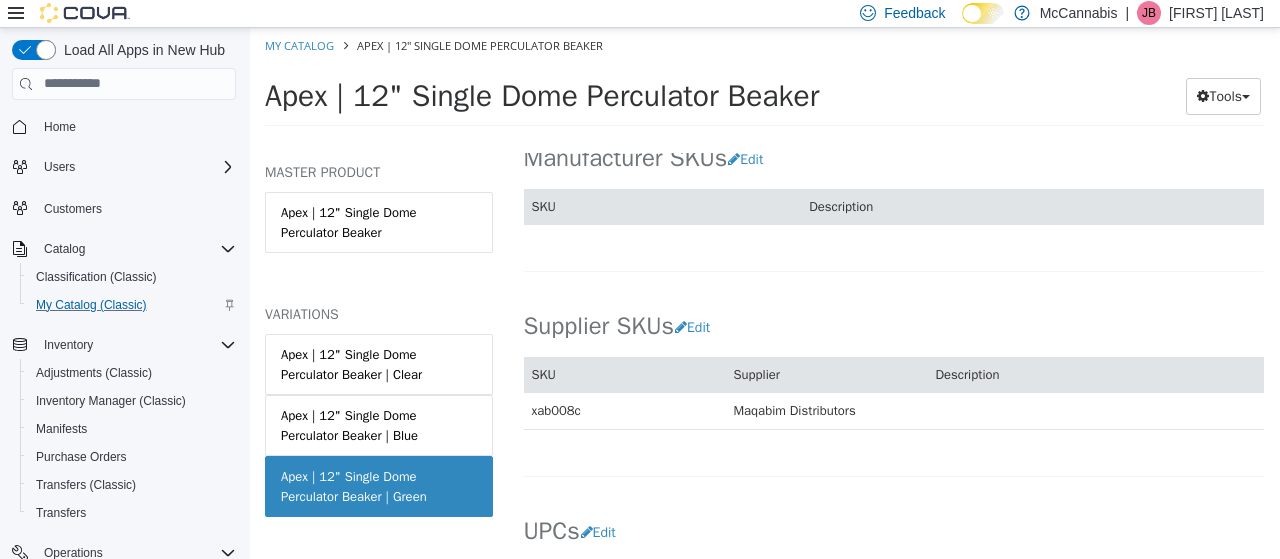 scroll, scrollTop: 1330, scrollLeft: 0, axis: vertical 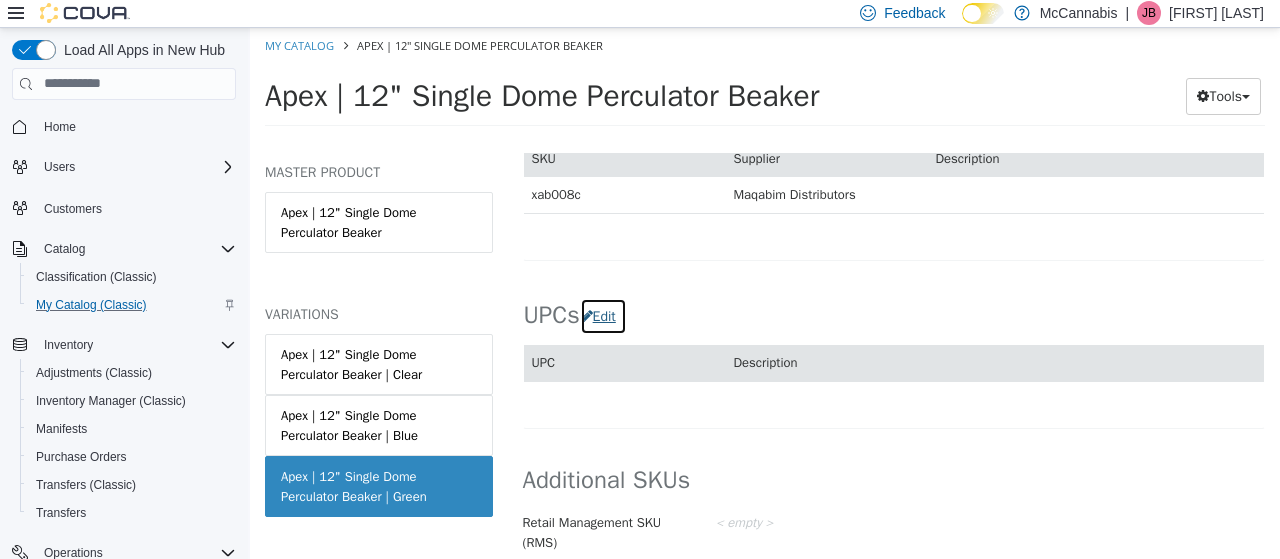 click on "Edit" at bounding box center [603, 315] 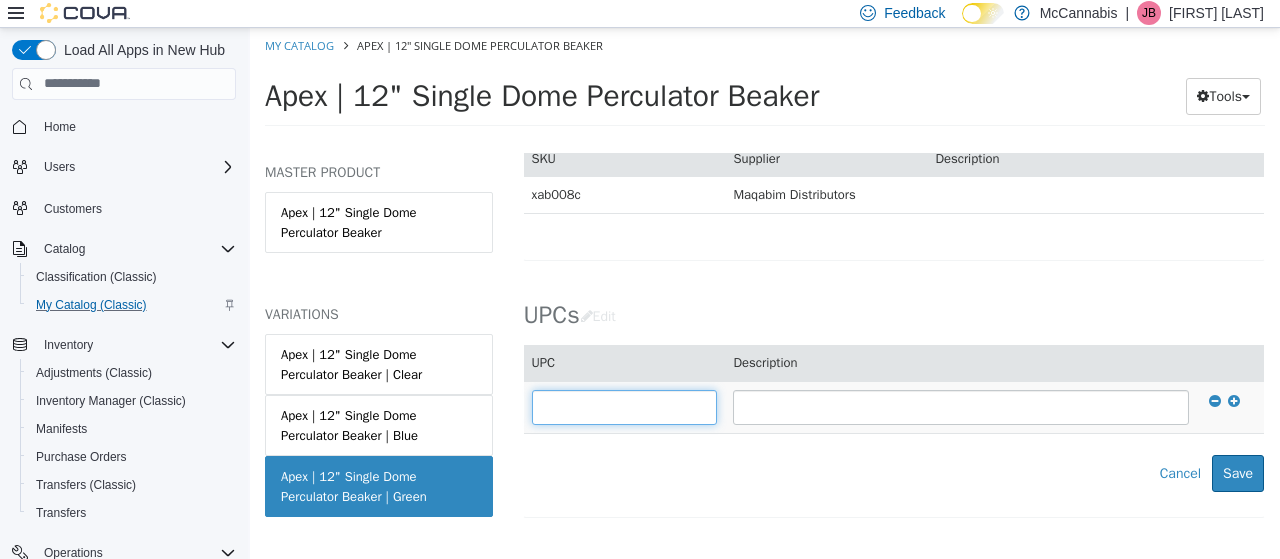 click at bounding box center (625, 406) 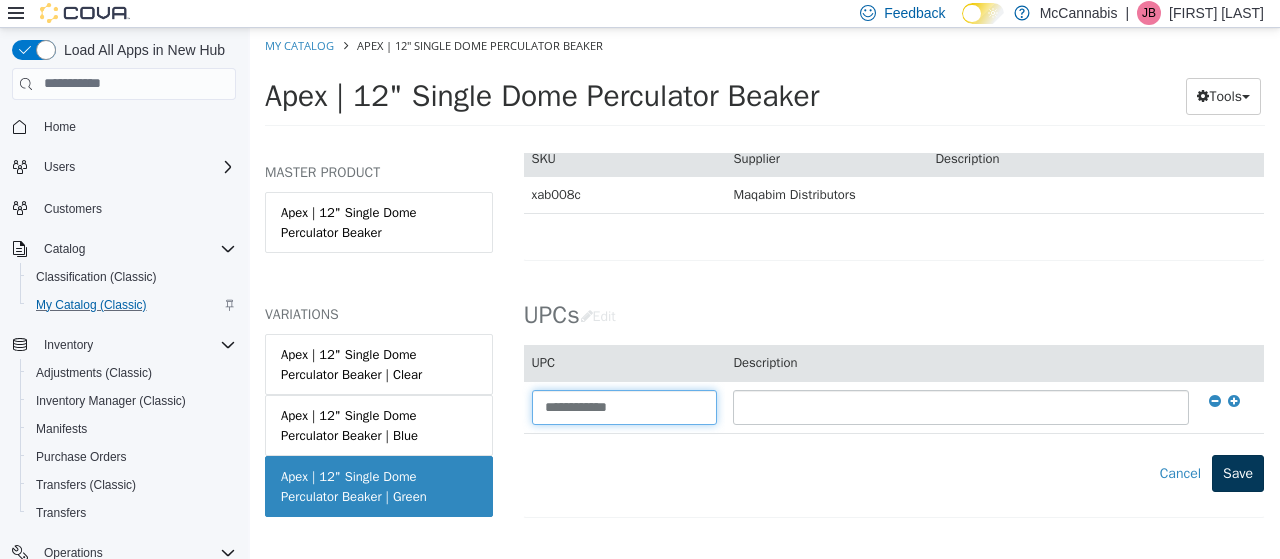type on "**********" 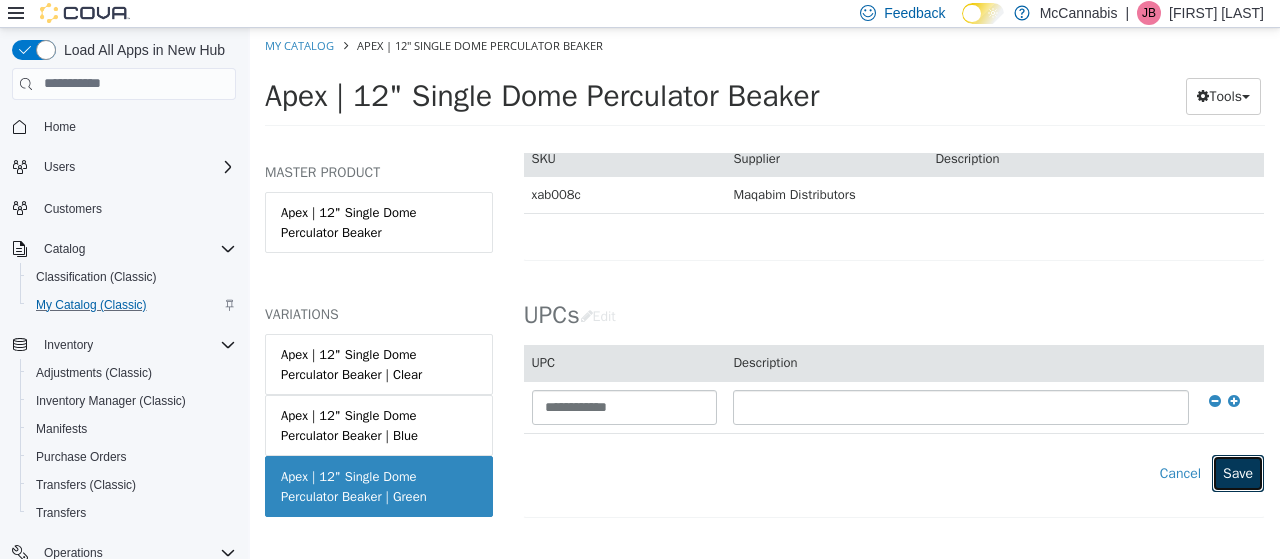 click on "Save" at bounding box center (1238, 472) 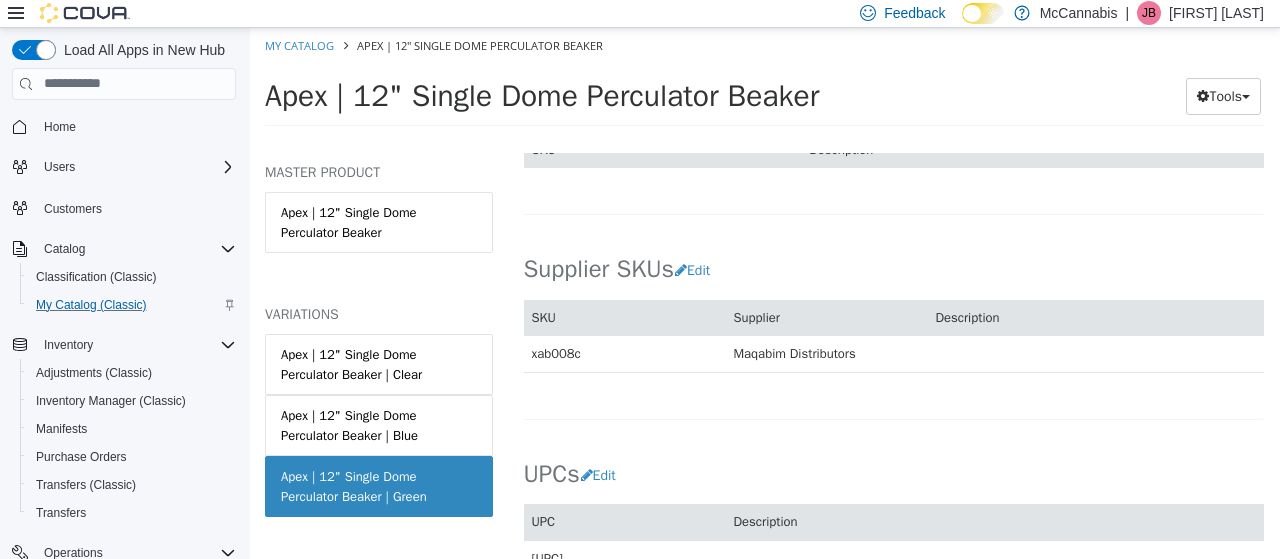 scroll, scrollTop: 1165, scrollLeft: 0, axis: vertical 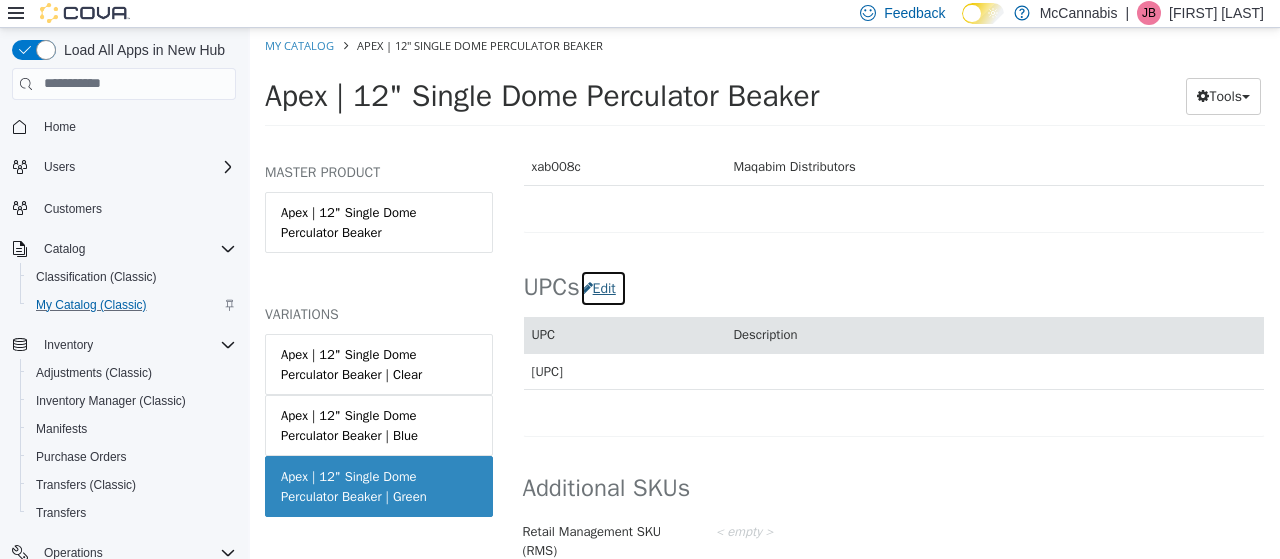 click on "Edit" at bounding box center [603, 287] 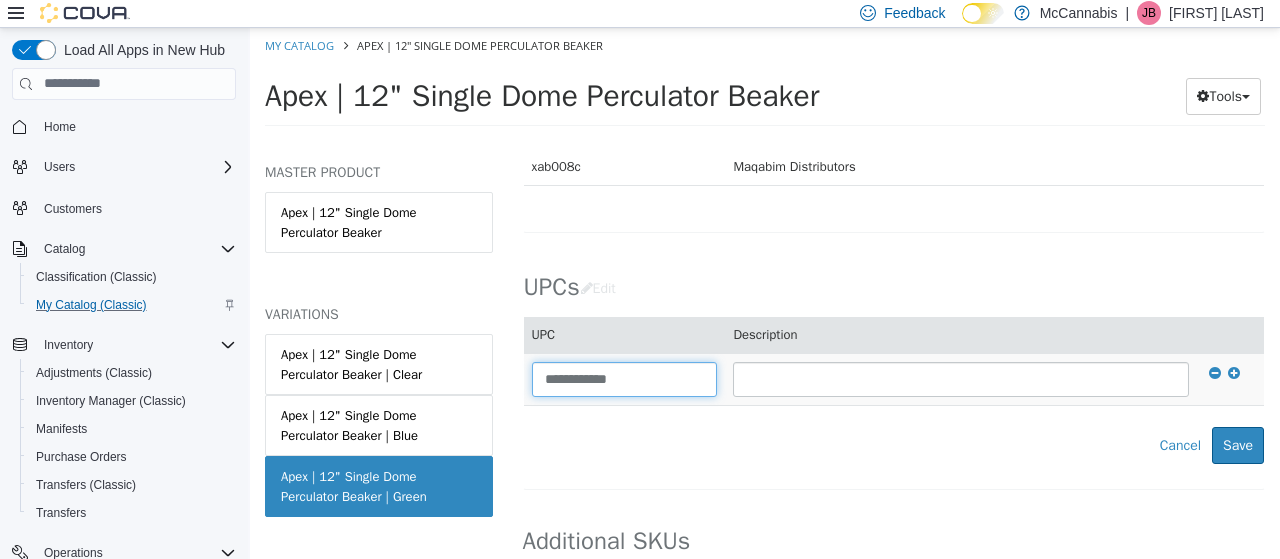 click on "**********" at bounding box center [625, 378] 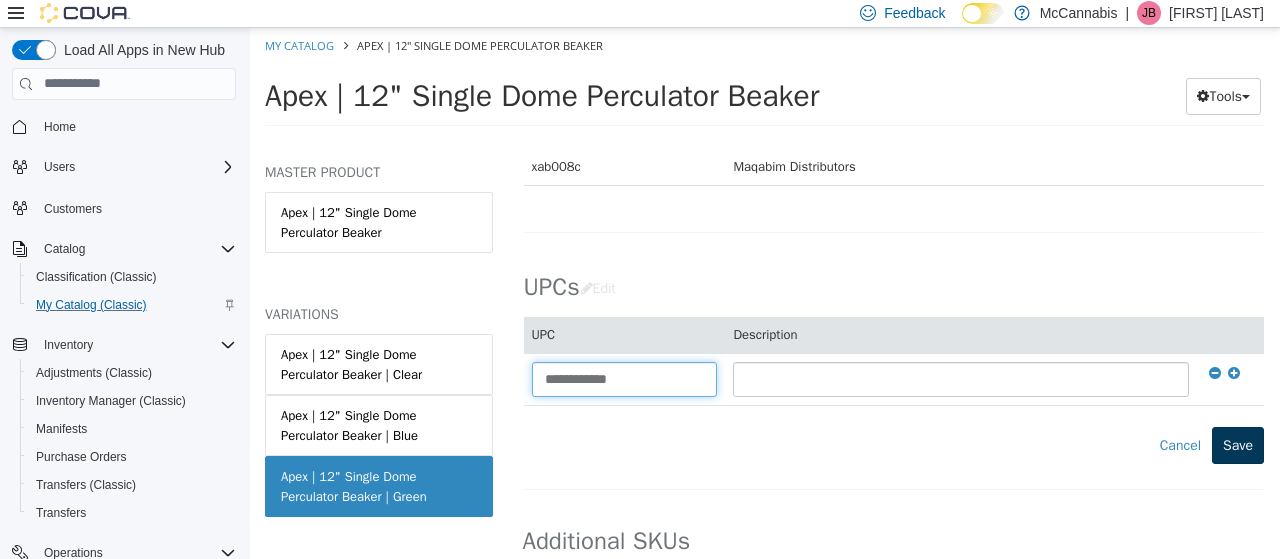 type on "**********" 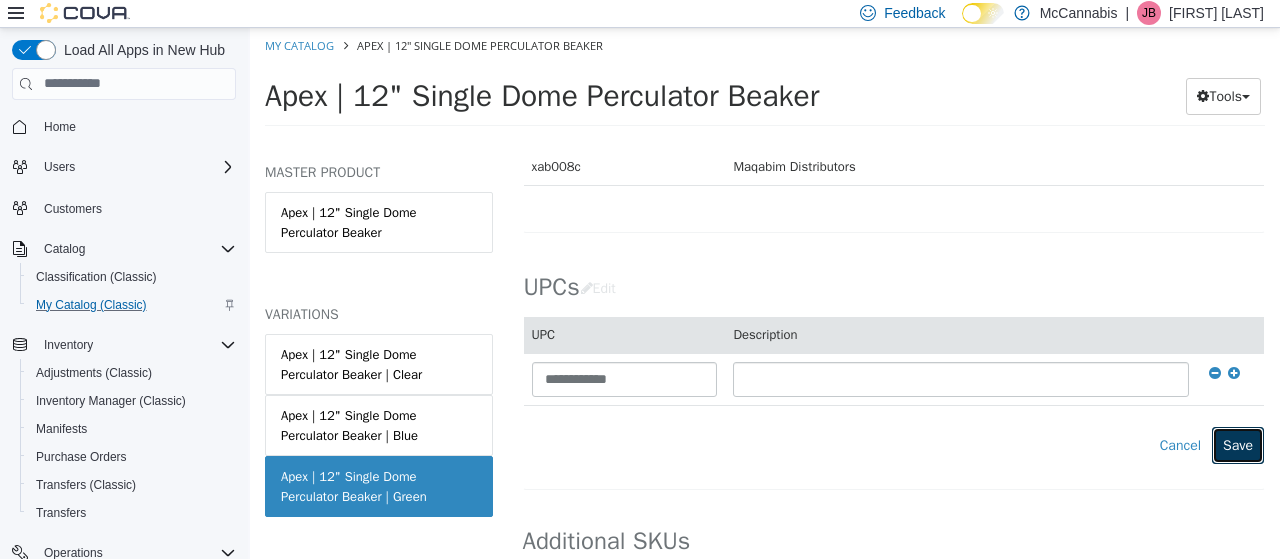 click on "Save" at bounding box center [1238, 444] 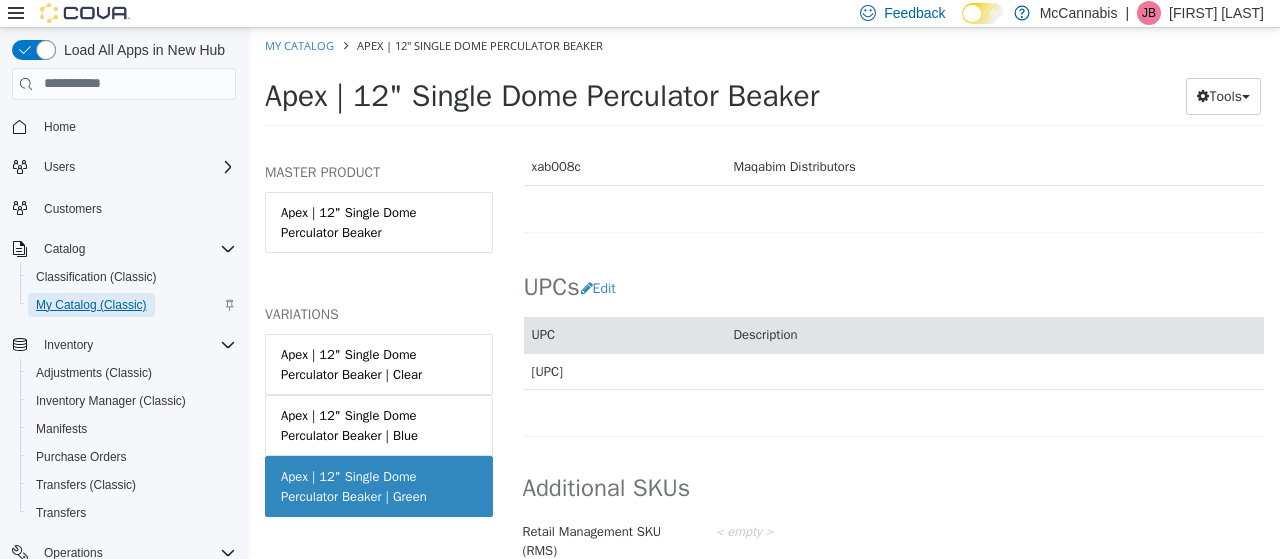 click on "My Catalog (Classic)" at bounding box center [91, 305] 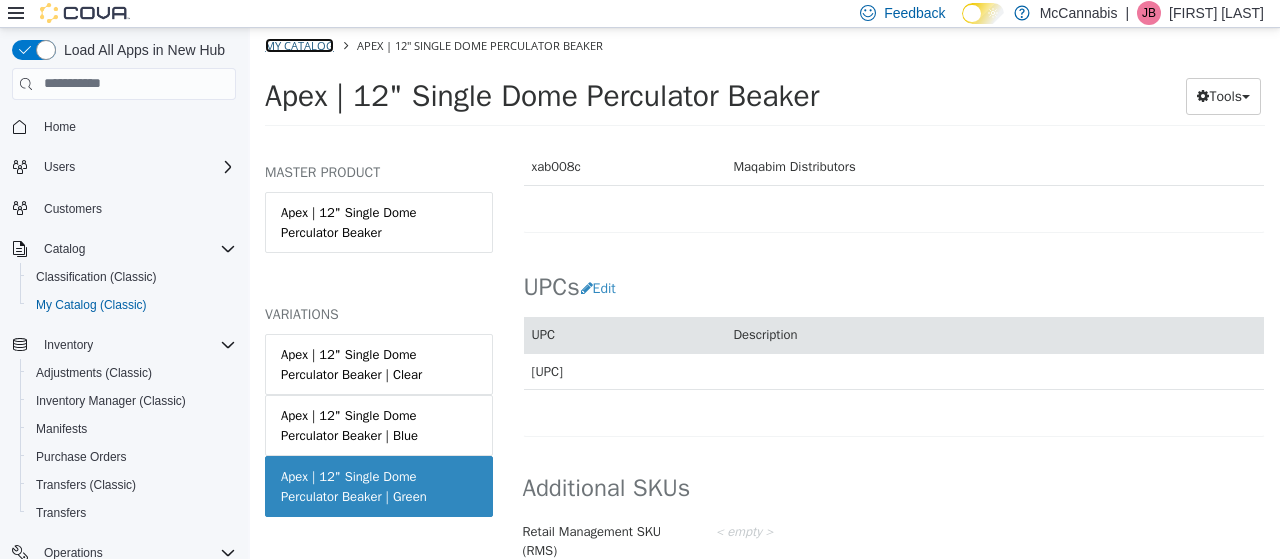 click on "My Catalog" at bounding box center (299, 44) 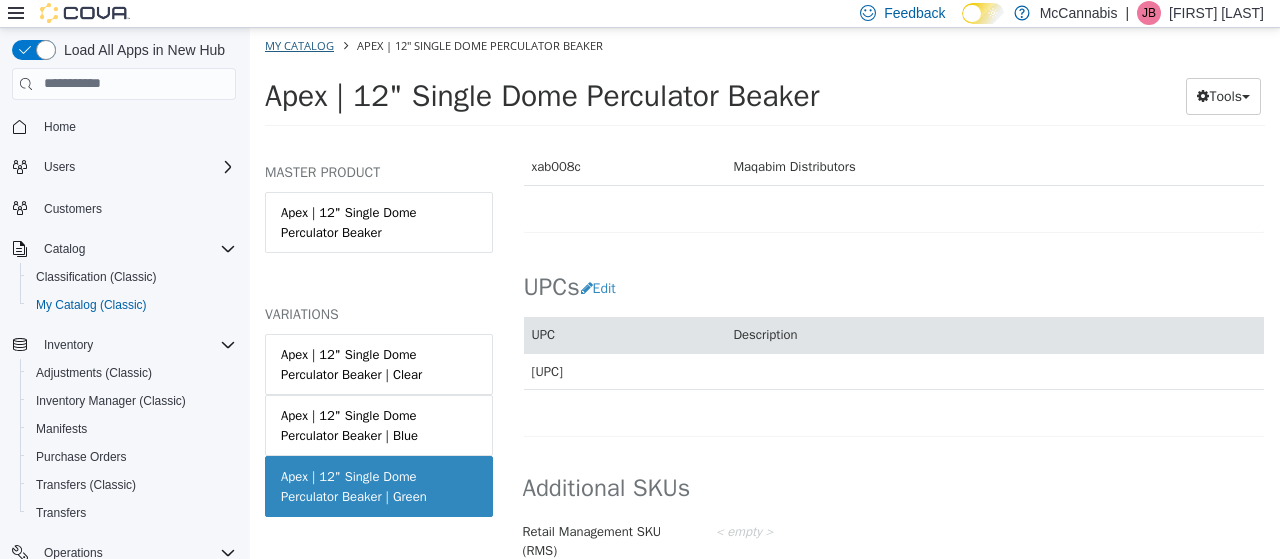 select on "**********" 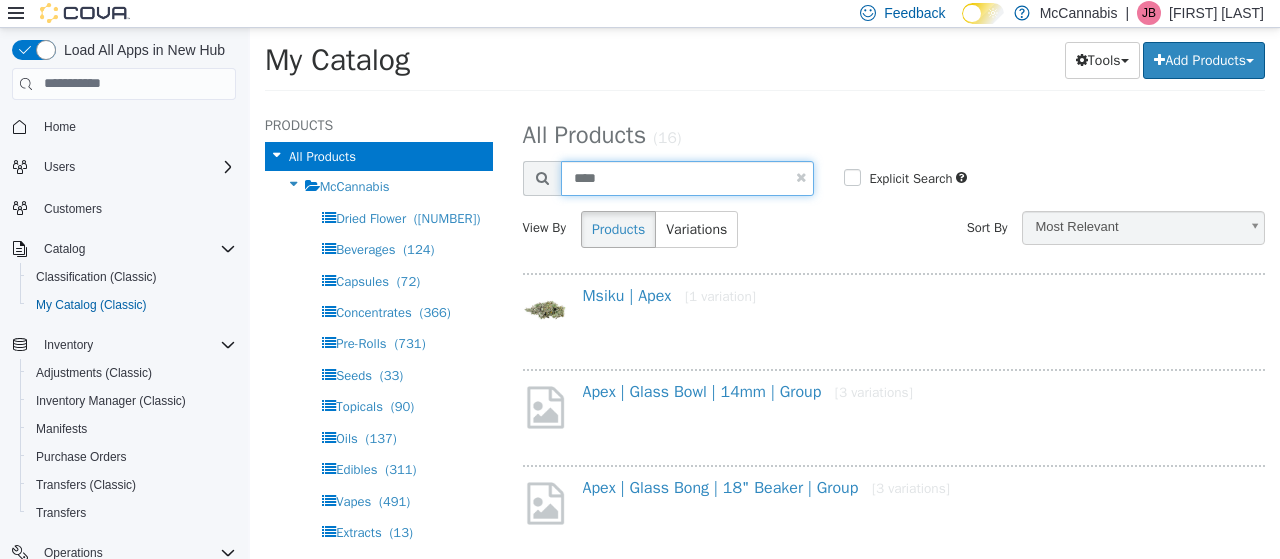 click on "****" at bounding box center (688, 177) 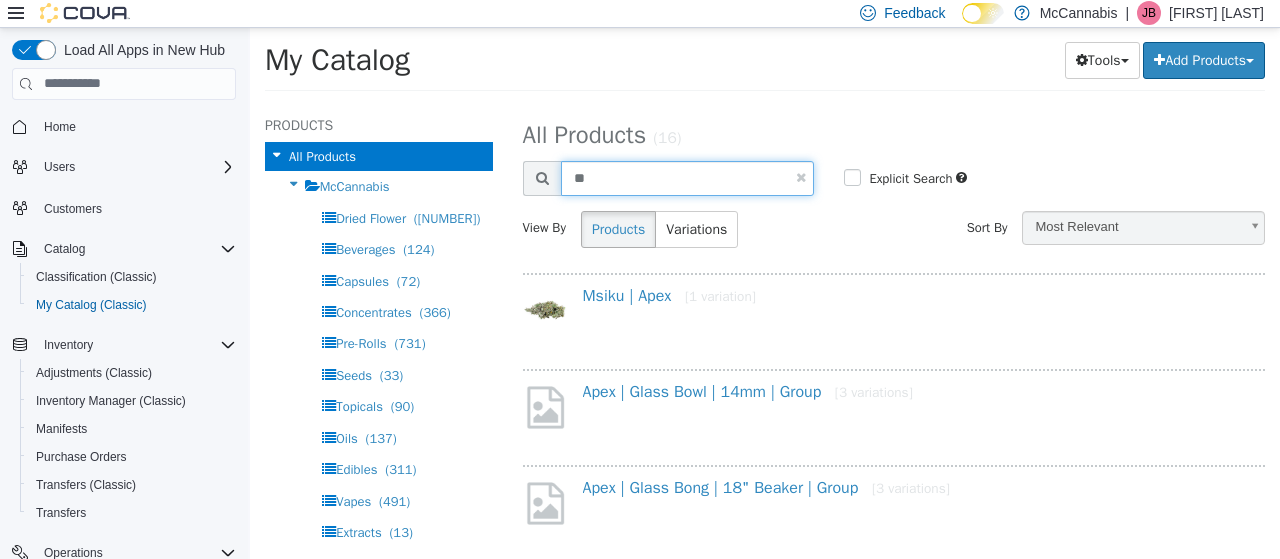 type on "*" 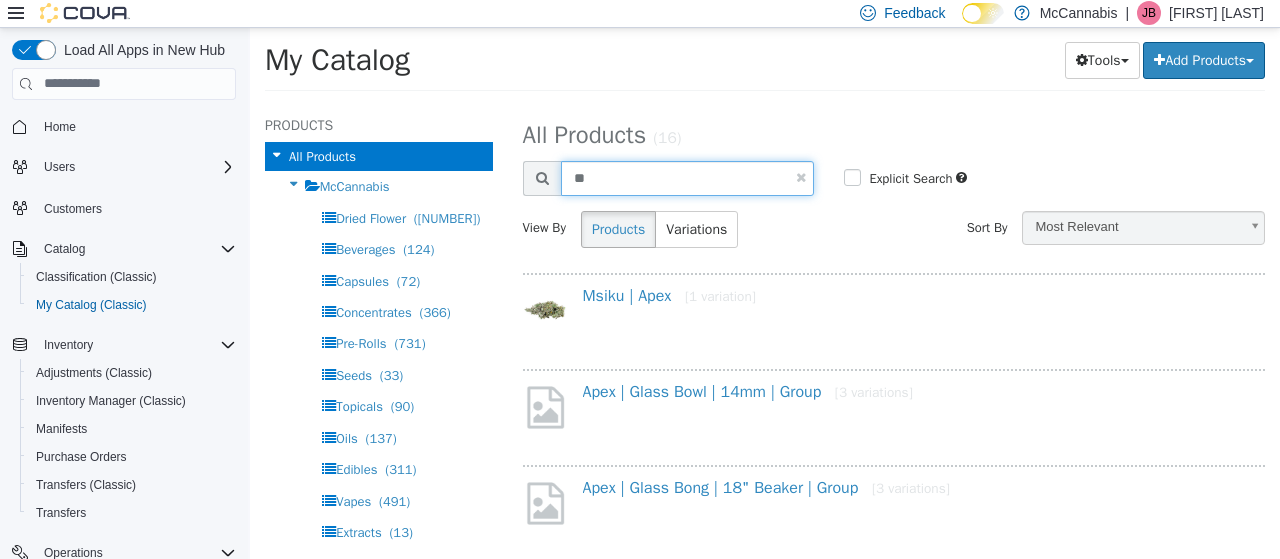 type on "*" 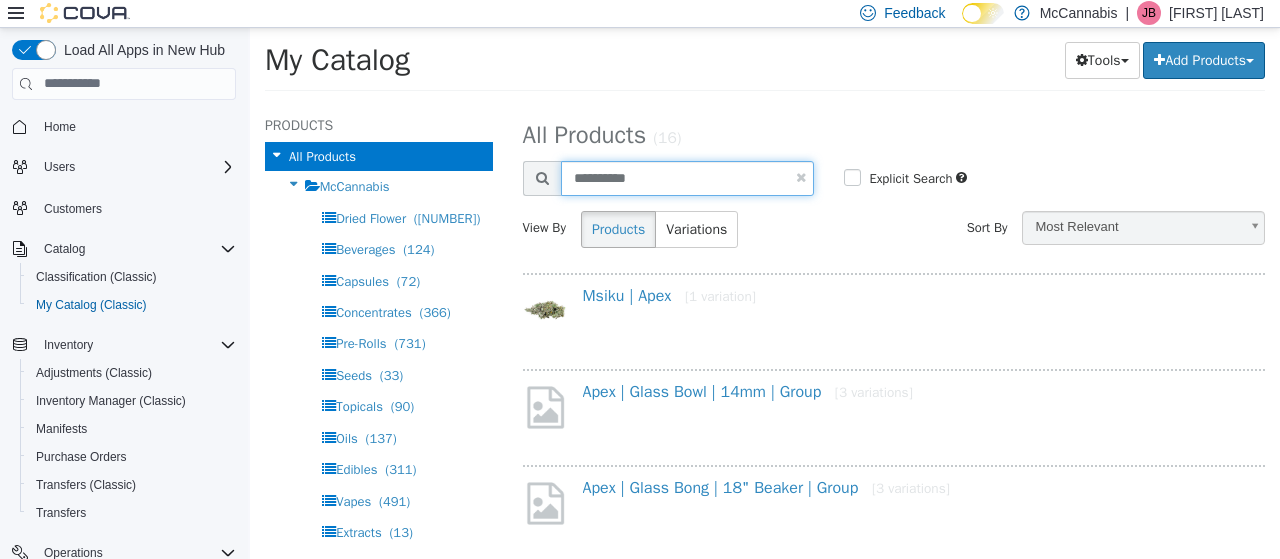 type on "**********" 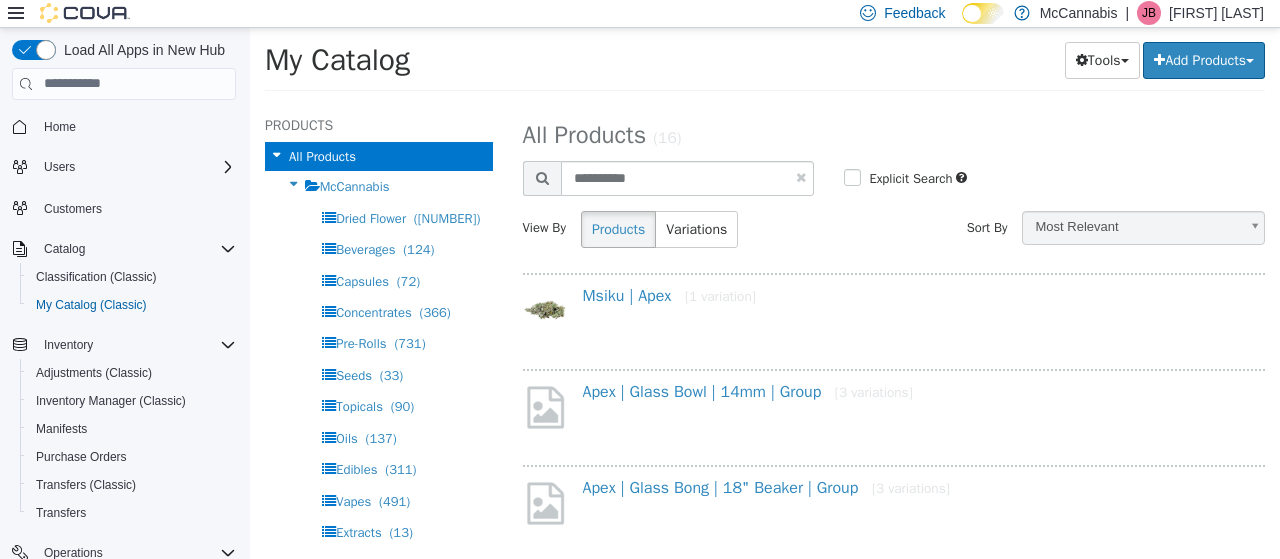select on "**********" 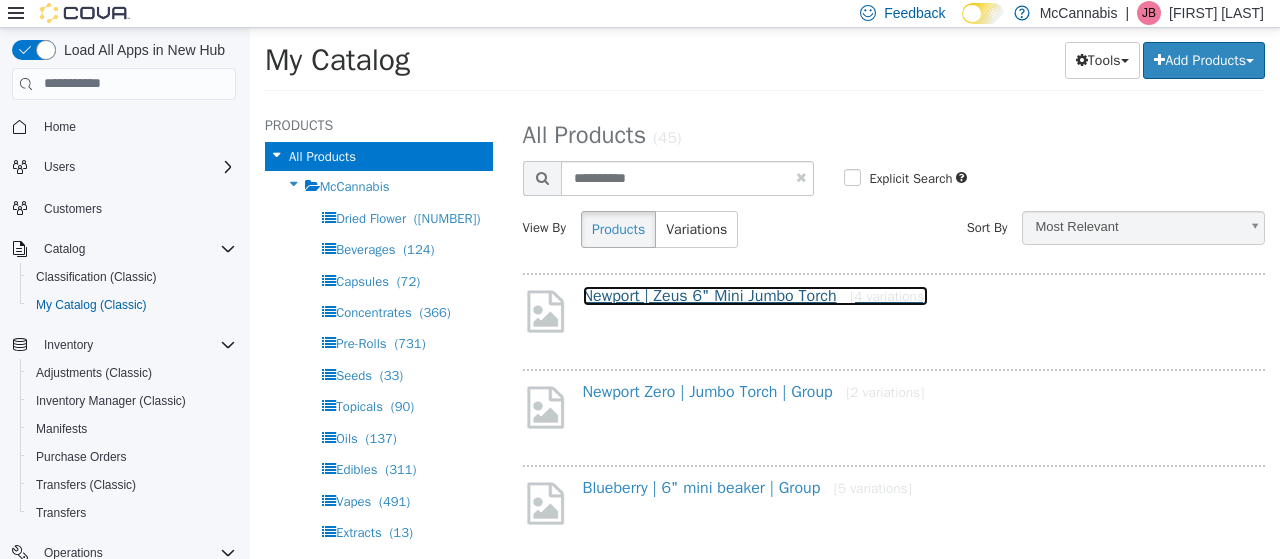 click on "[BRAND] | [PRODUCT] [NUMBER] [PRODUCT]
[NUMBER] variations" at bounding box center [756, 295] 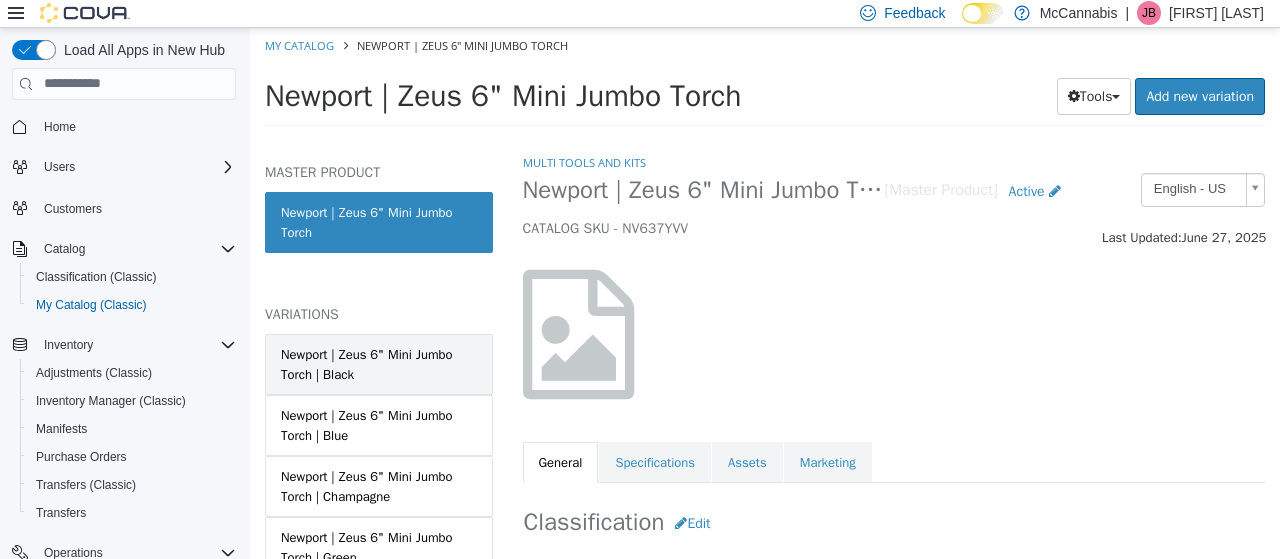 click on "Newport | Zeus 6" Mini Jumbo Torch | Black" at bounding box center (379, 363) 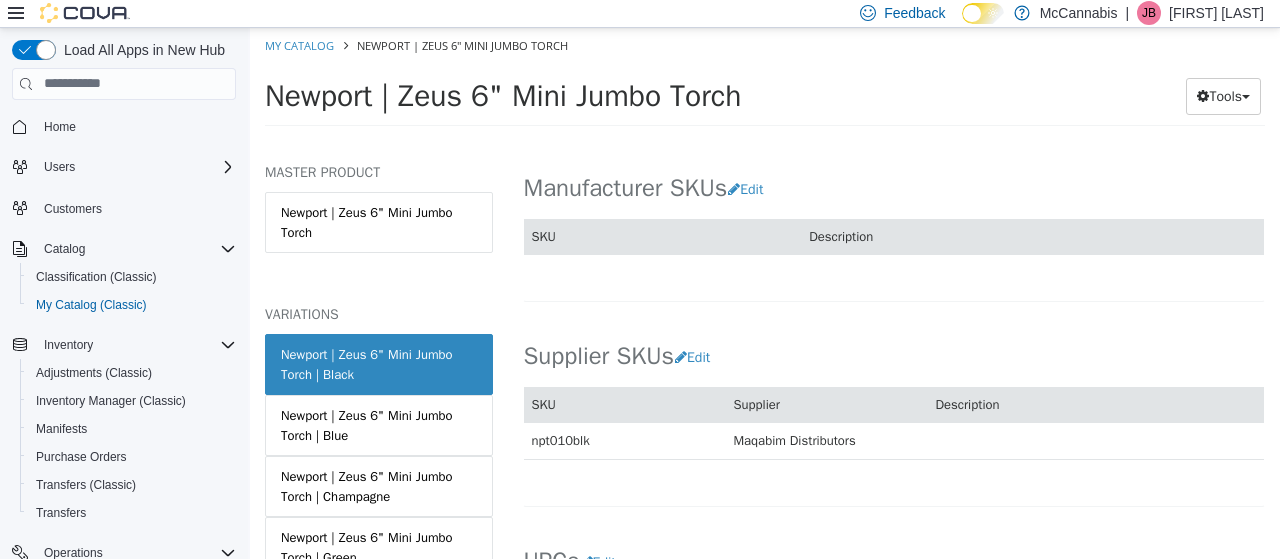 scroll, scrollTop: 1291, scrollLeft: 0, axis: vertical 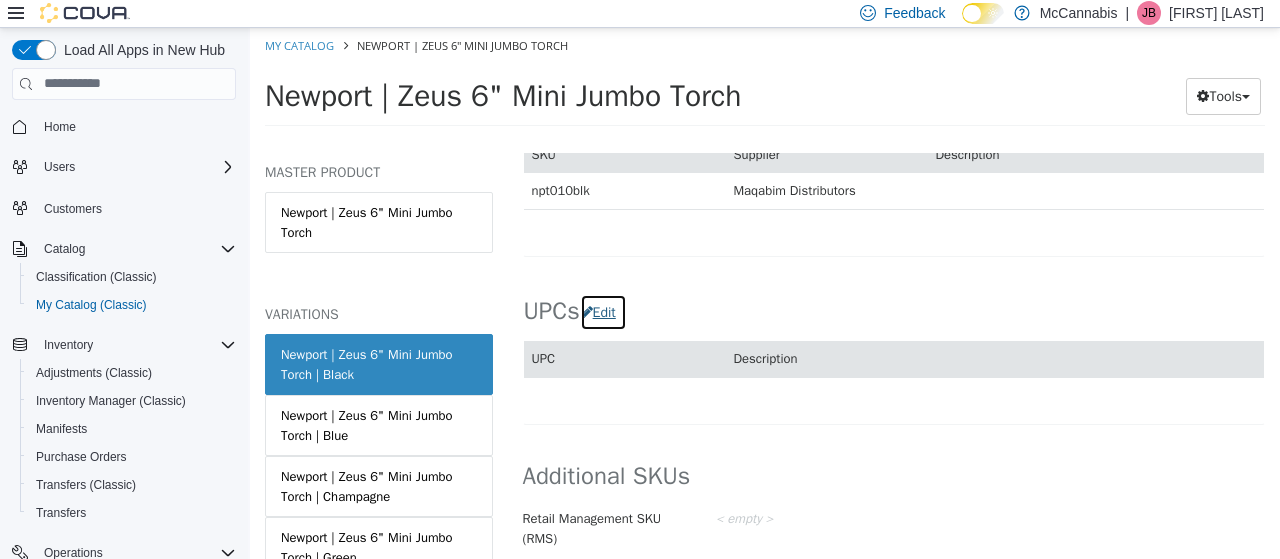 click on "Edit" at bounding box center (603, 311) 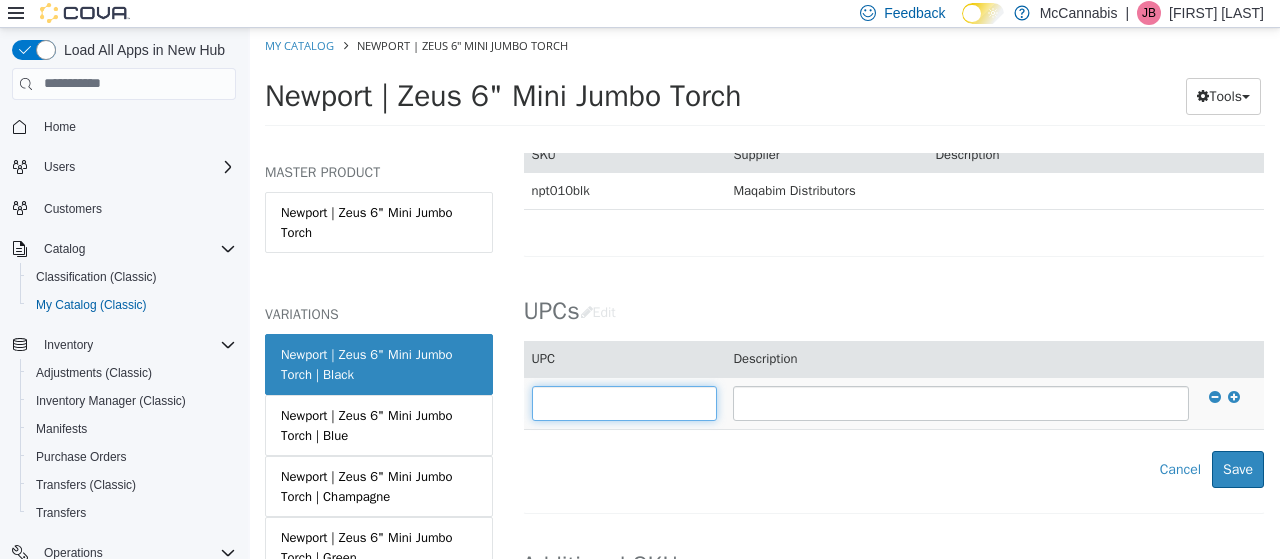 click at bounding box center [625, 402] 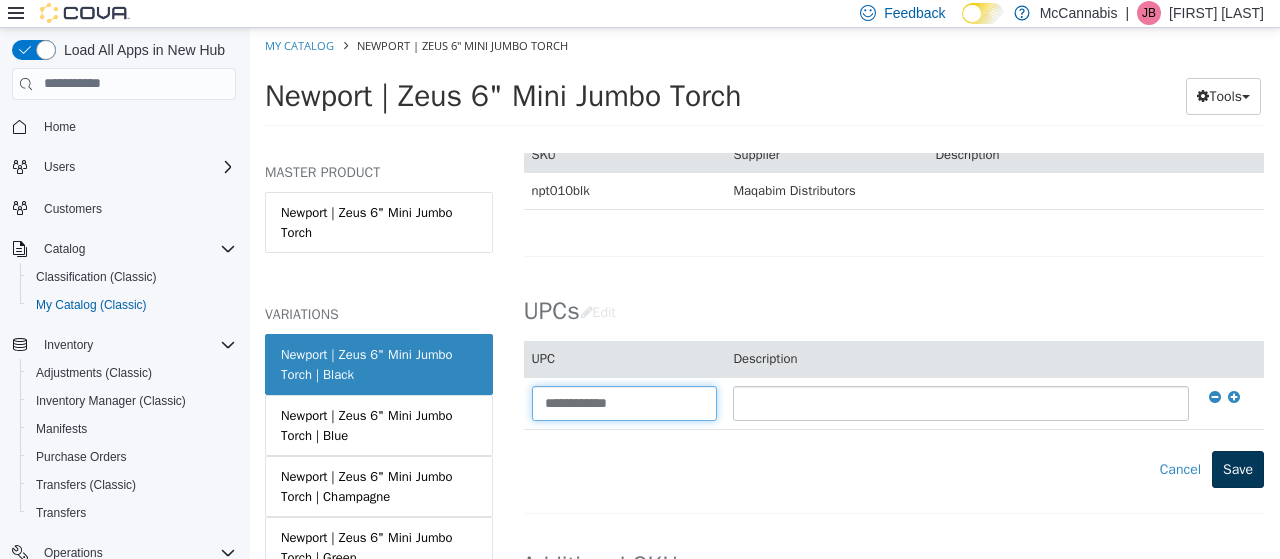 type on "**********" 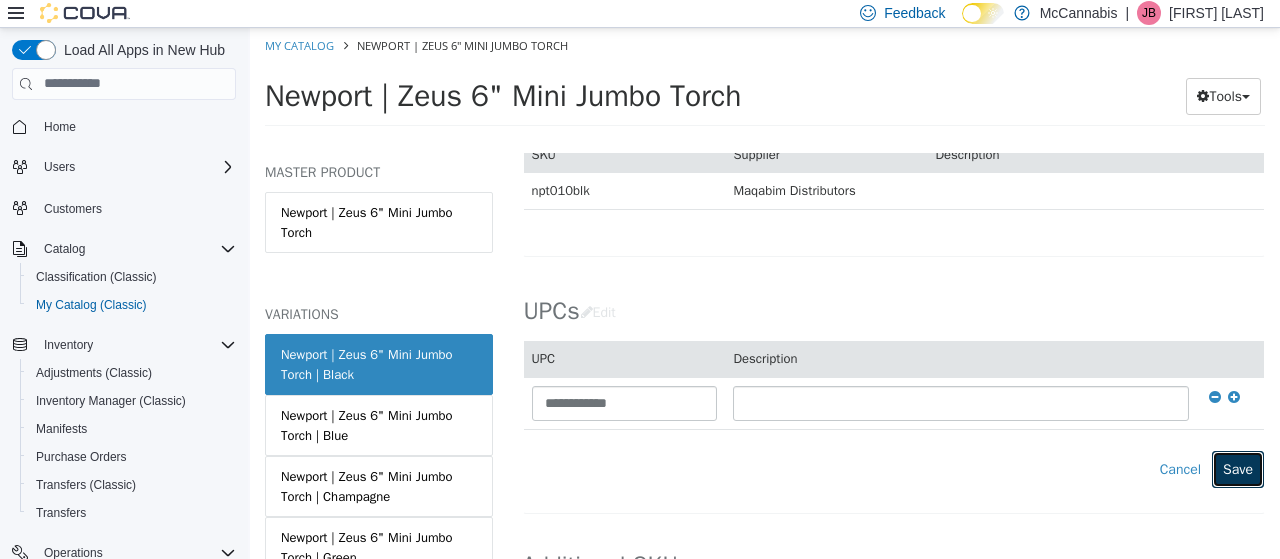 click on "Save" at bounding box center (1238, 468) 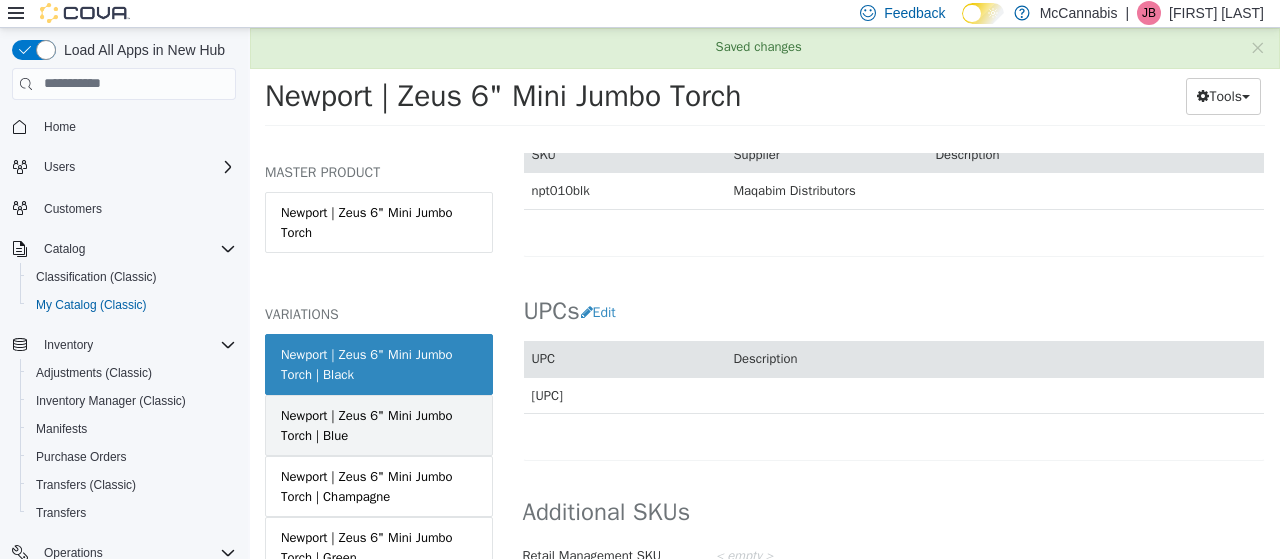 click on "Newport | Zeus 6" Mini Jumbo Torch | Blue" at bounding box center [379, 424] 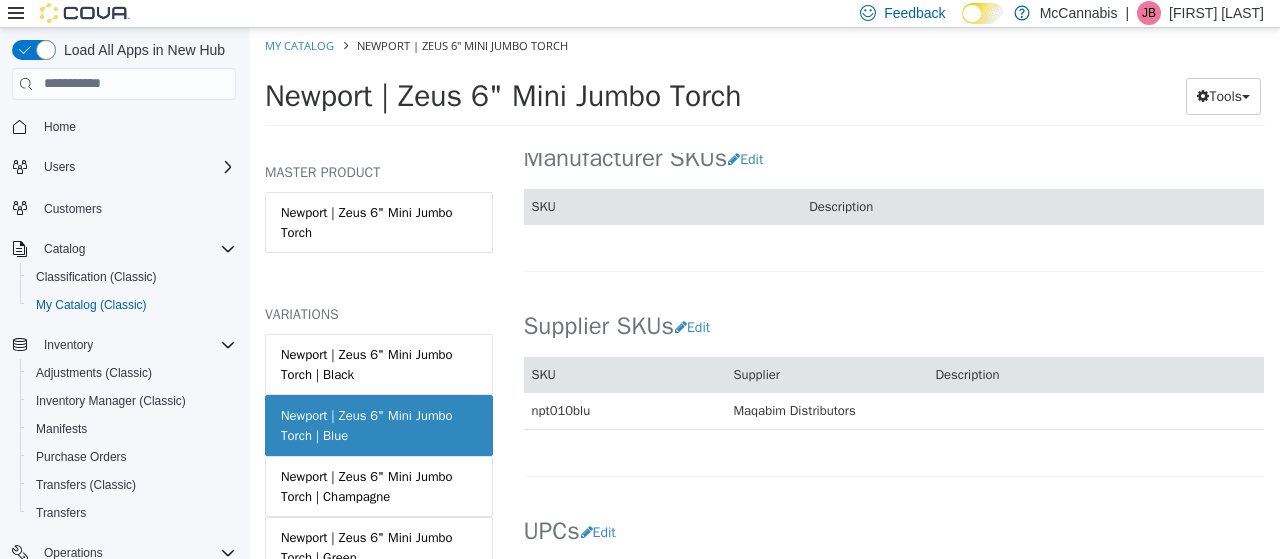 scroll, scrollTop: 1332, scrollLeft: 0, axis: vertical 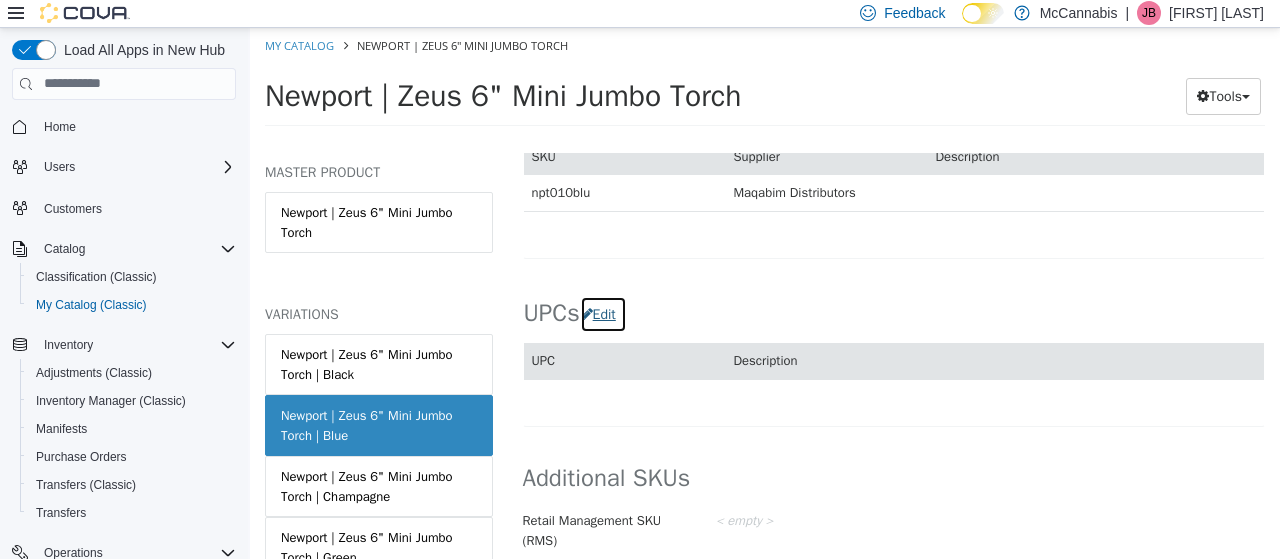 click on "Edit" at bounding box center [603, 313] 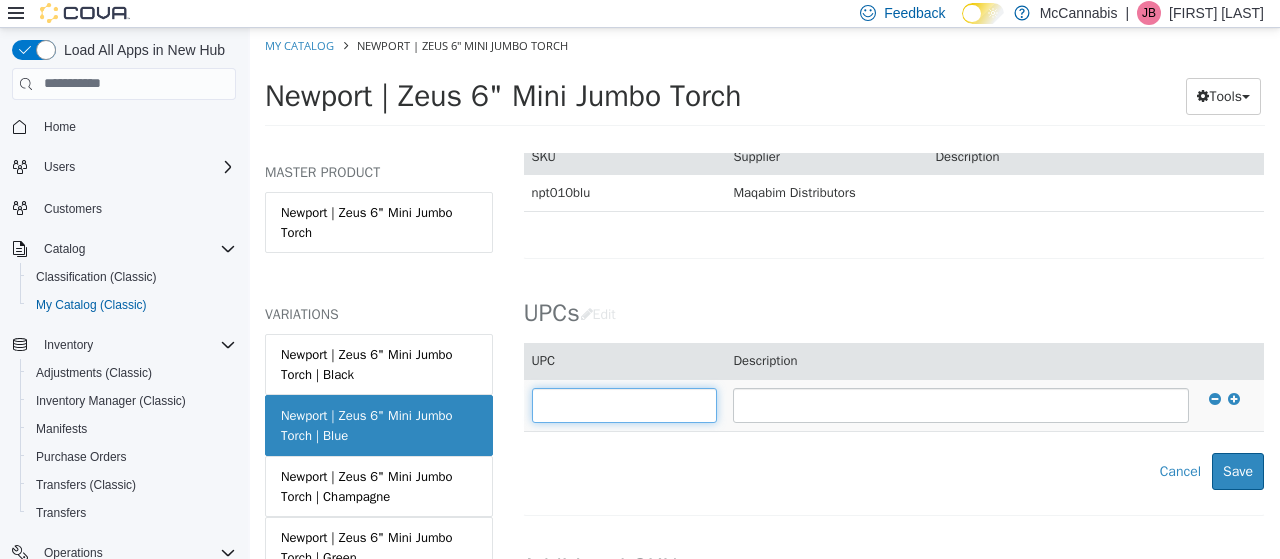 click at bounding box center [625, 404] 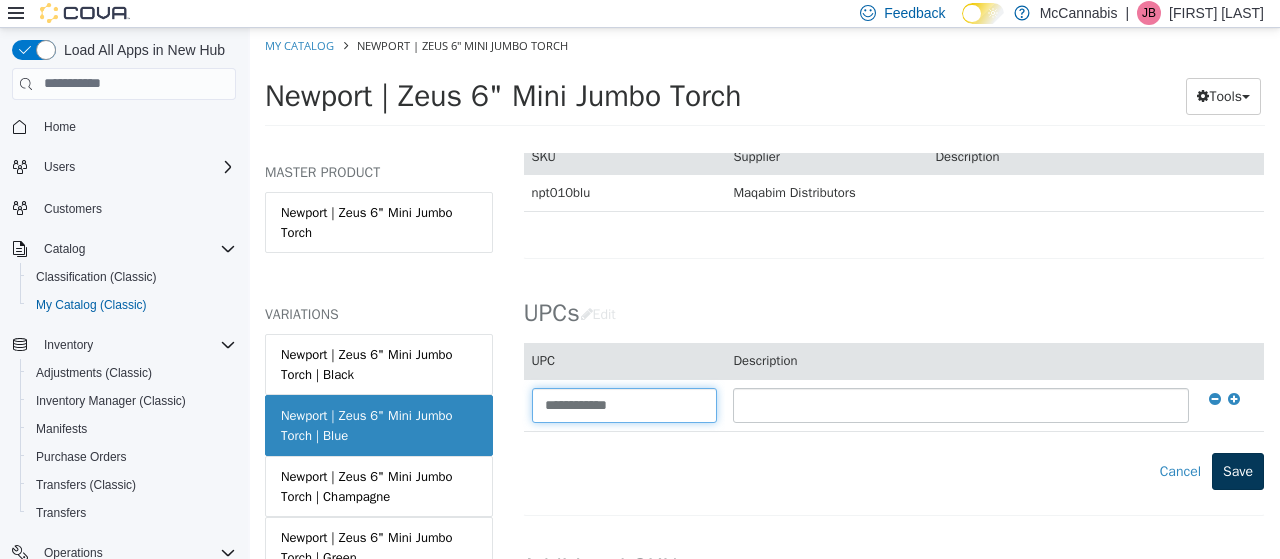 type on "**********" 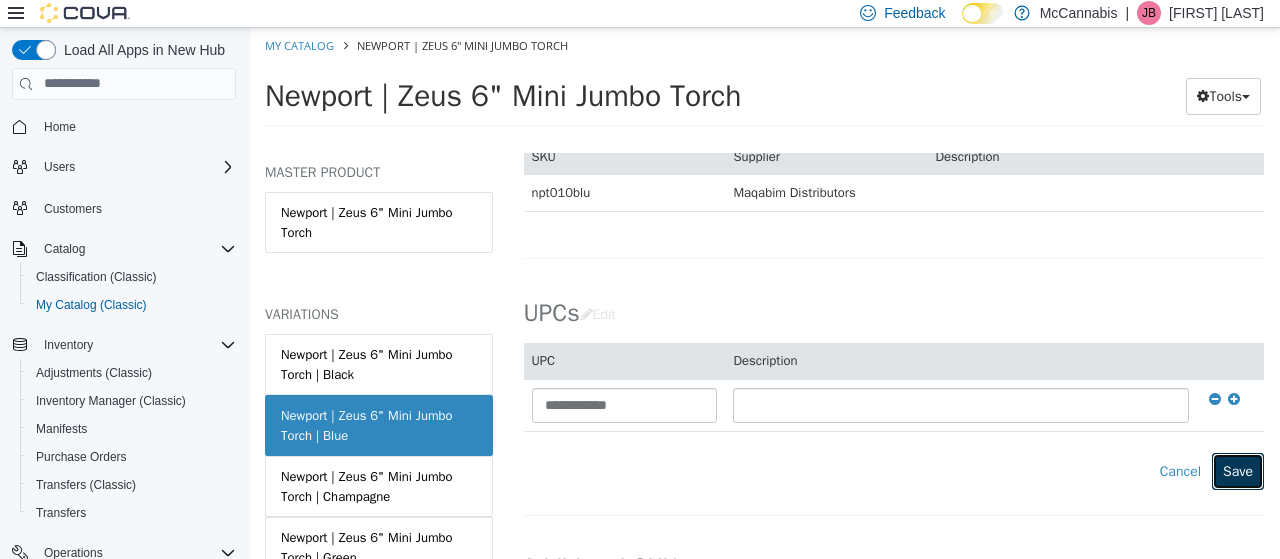 click on "Save" at bounding box center (1238, 470) 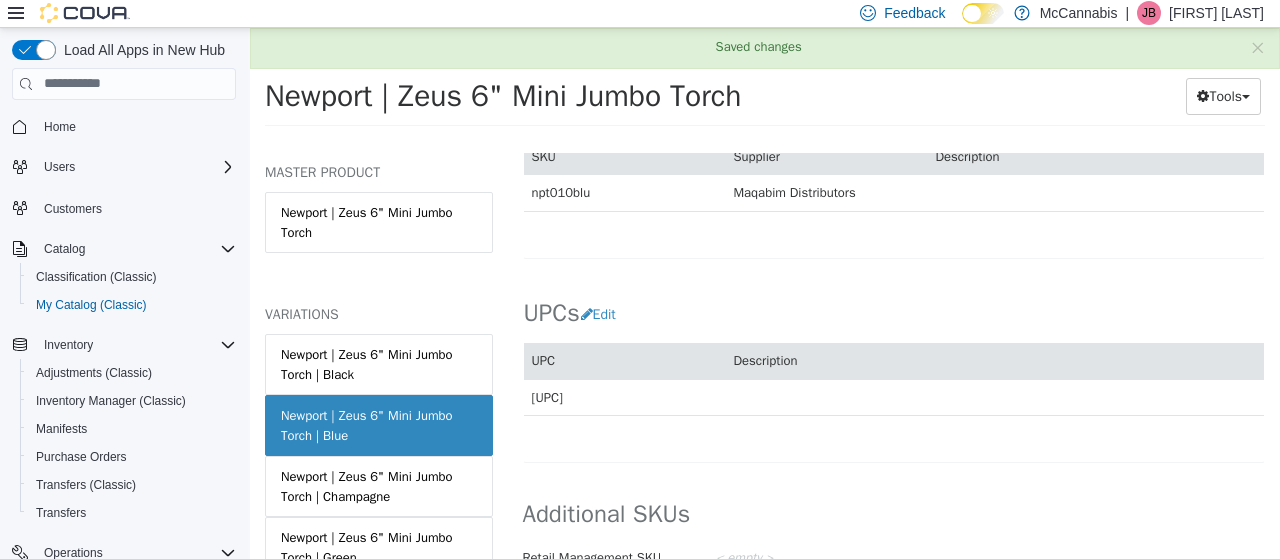 scroll, scrollTop: 1370, scrollLeft: 0, axis: vertical 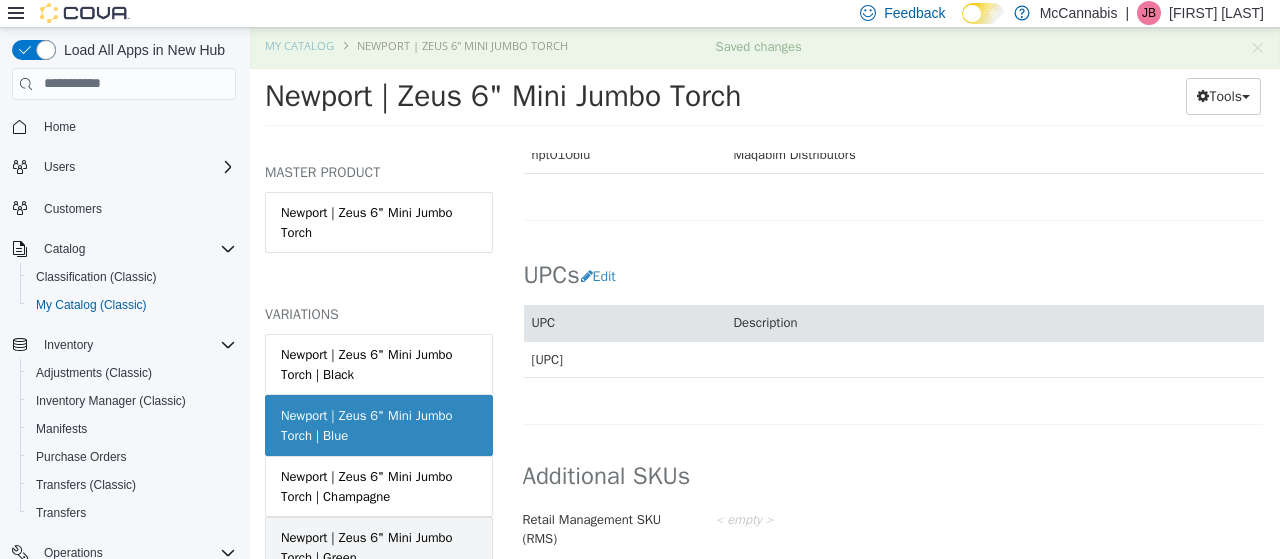click on "Newport | Zeus 6" Mini Jumbo Torch | Green" at bounding box center [379, 546] 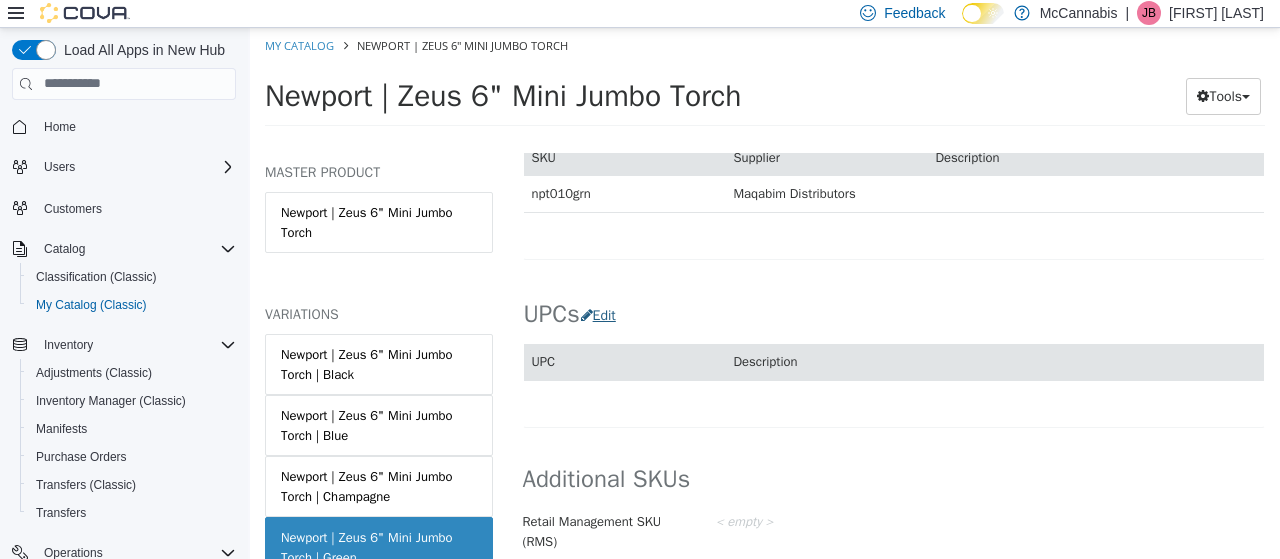 scroll, scrollTop: 1334, scrollLeft: 0, axis: vertical 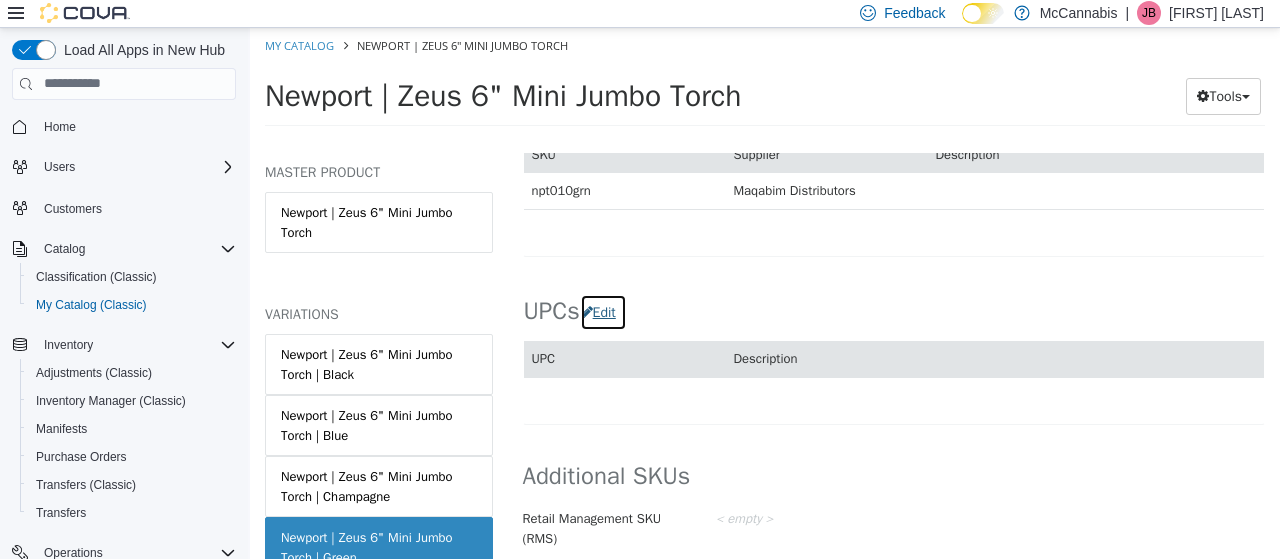 click on "Edit" at bounding box center (603, 311) 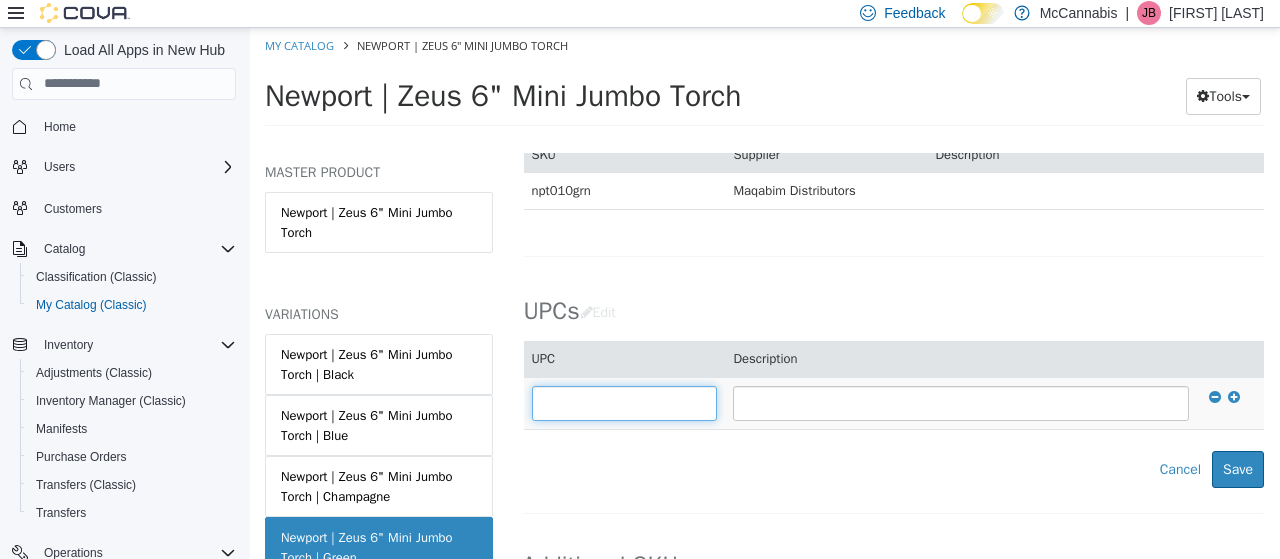 click at bounding box center [625, 402] 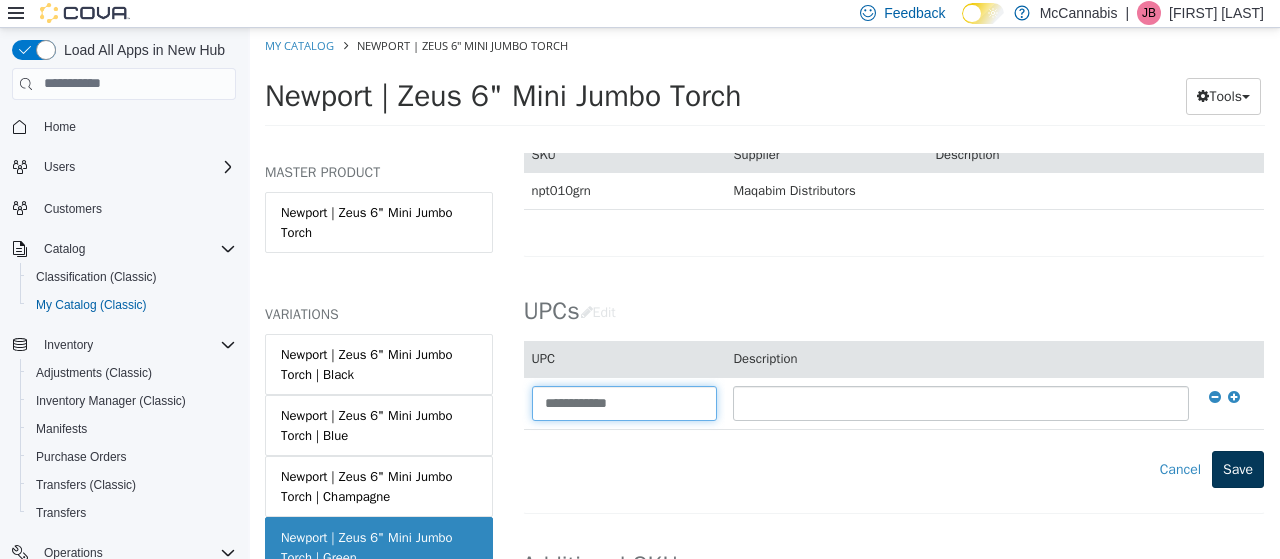 type on "**********" 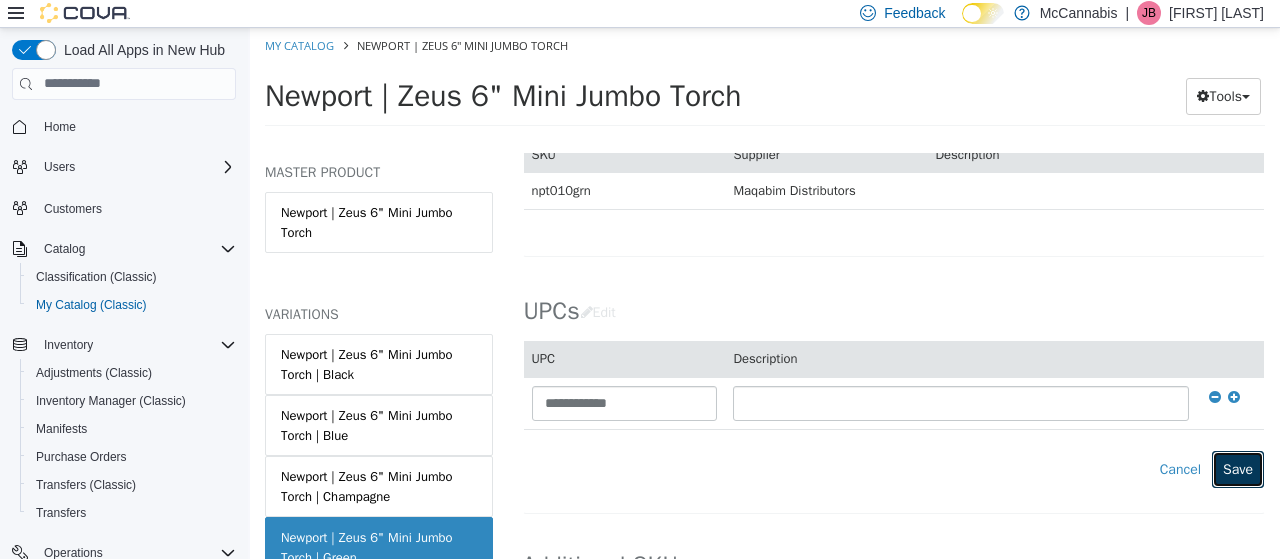 click on "Save" at bounding box center (1238, 468) 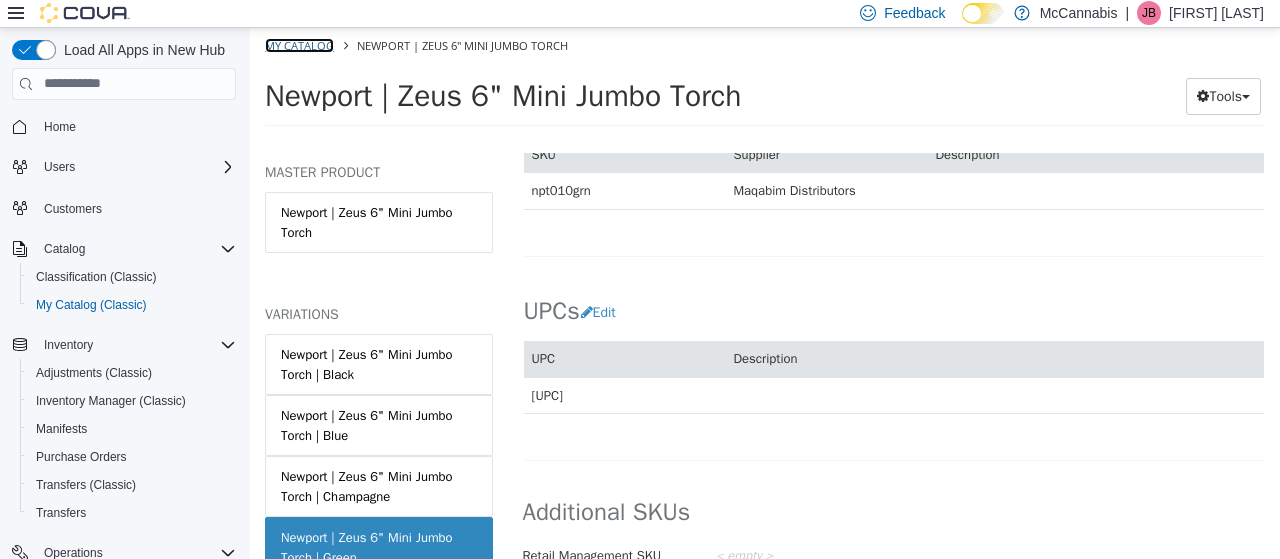 click on "My Catalog" at bounding box center (299, 44) 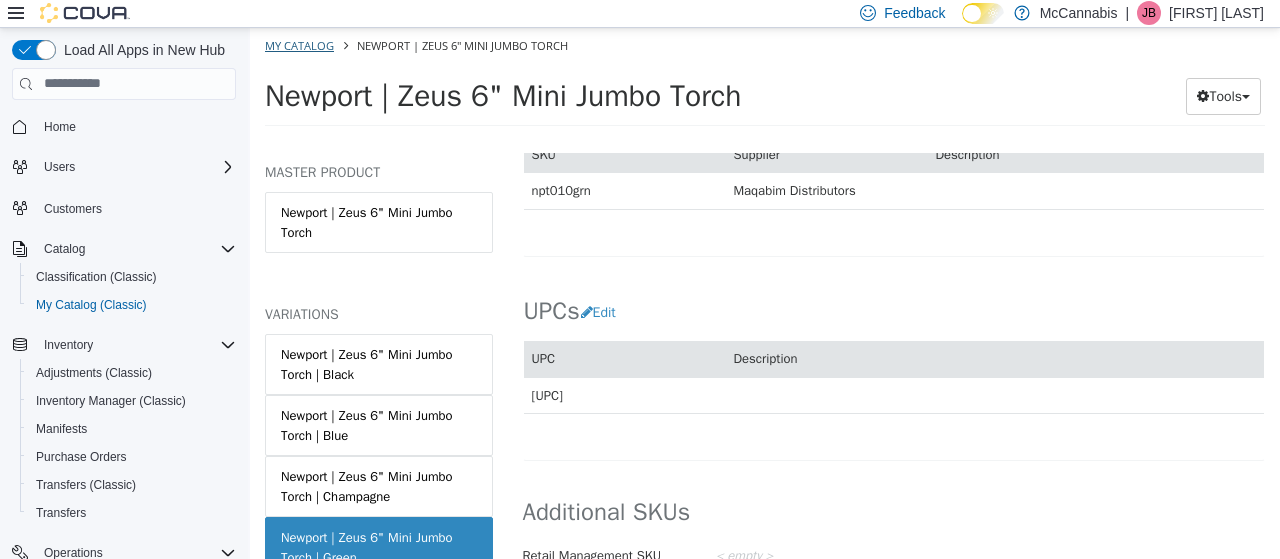 select on "**********" 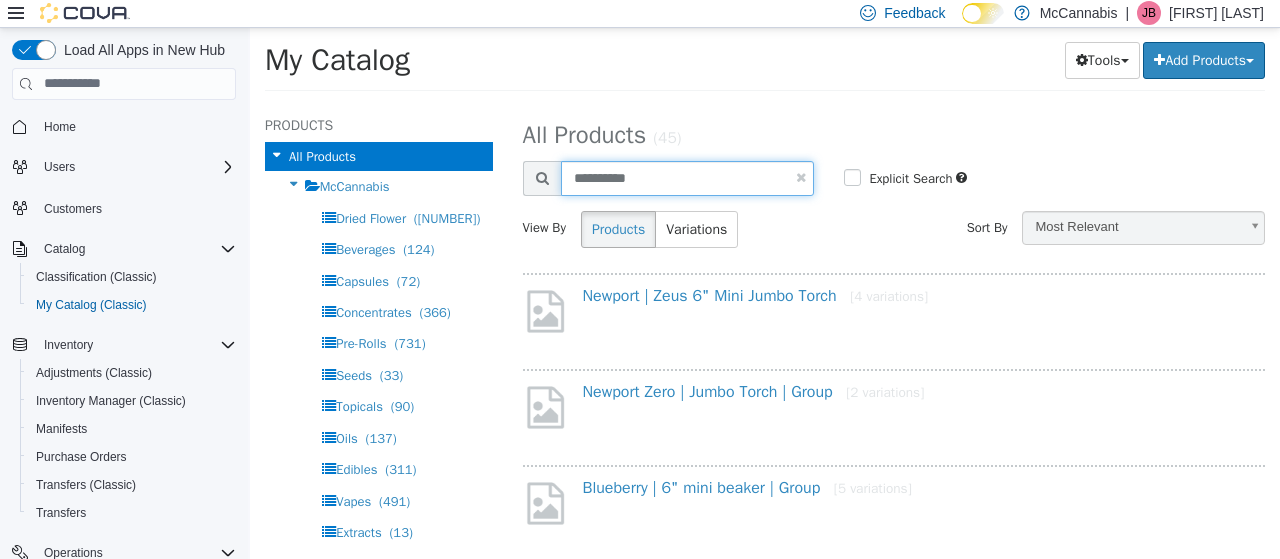 drag, startPoint x: 719, startPoint y: 182, endPoint x: 509, endPoint y: 186, distance: 210.03809 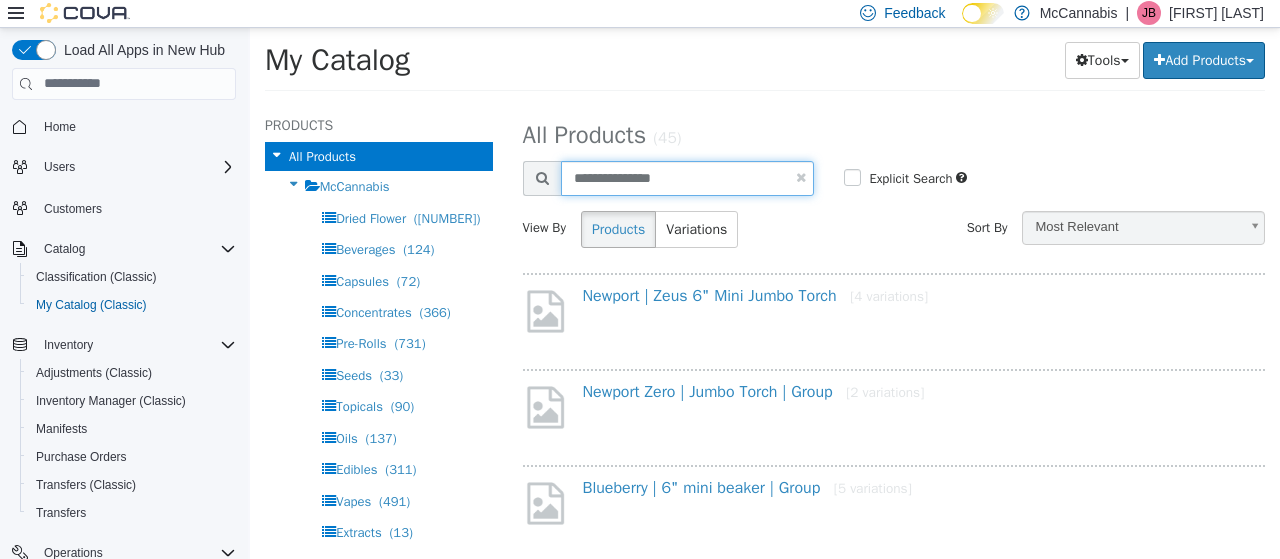 type on "**********" 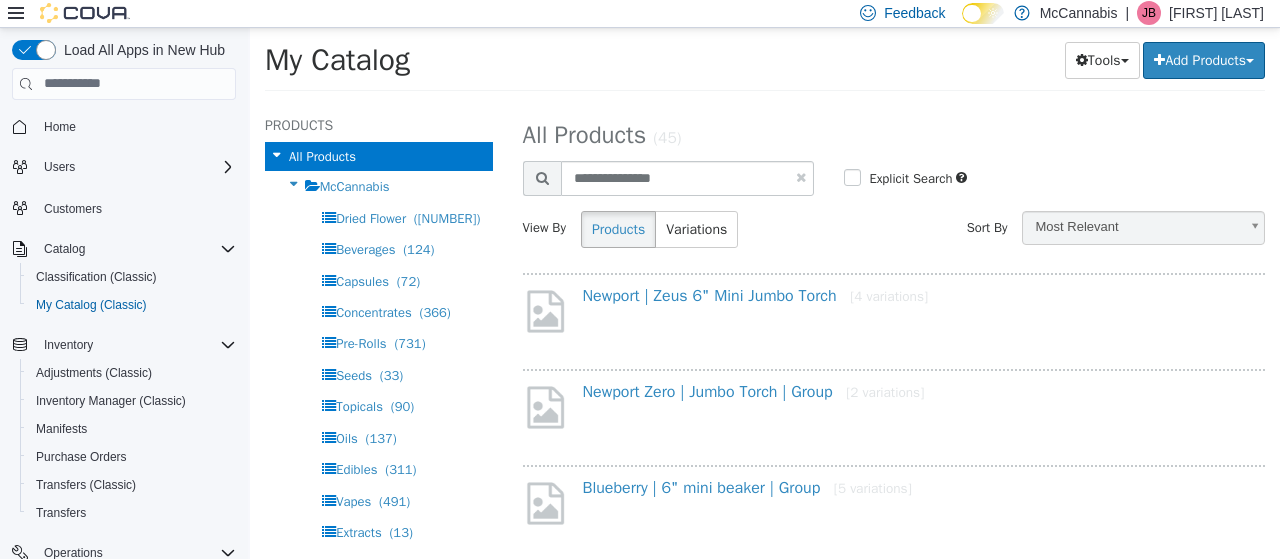 select on "**********" 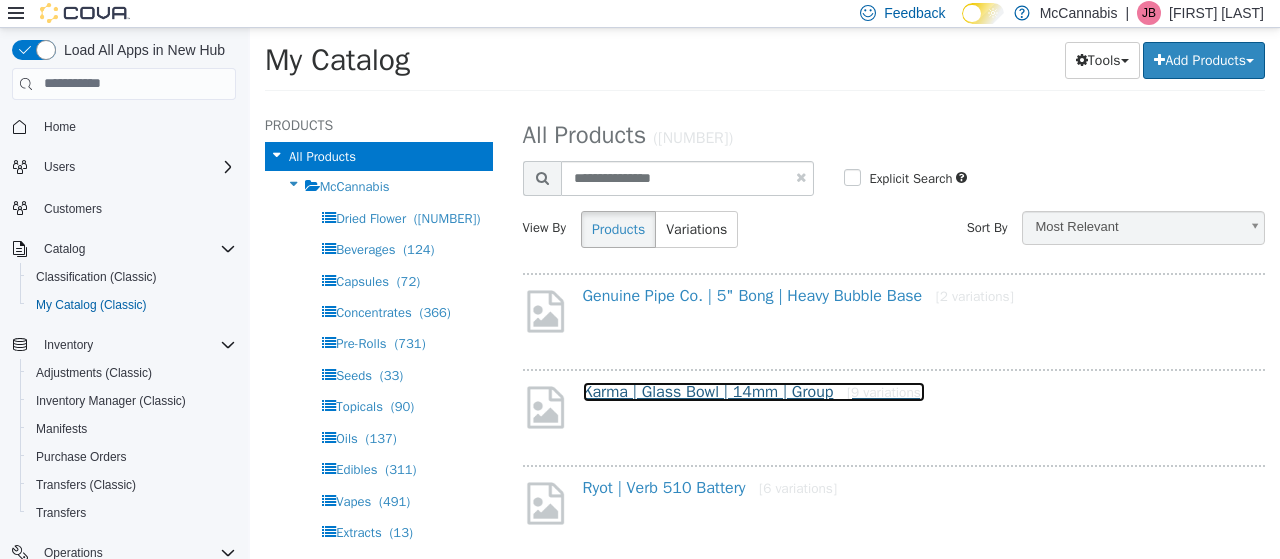 click on "[BRAND] | [PRODUCT] | [SIZE] | [GROUP]
[NUMBER] variations" at bounding box center [754, 391] 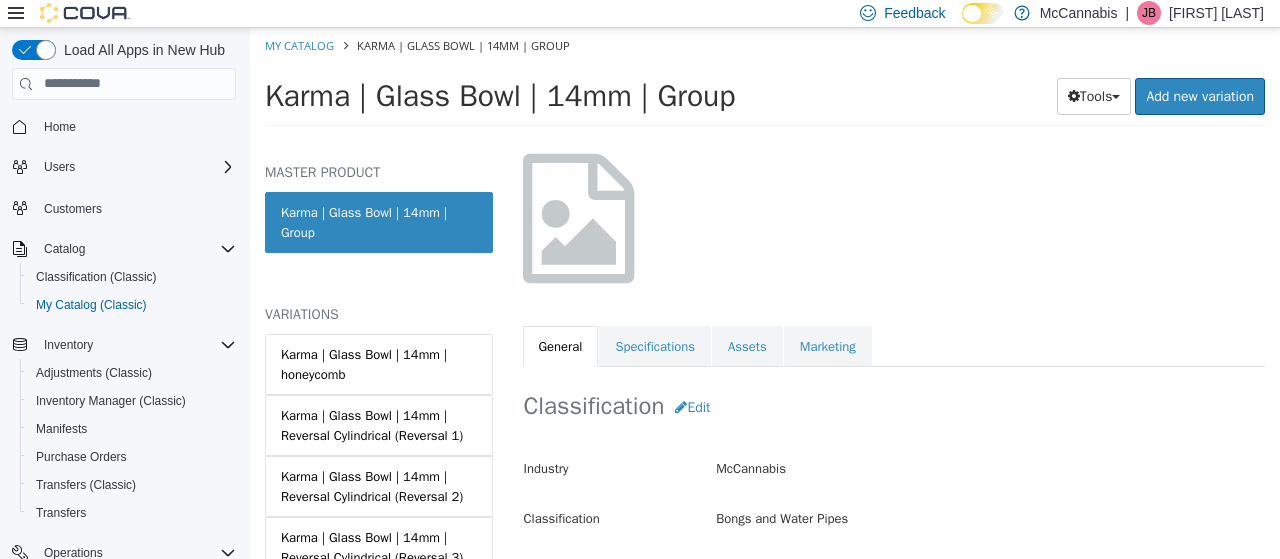 scroll, scrollTop: 160, scrollLeft: 0, axis: vertical 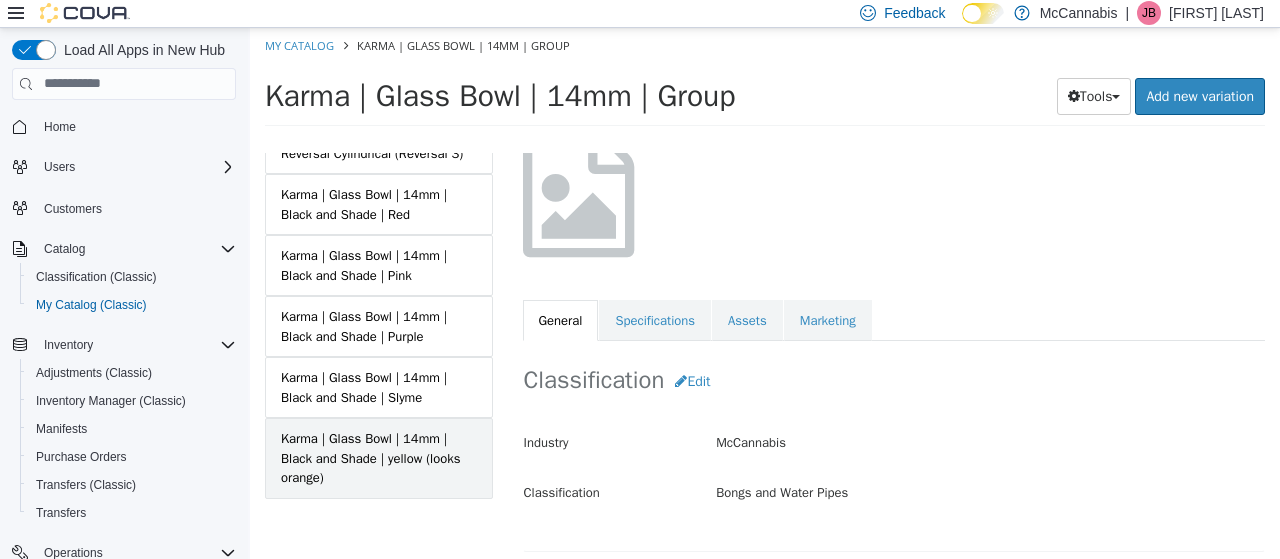 click on "Karma | Glass Bowl | 14mm | Black and Shade | yellow (looks orange)" at bounding box center (379, 457) 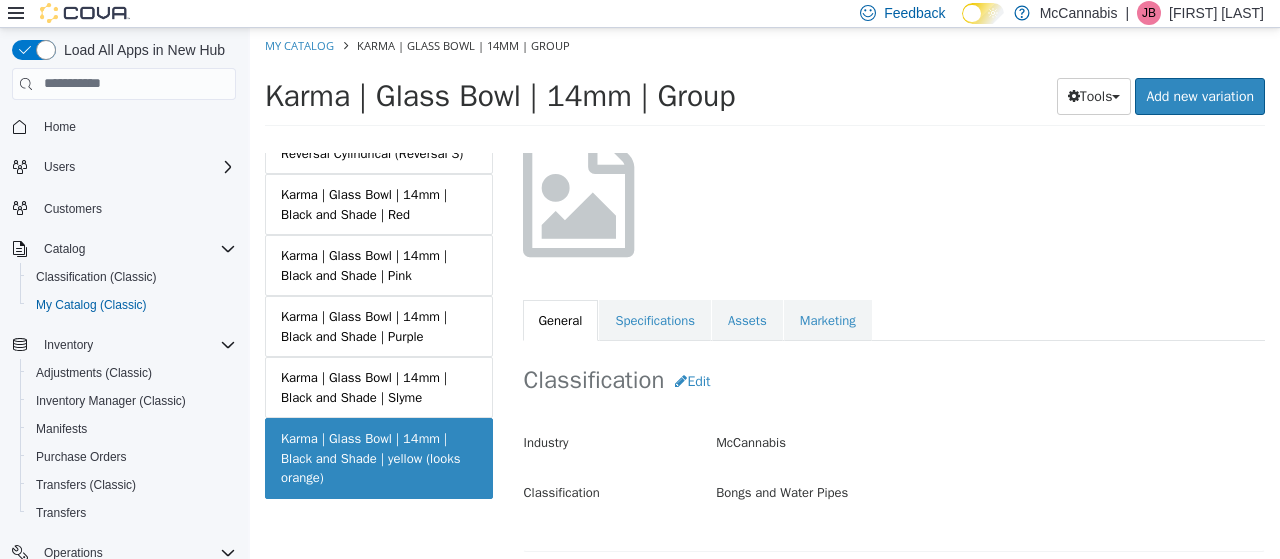 click on "Karma | Glass Bowl | 14mm | Black and Shade | yellow (looks orange)" at bounding box center [379, 457] 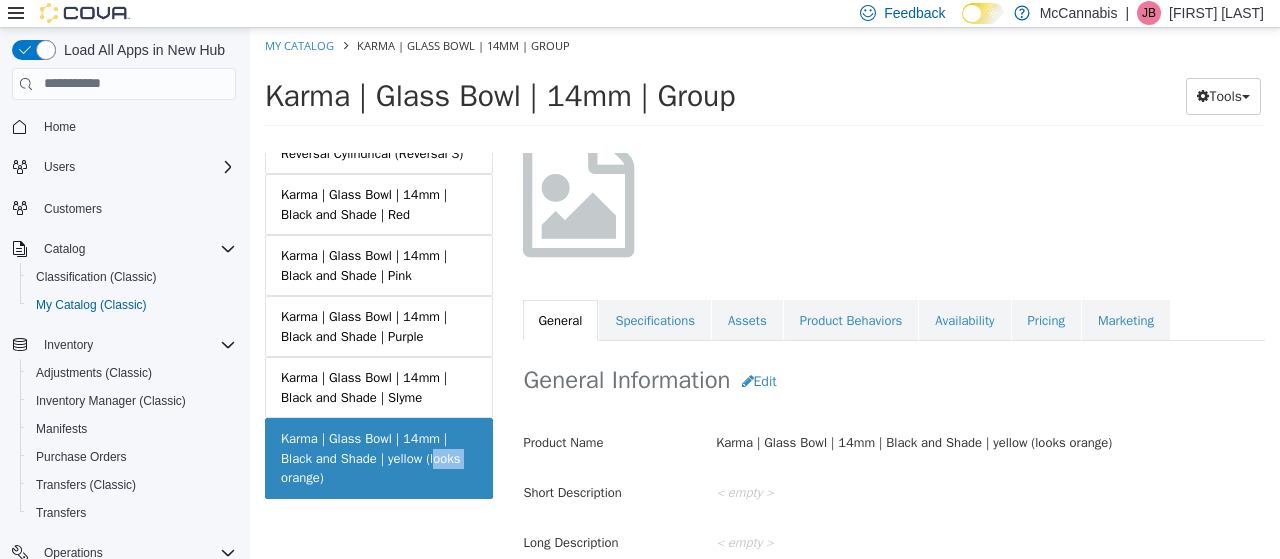 click on "Karma | Glass Bowl | 14mm | Black and Shade | yellow (looks orange)" at bounding box center [379, 457] 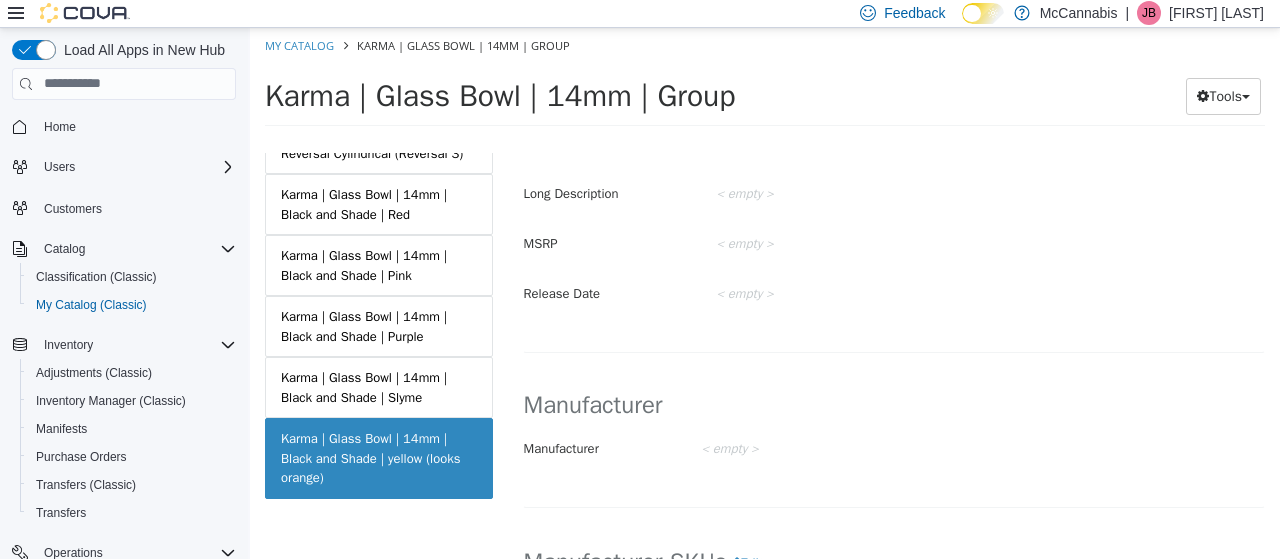 scroll, scrollTop: 734, scrollLeft: 0, axis: vertical 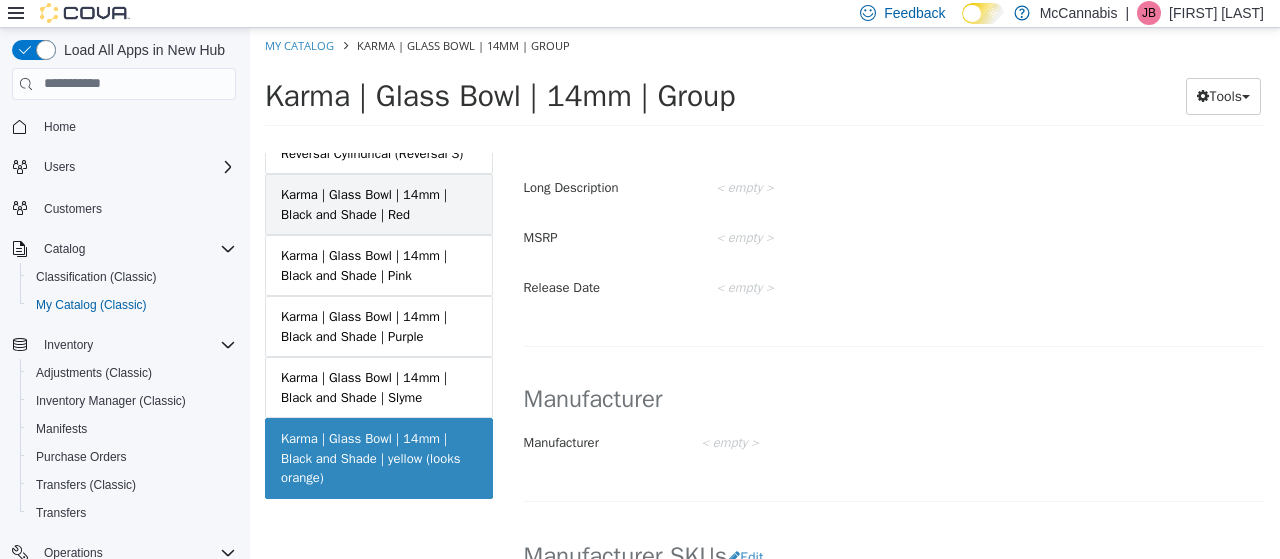 click on "Karma | Glass Bowl | 14mm | Black and Shade | Red" at bounding box center (379, 203) 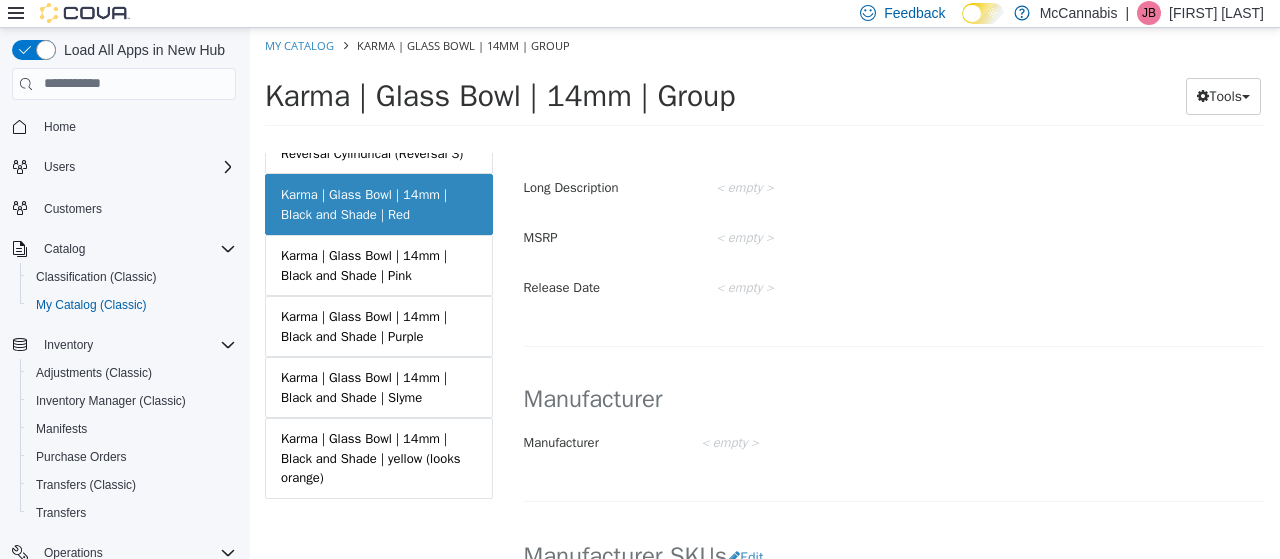 scroll, scrollTop: 732, scrollLeft: 0, axis: vertical 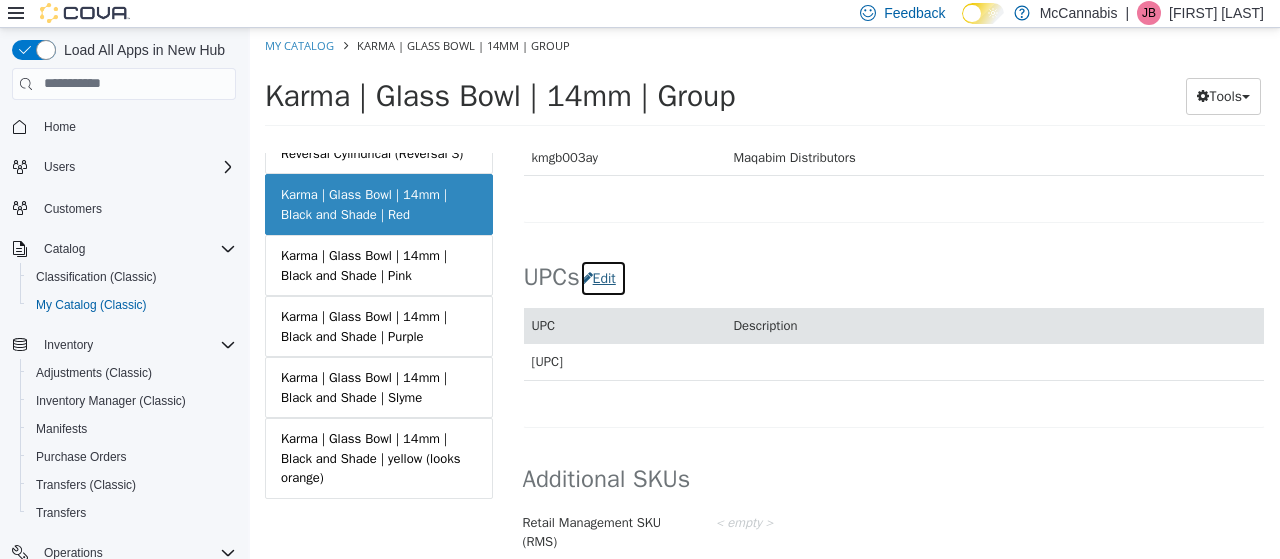 click on "Edit" at bounding box center (603, 277) 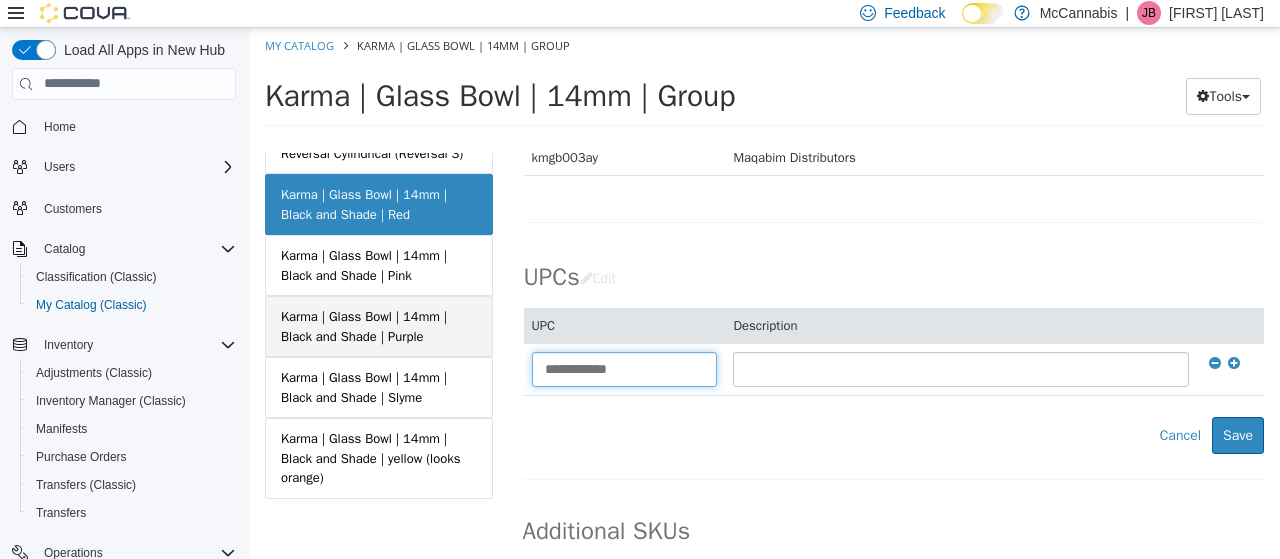 drag, startPoint x: 671, startPoint y: 344, endPoint x: 390, endPoint y: 334, distance: 281.1779 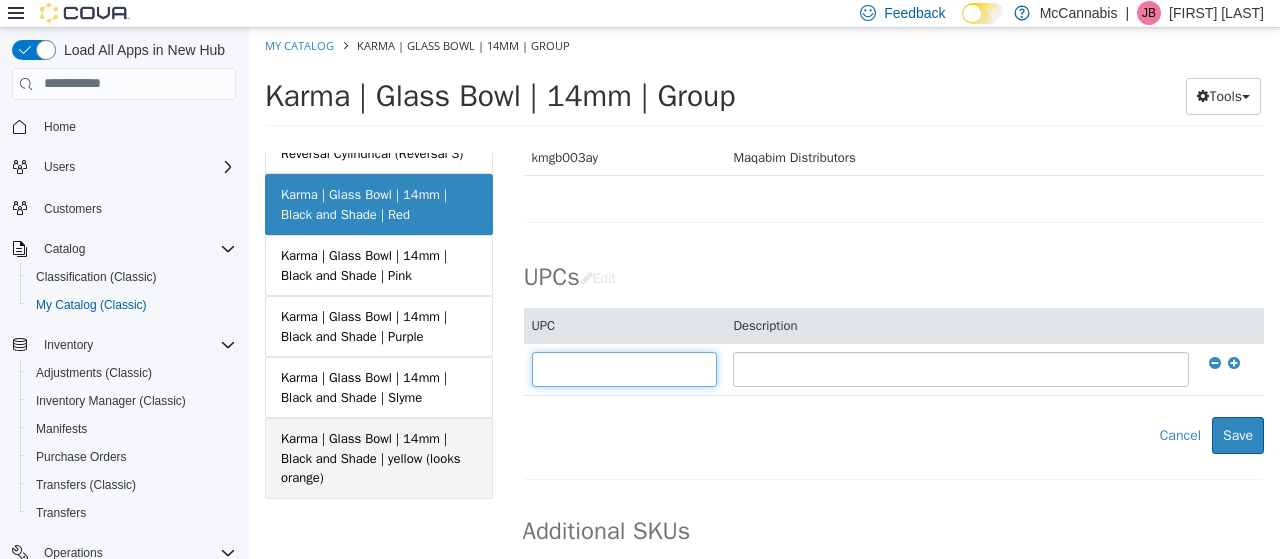 type 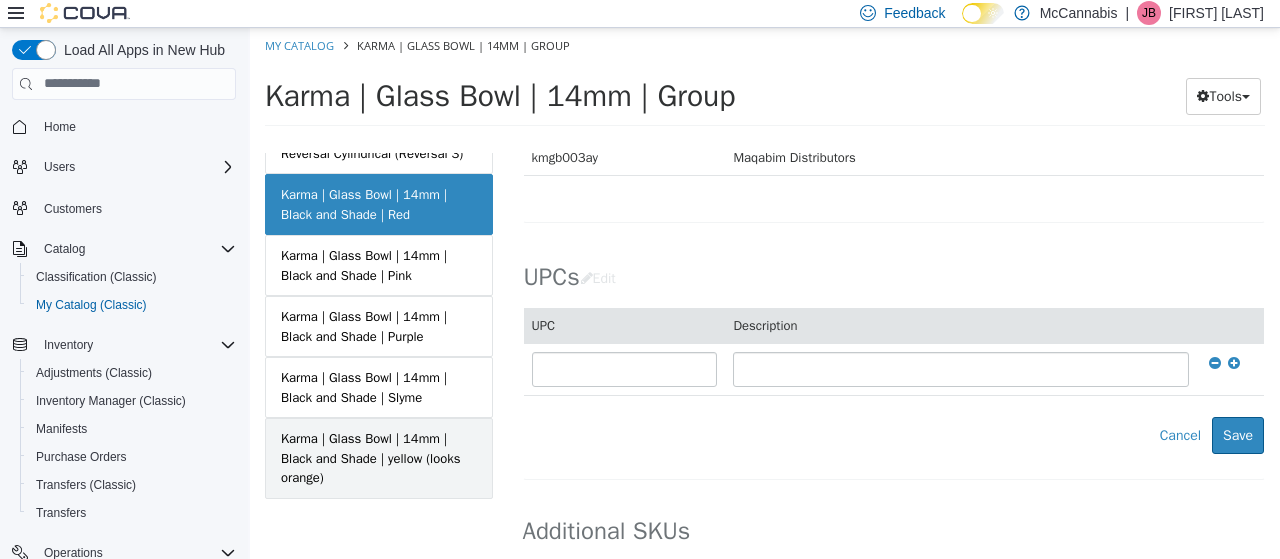click on "Karma | Glass Bowl | 14mm | Black and Shade | yellow (looks orange)" at bounding box center (379, 457) 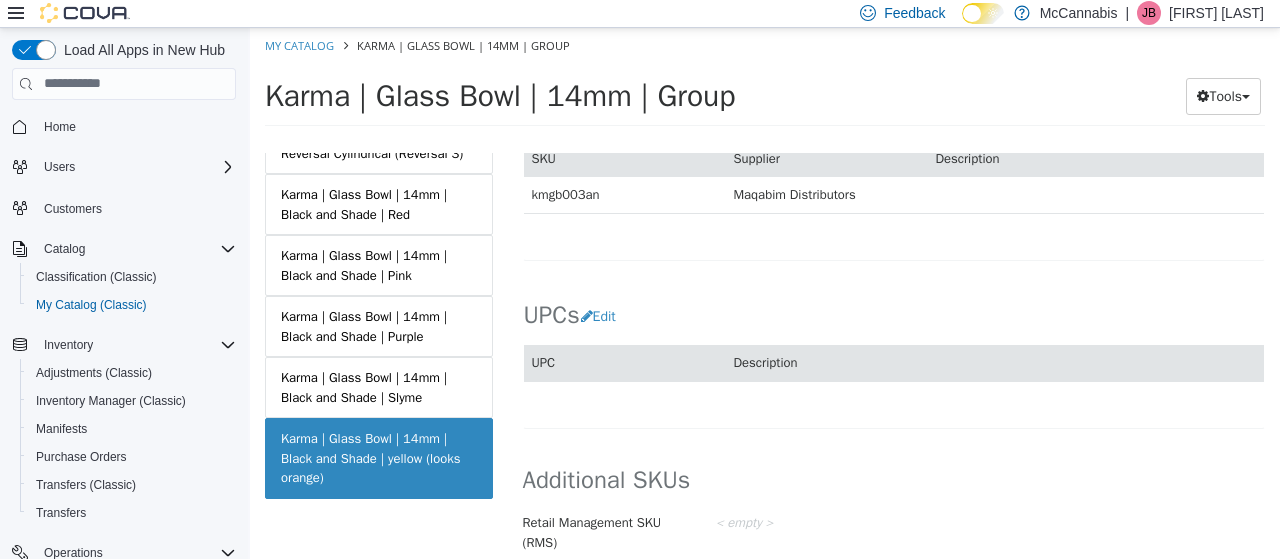scroll, scrollTop: 1349, scrollLeft: 0, axis: vertical 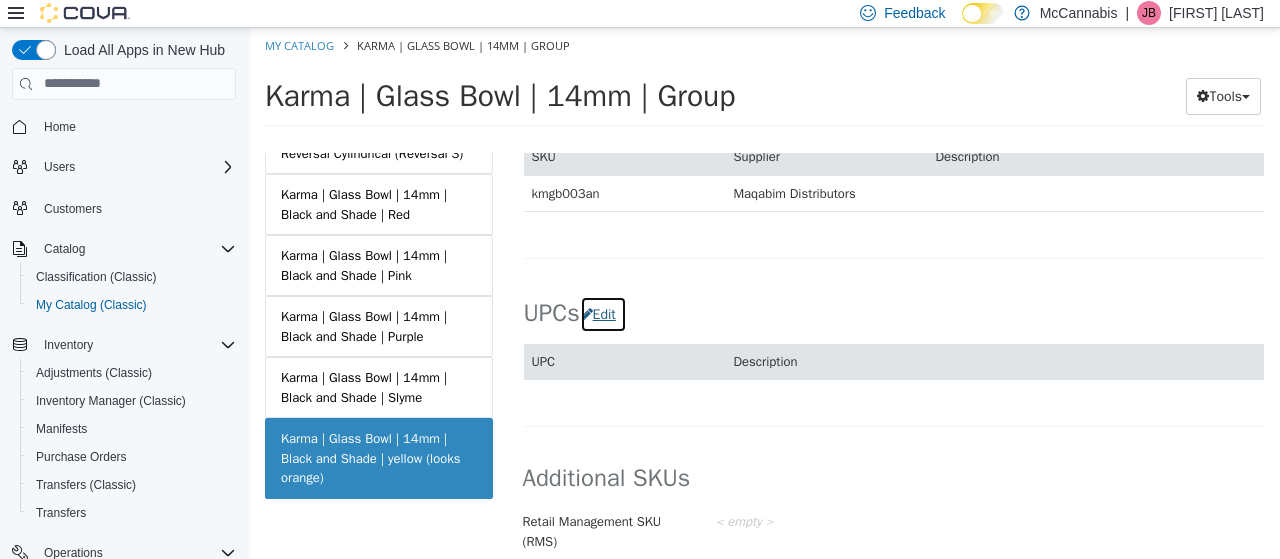 click on "Edit" at bounding box center [603, 313] 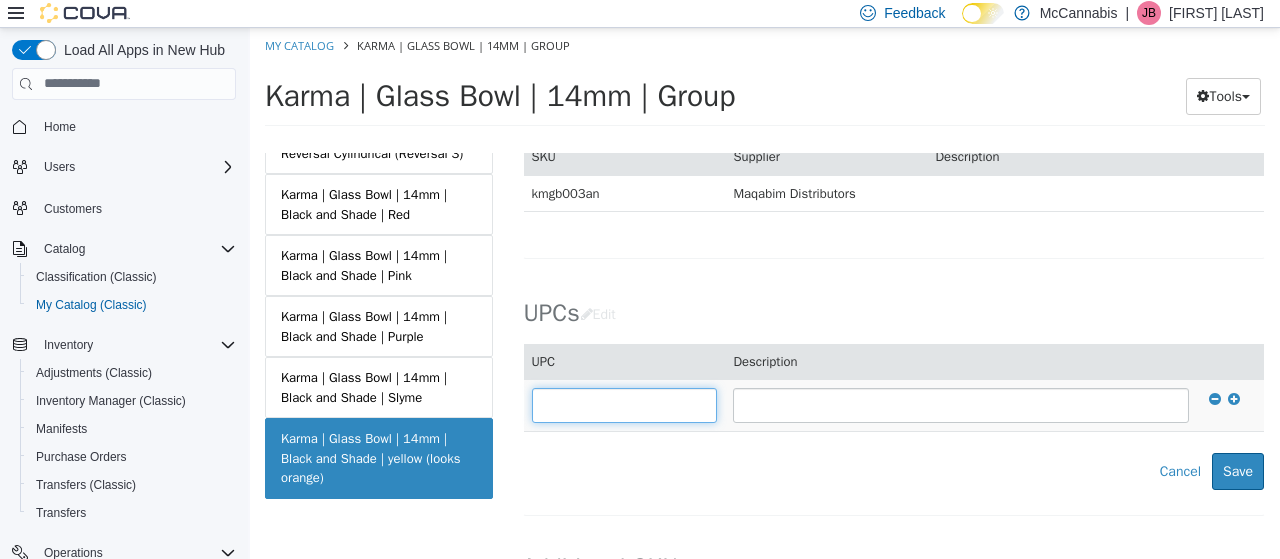 click at bounding box center [625, 404] 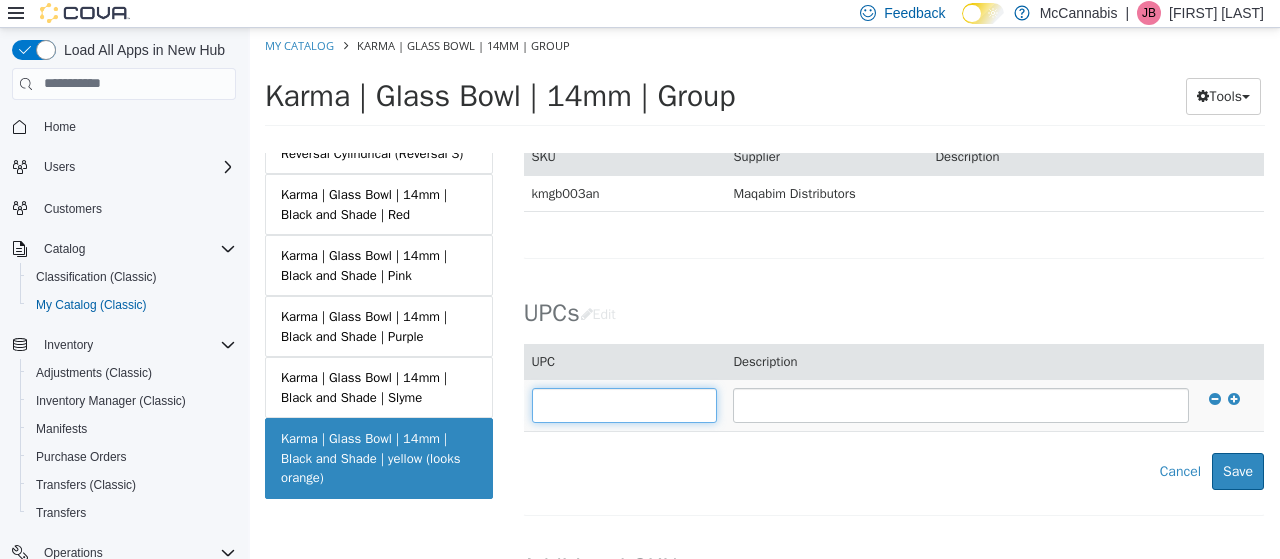 paste on "**********" 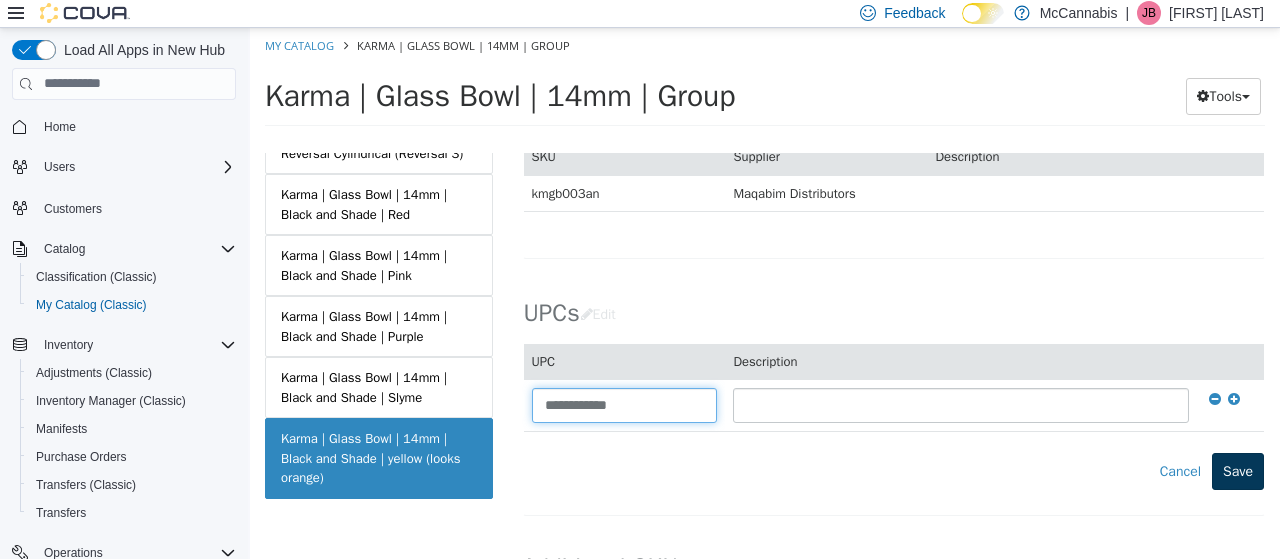 type on "**********" 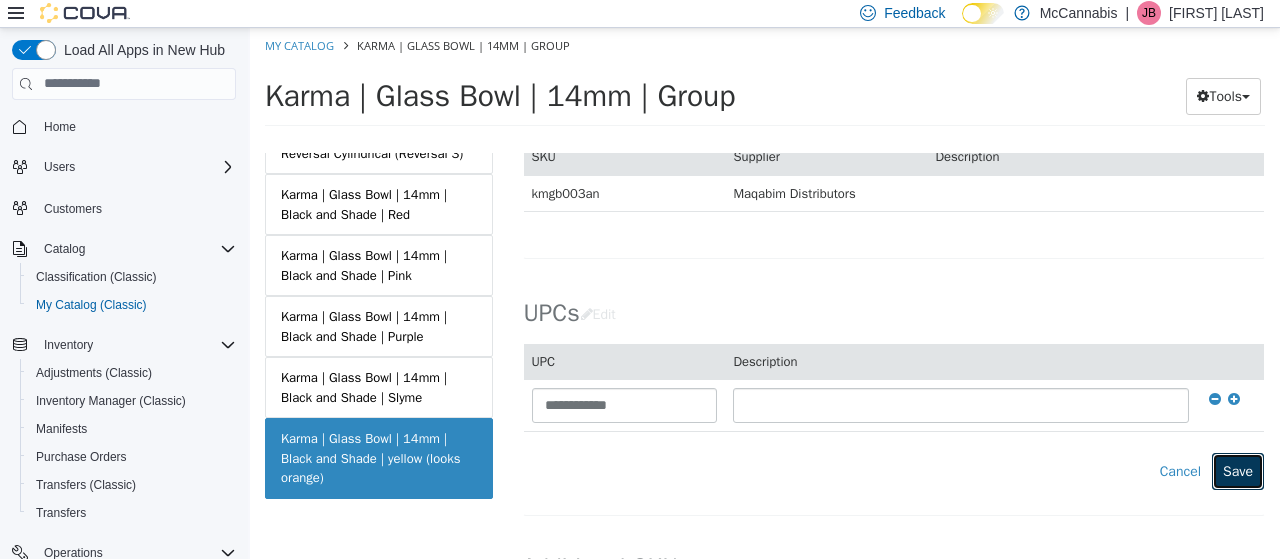 click on "Save" at bounding box center (1238, 470) 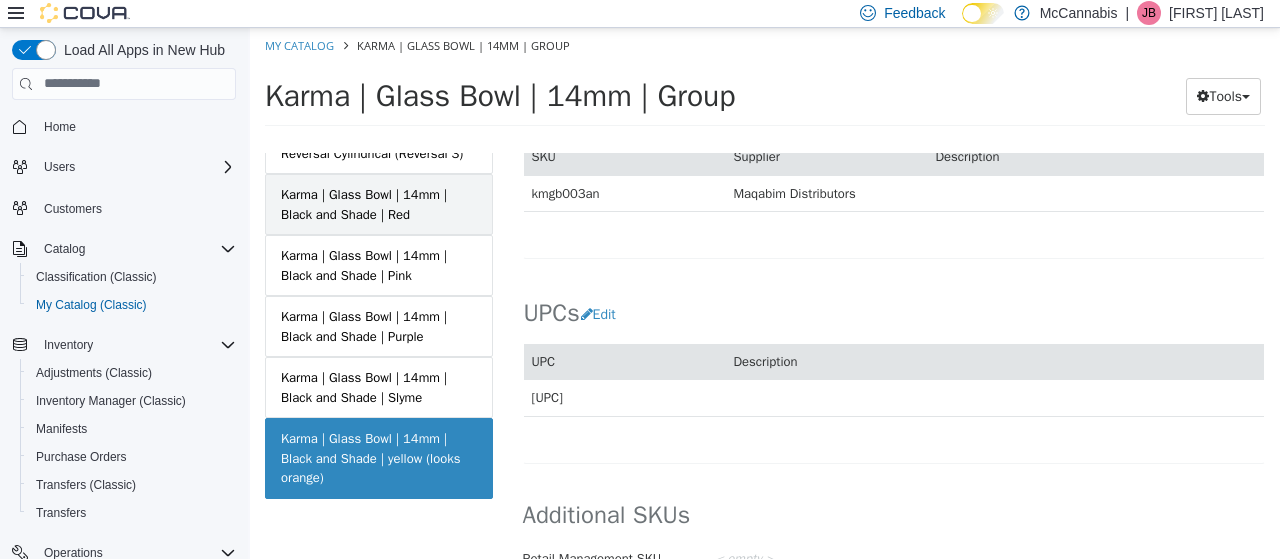 click on "Karma | Glass Bowl | 14mm | Black and Shade | Red" at bounding box center [379, 203] 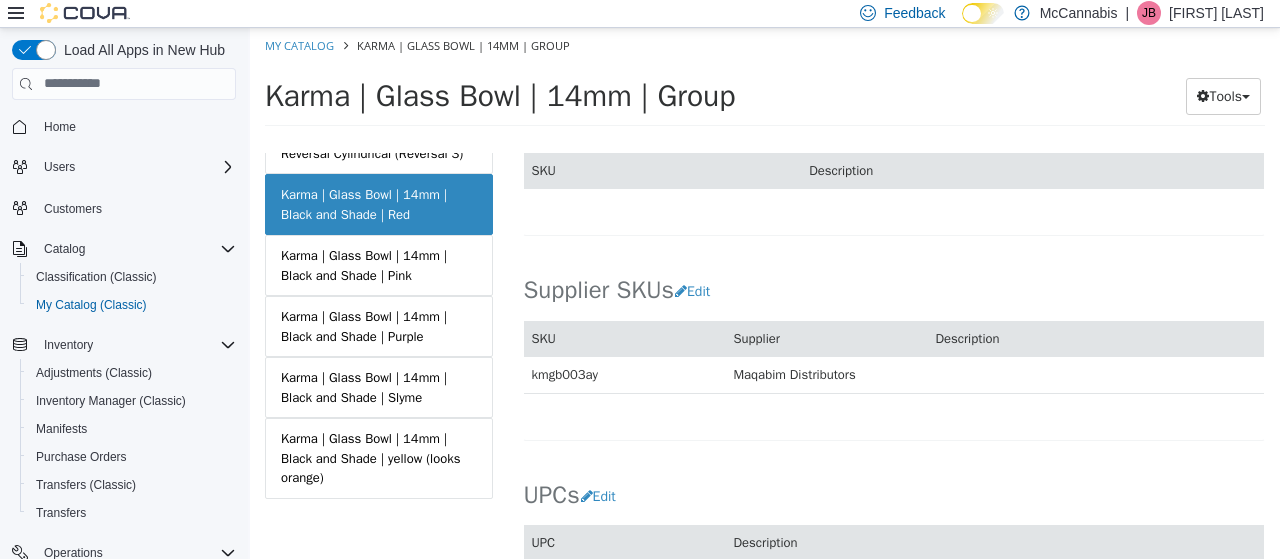scroll, scrollTop: 1347, scrollLeft: 0, axis: vertical 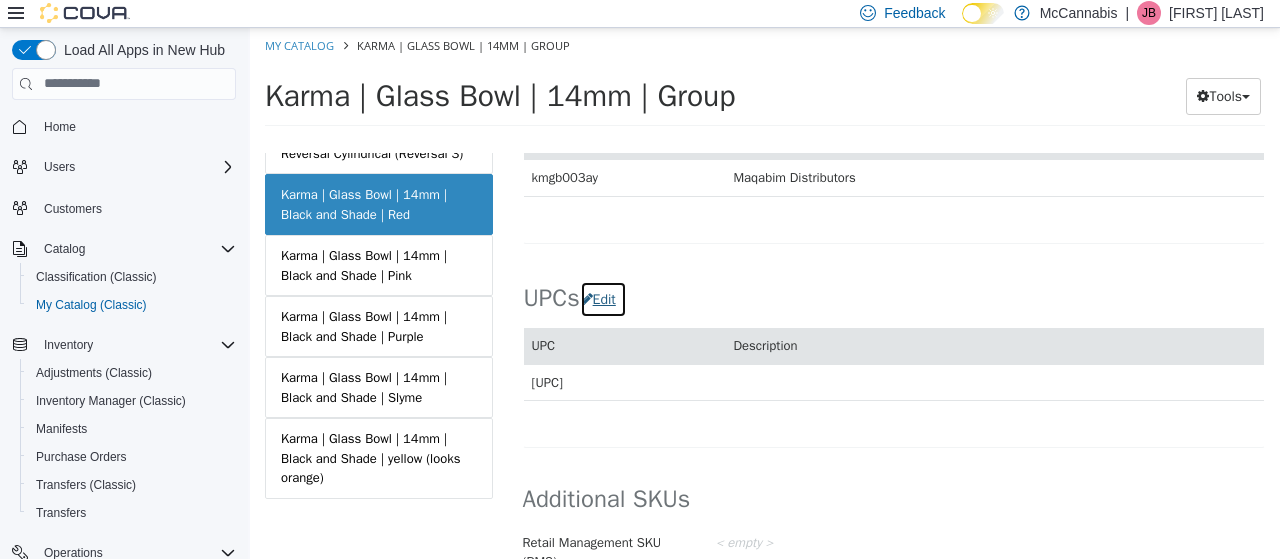 click on "Edit" at bounding box center [603, 298] 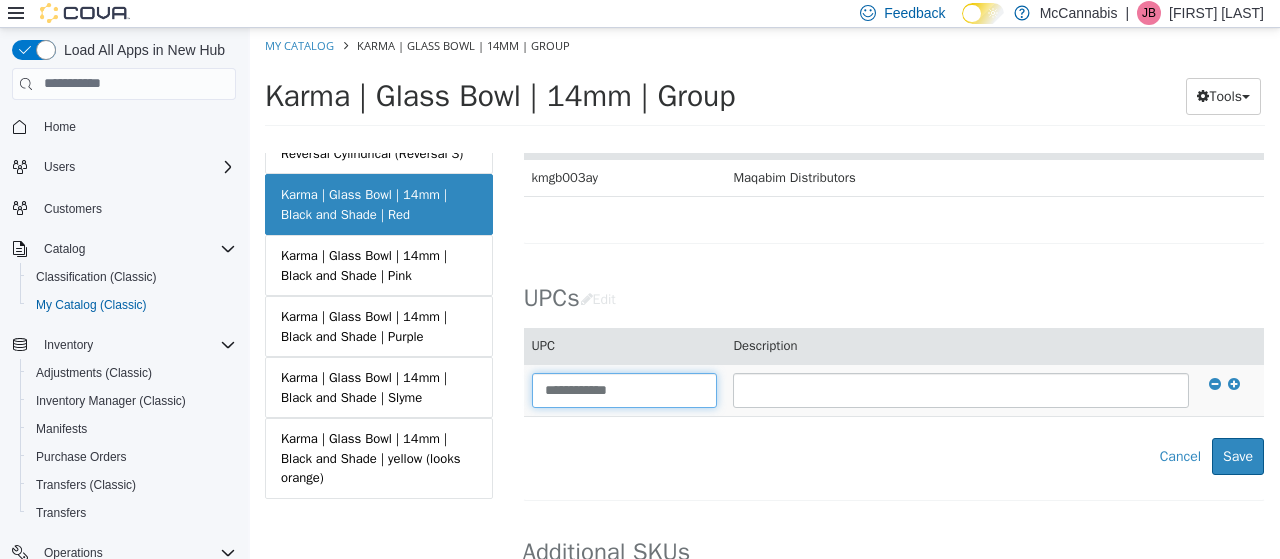 click on "**********" at bounding box center [625, 389] 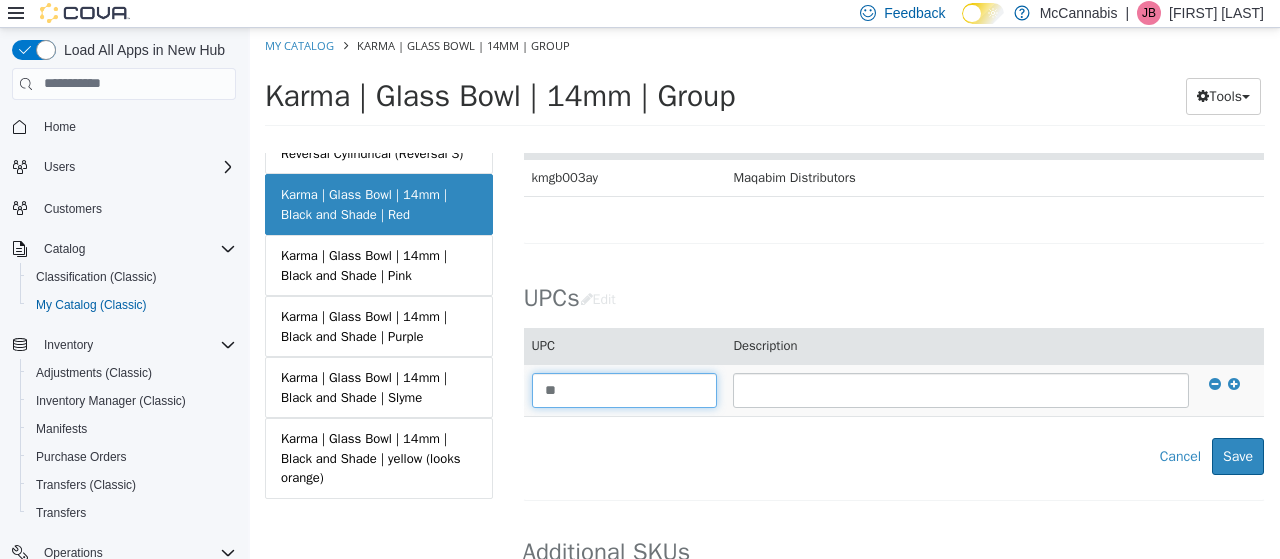 type on "*" 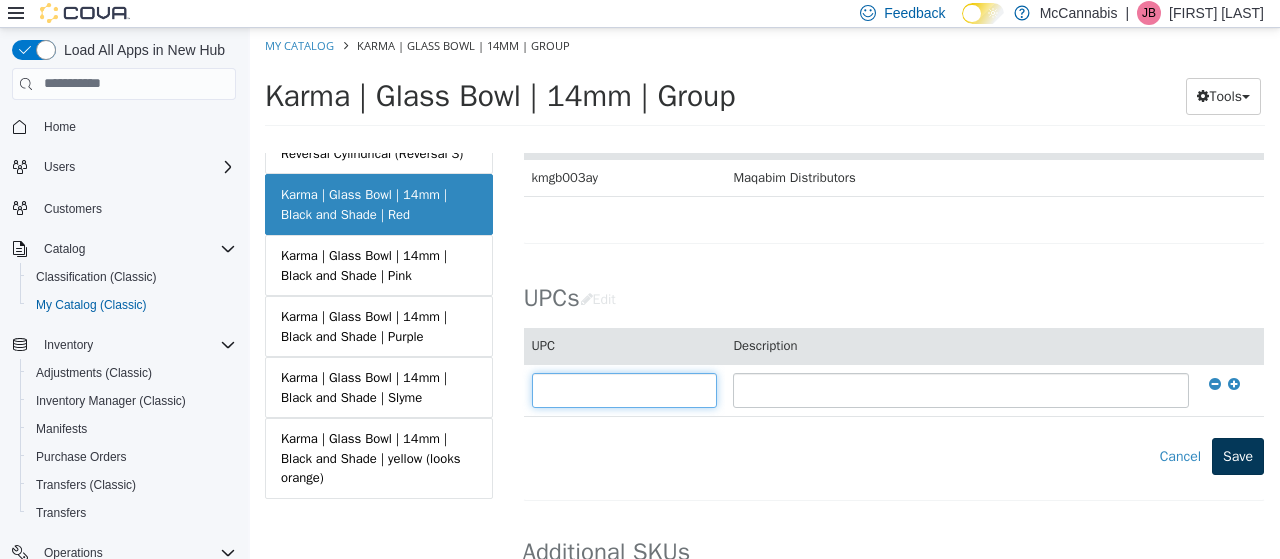 type 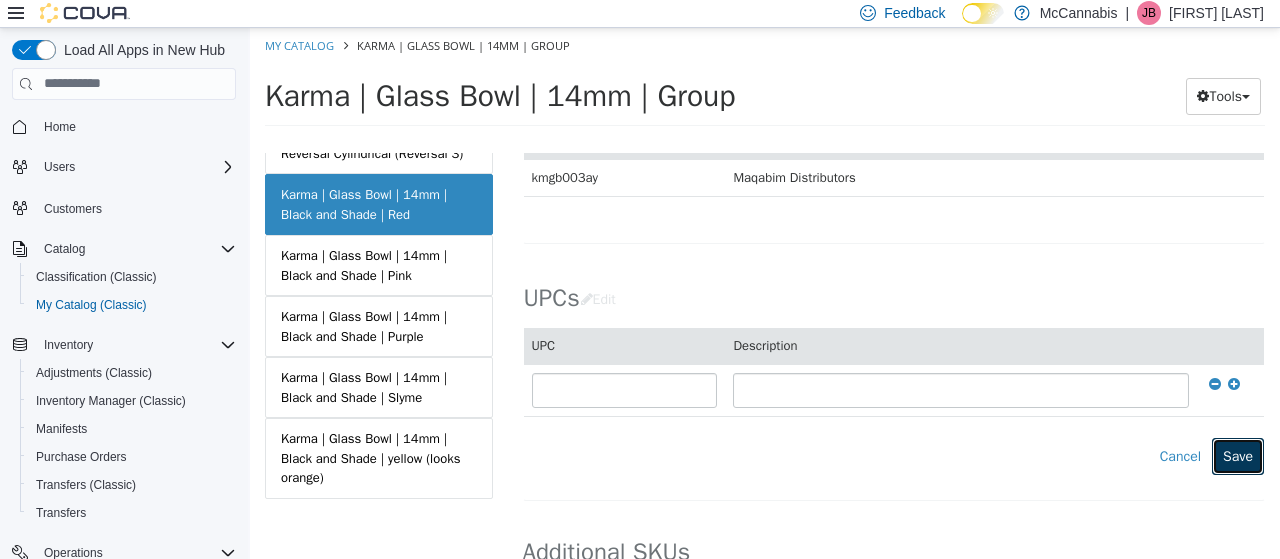 click on "Save" at bounding box center [1238, 455] 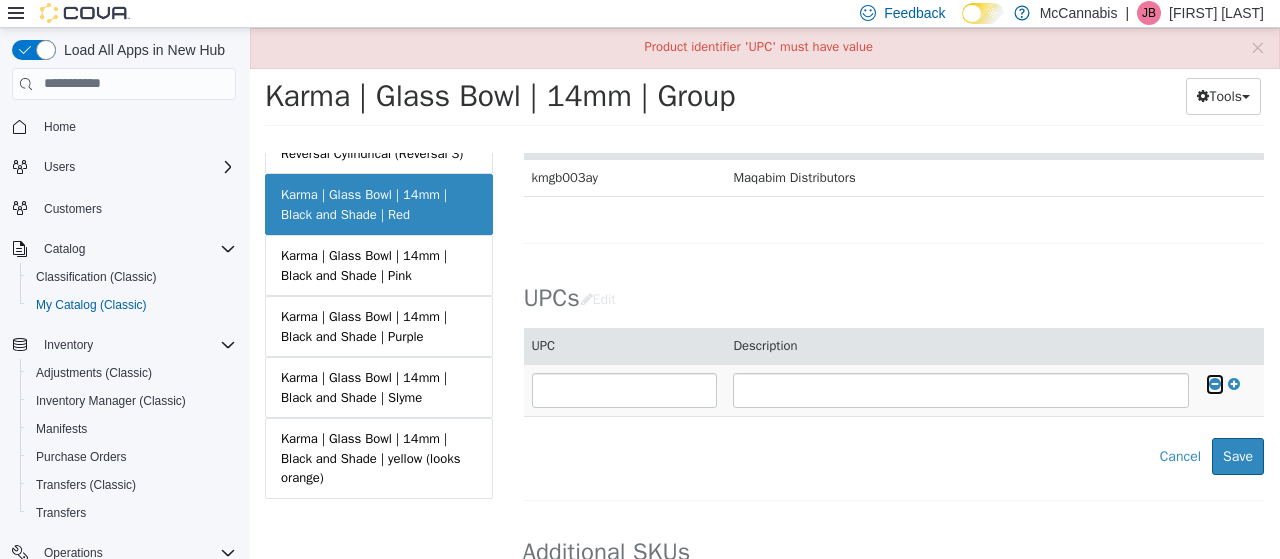 click at bounding box center [1215, 383] 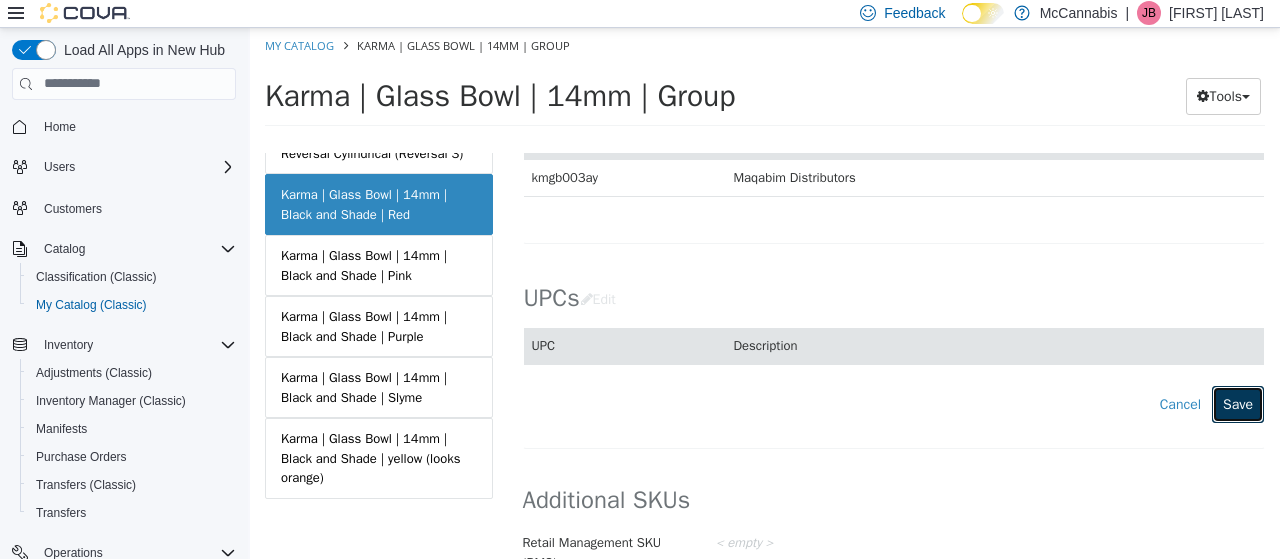 click on "Save" at bounding box center (1238, 403) 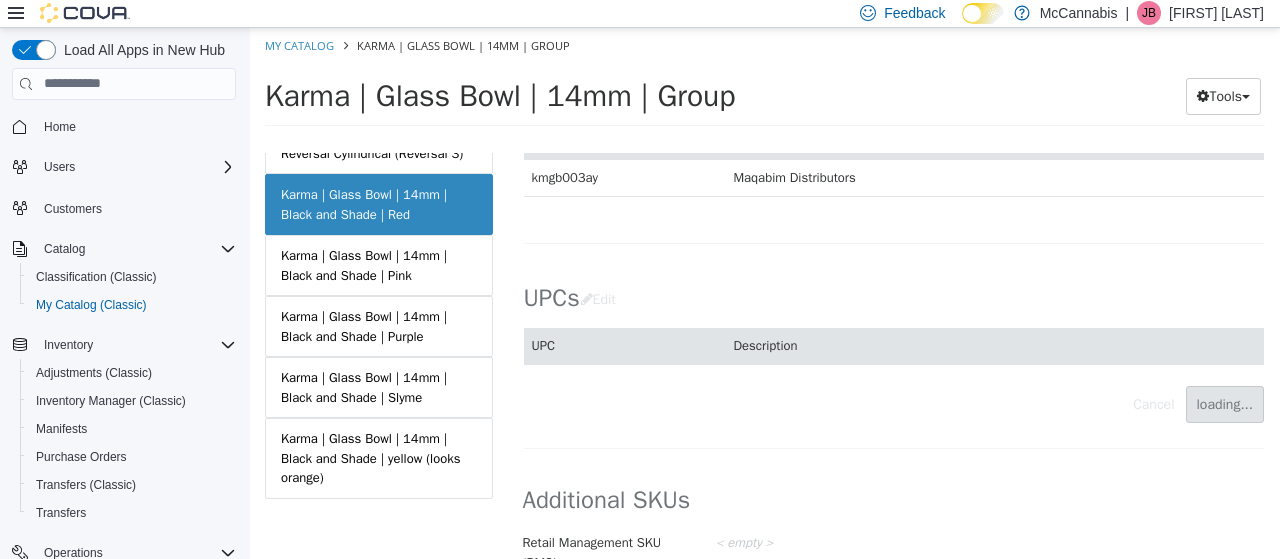 scroll, scrollTop: 1334, scrollLeft: 0, axis: vertical 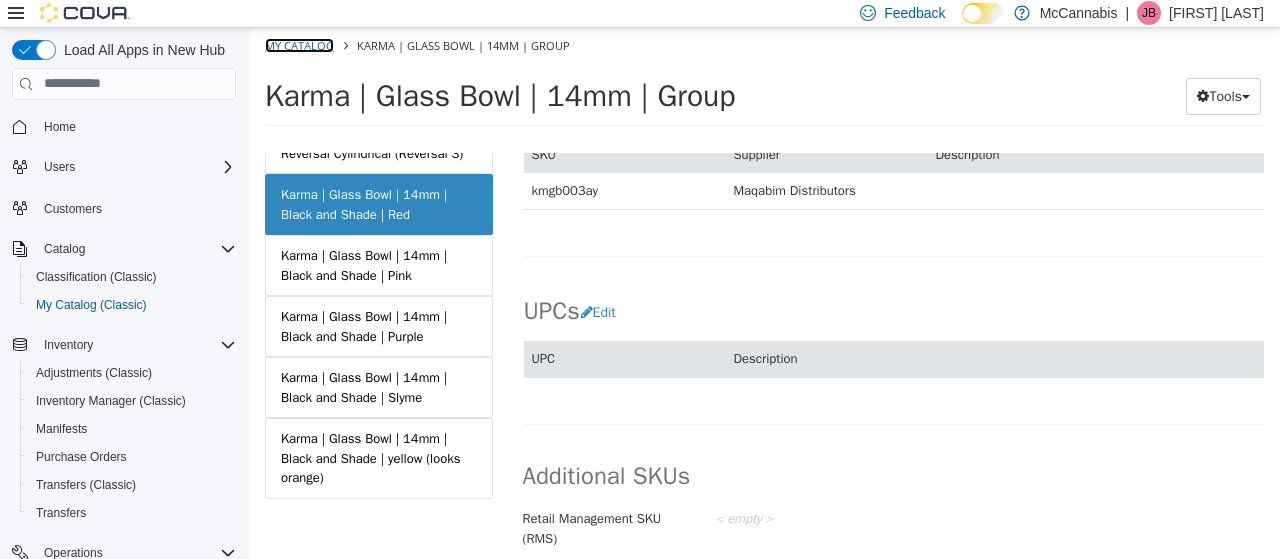 click on "My Catalog" at bounding box center [299, 44] 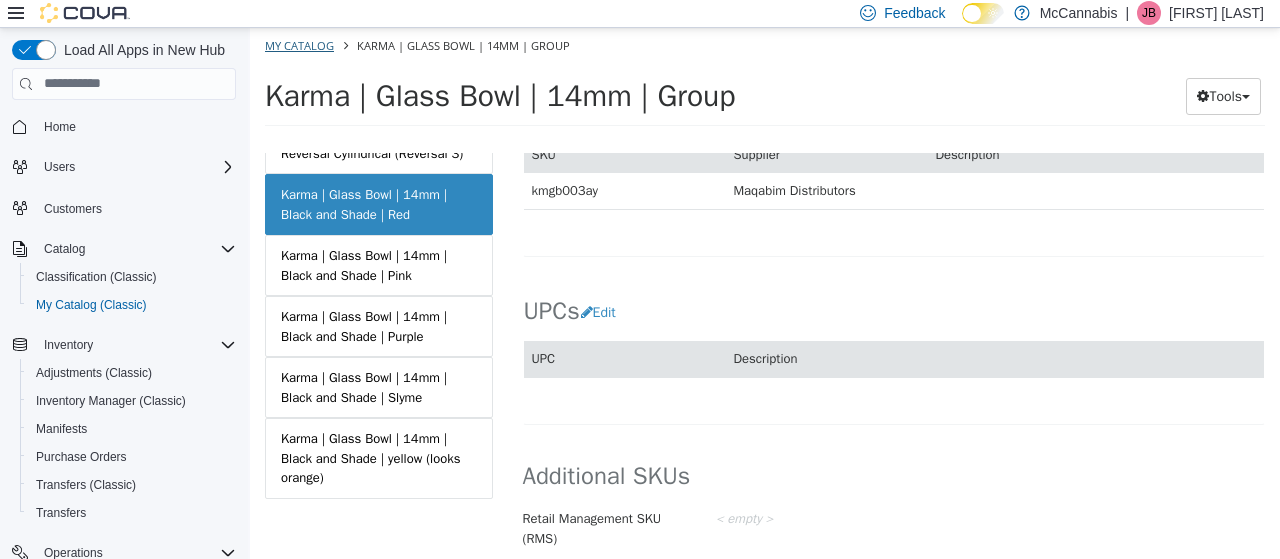 select on "**********" 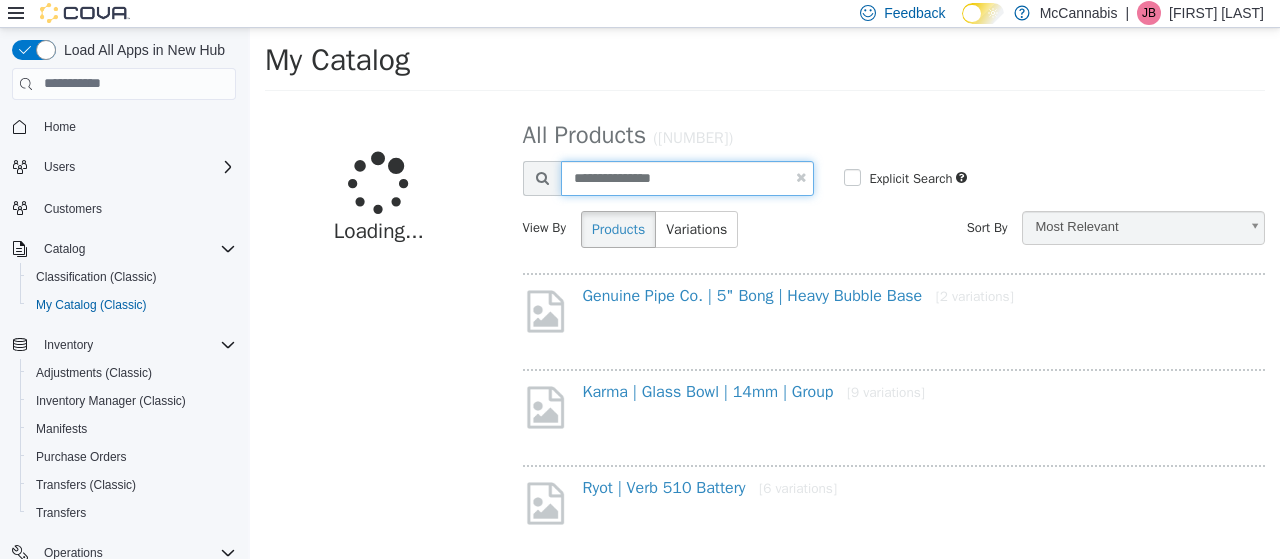 click on "**********" at bounding box center (688, 177) 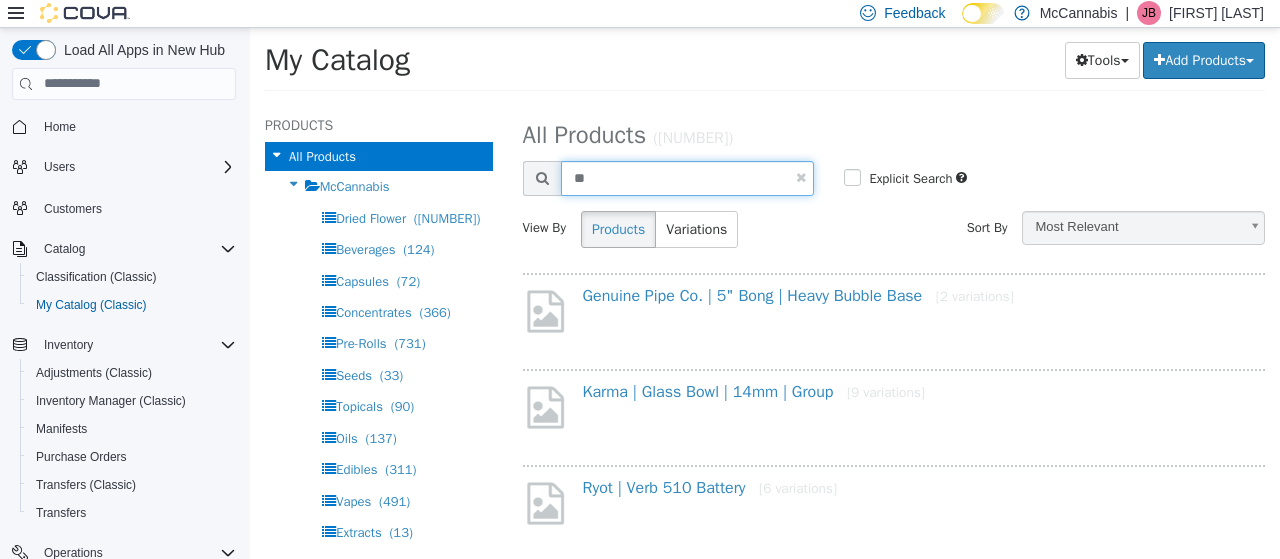 type on "*" 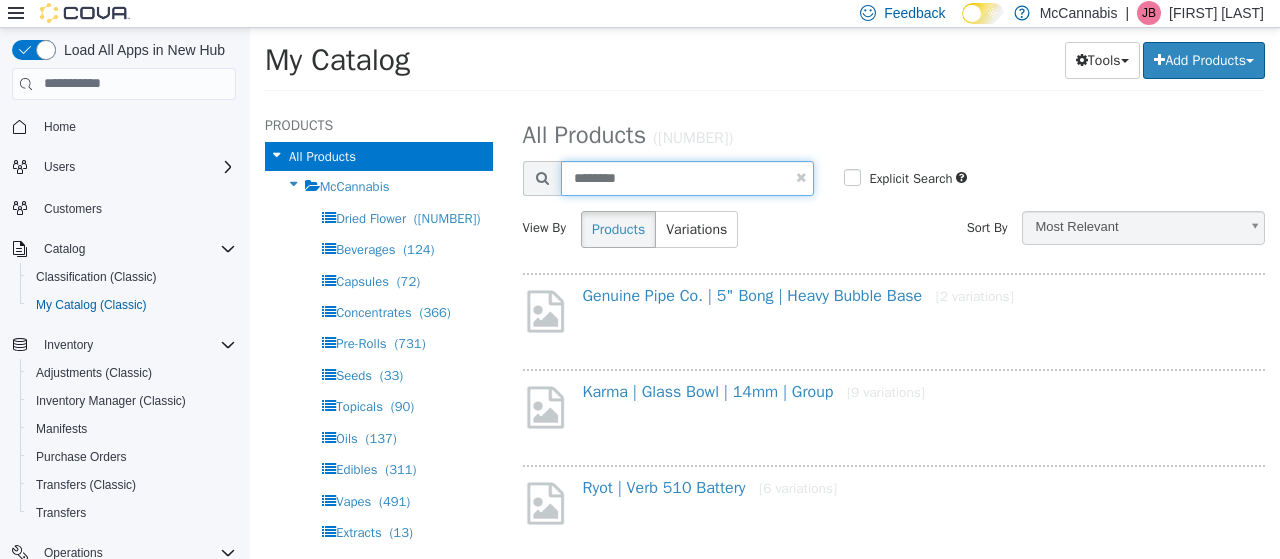 type on "********" 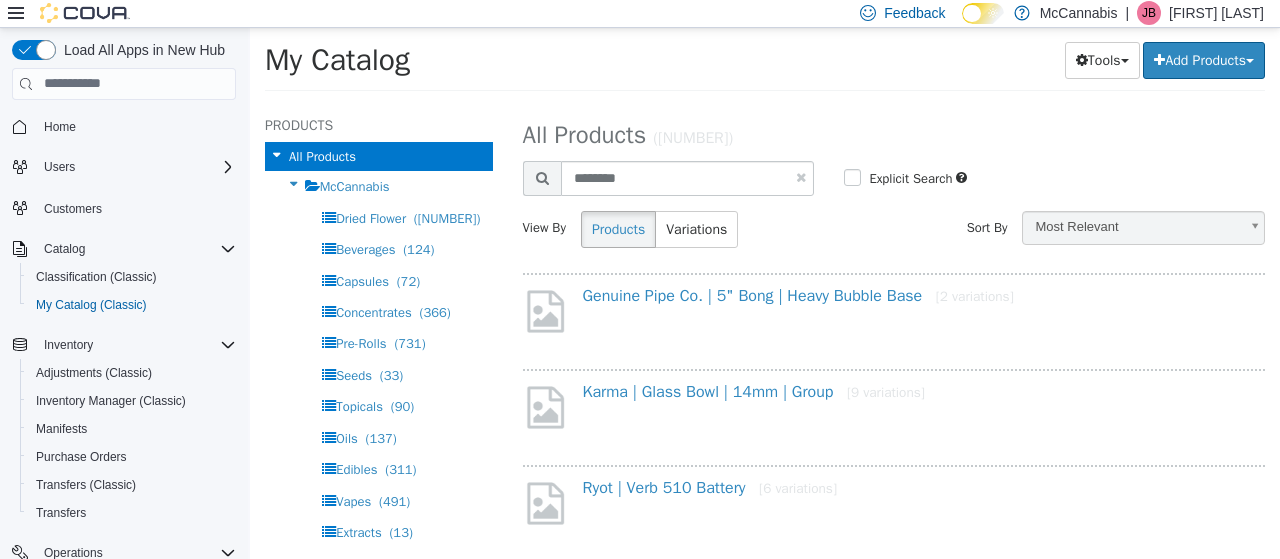select on "**********" 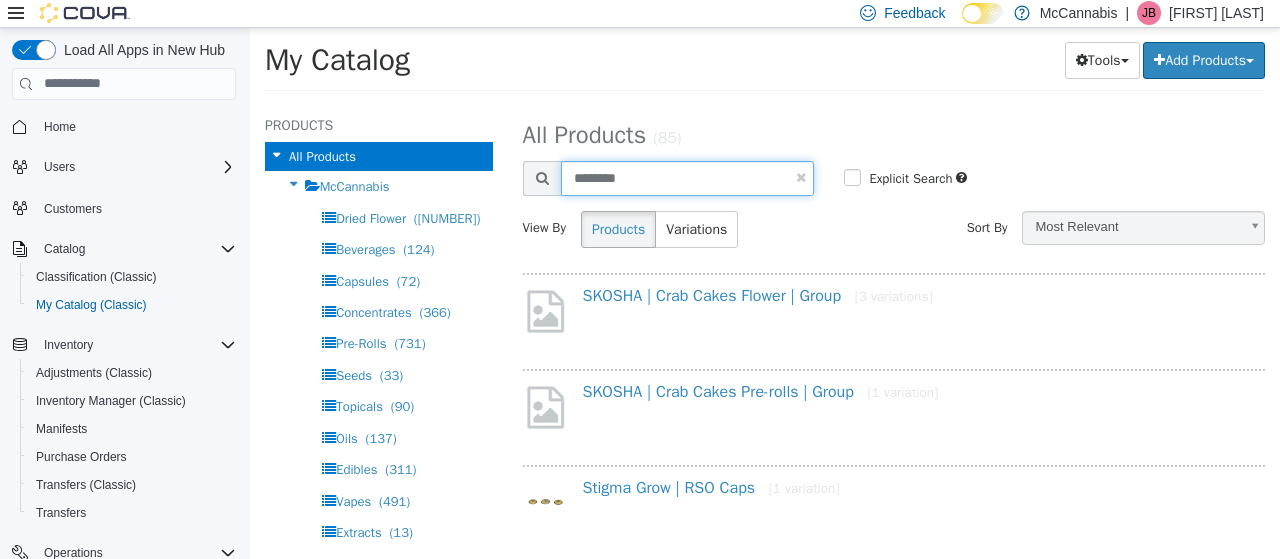click on "********" at bounding box center [688, 177] 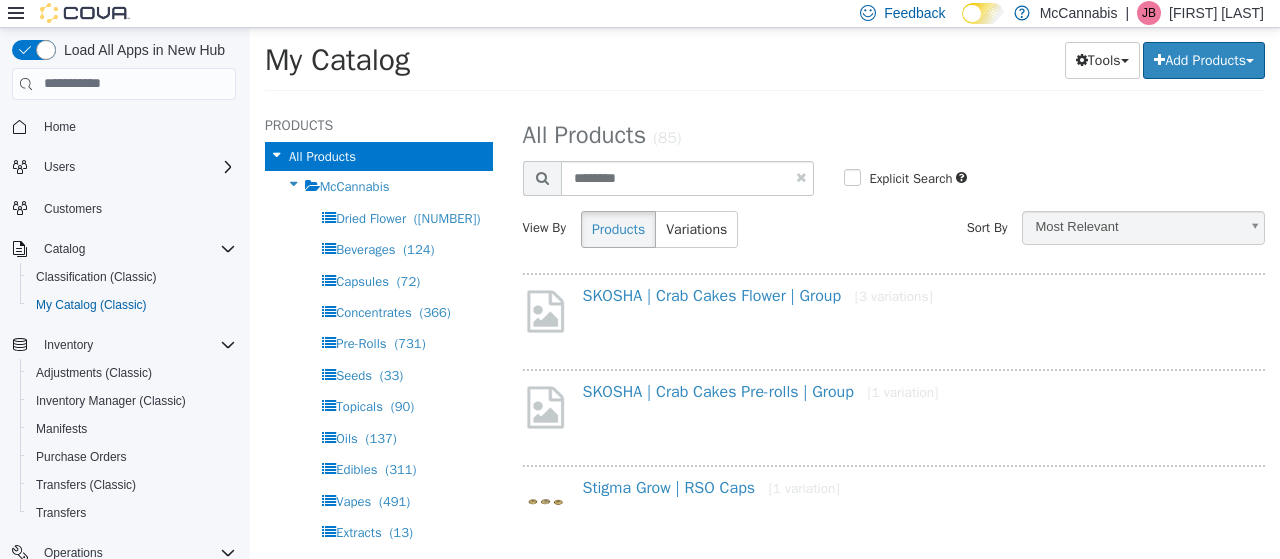 select on "**********" 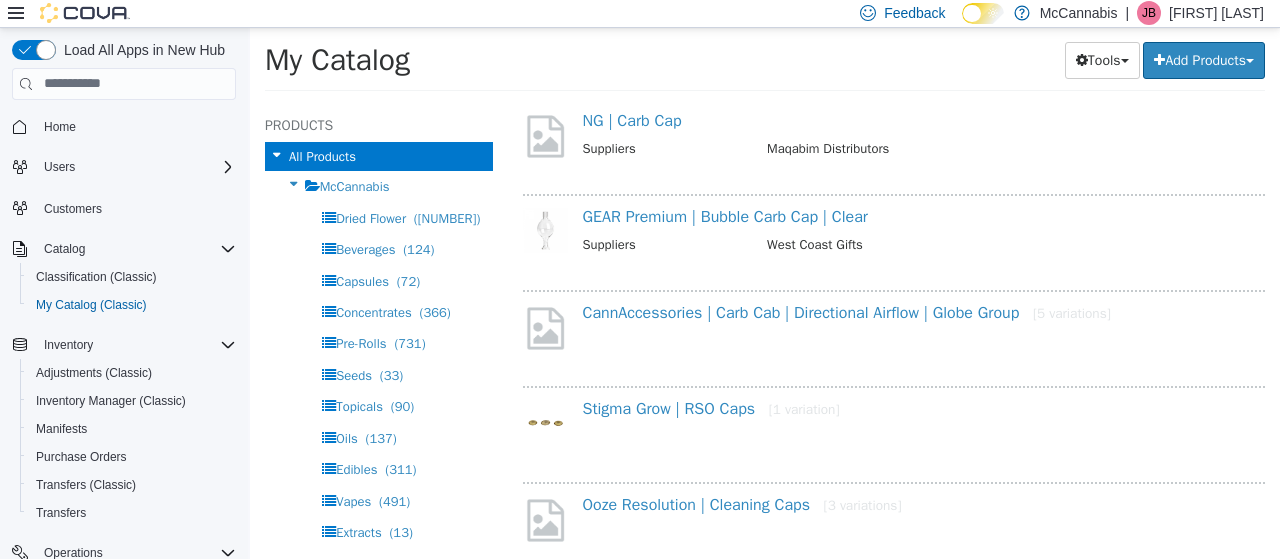 scroll, scrollTop: 399, scrollLeft: 0, axis: vertical 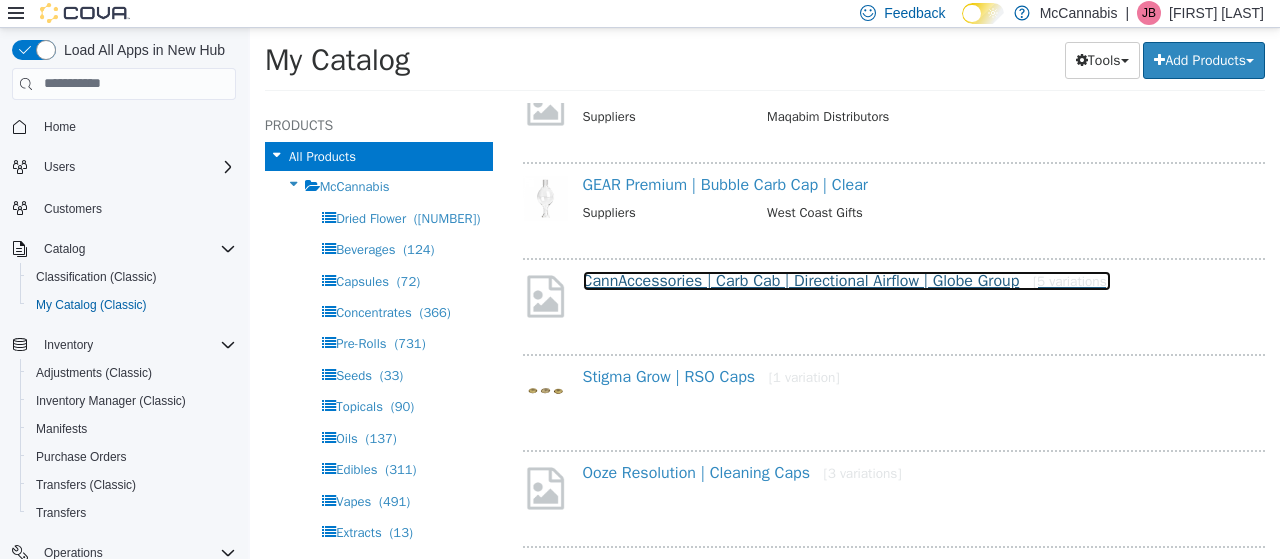 click on "CannAccessories | Carb Cab | Directional Airflow | Globe Group
[5 variations]" at bounding box center [847, 280] 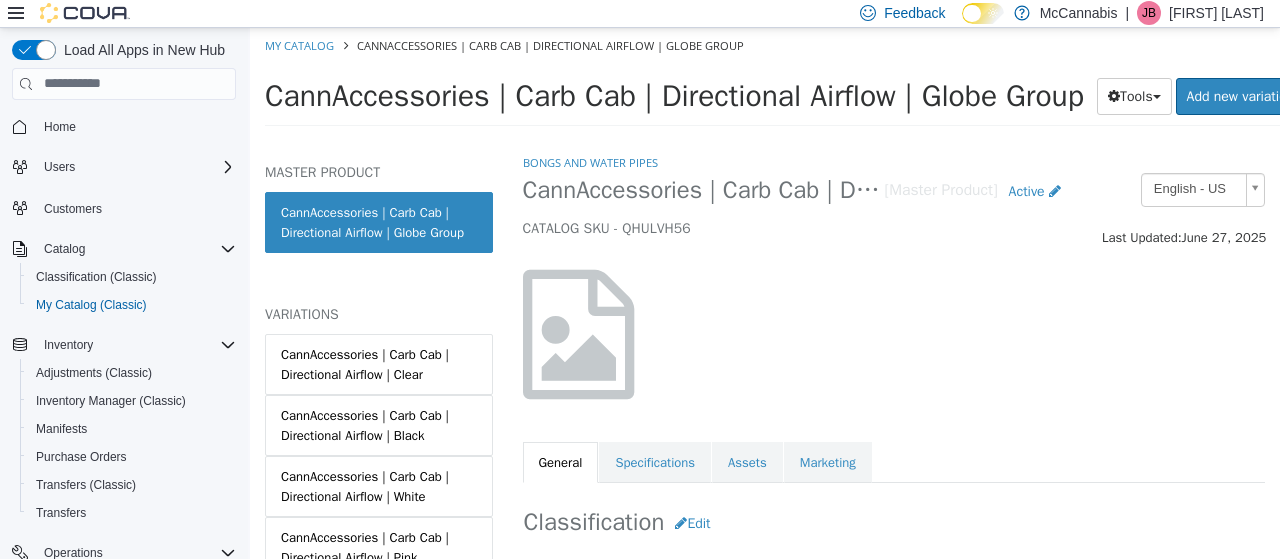 select on "**********" 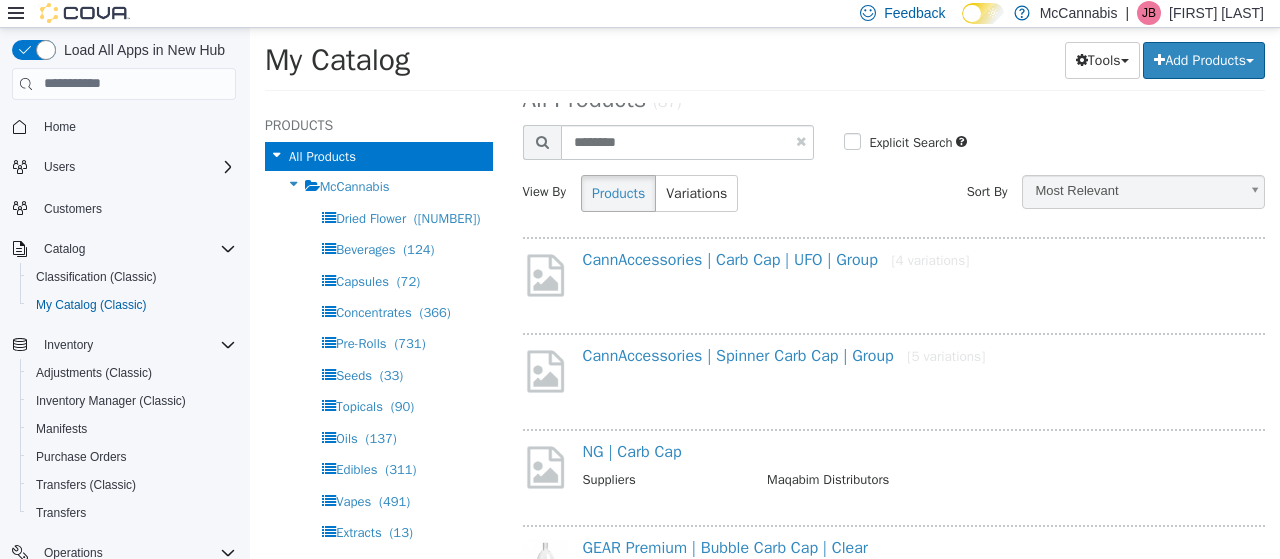 scroll, scrollTop: 0, scrollLeft: 0, axis: both 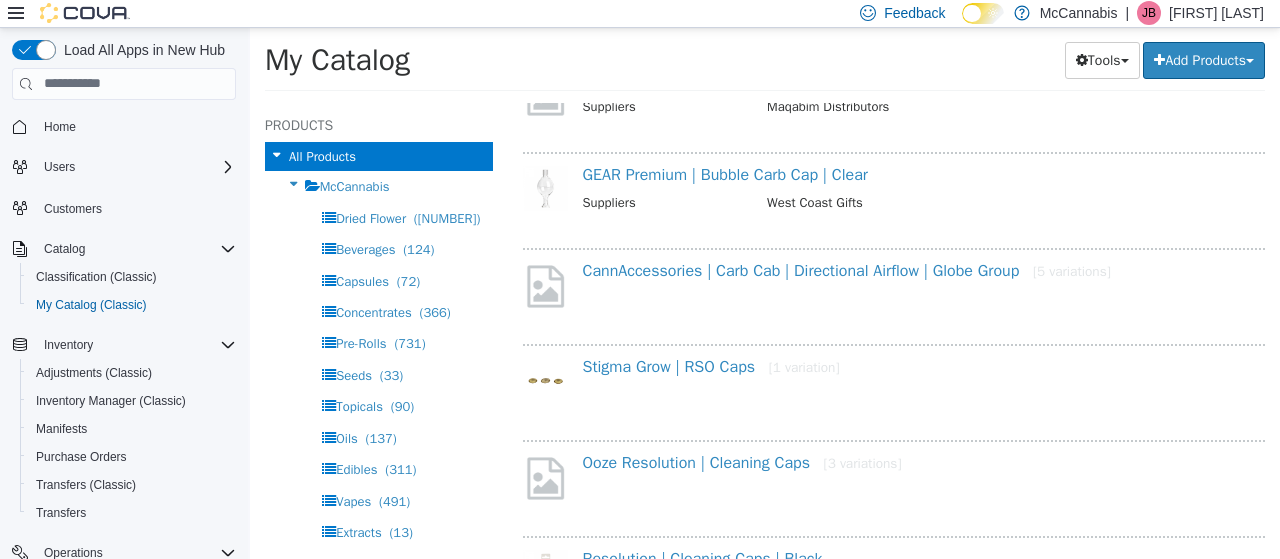 click on "CannAccessories | Carb Cab | Directional Airflow | Globe Group
[5 variations]" at bounding box center [922, 275] 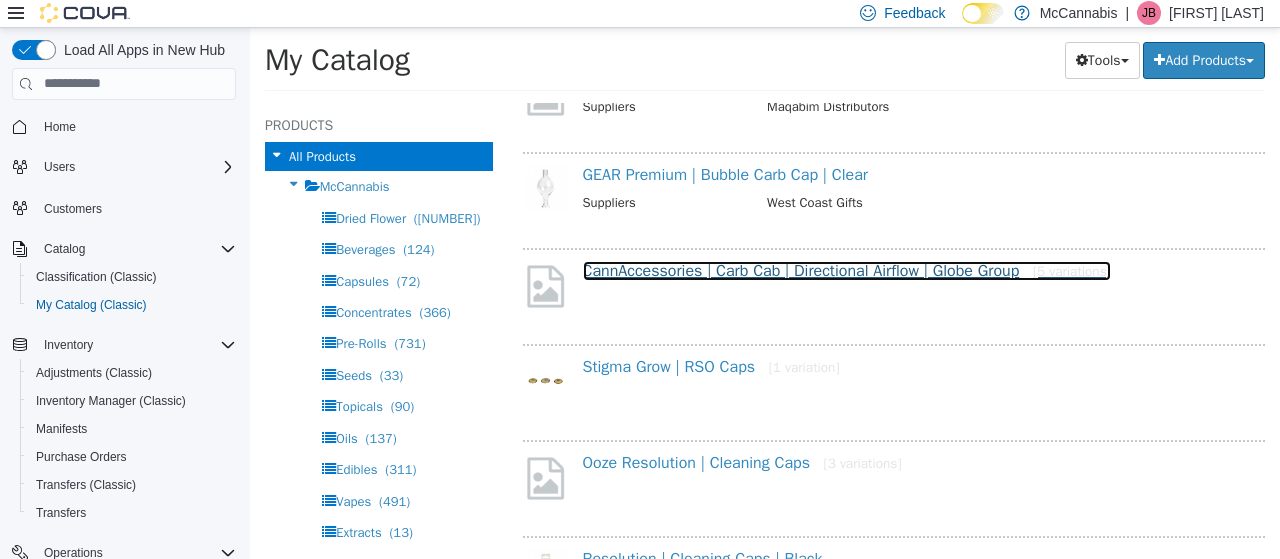 click on "CannAccessories | Carb Cab | Directional Airflow | Globe Group
[5 variations]" at bounding box center [847, 270] 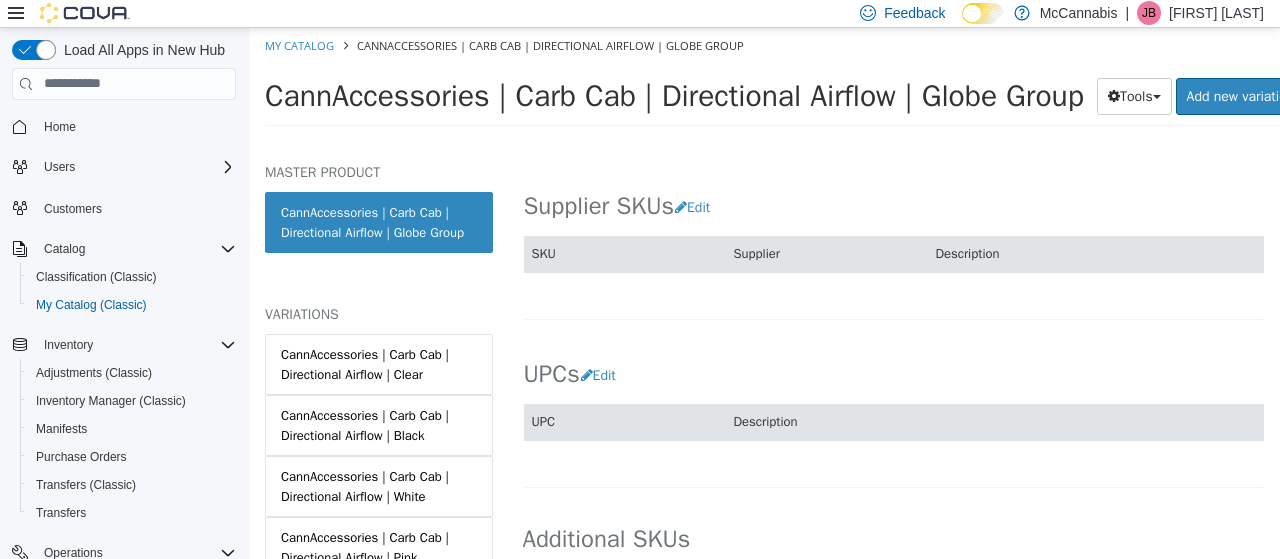 scroll, scrollTop: 1237, scrollLeft: 0, axis: vertical 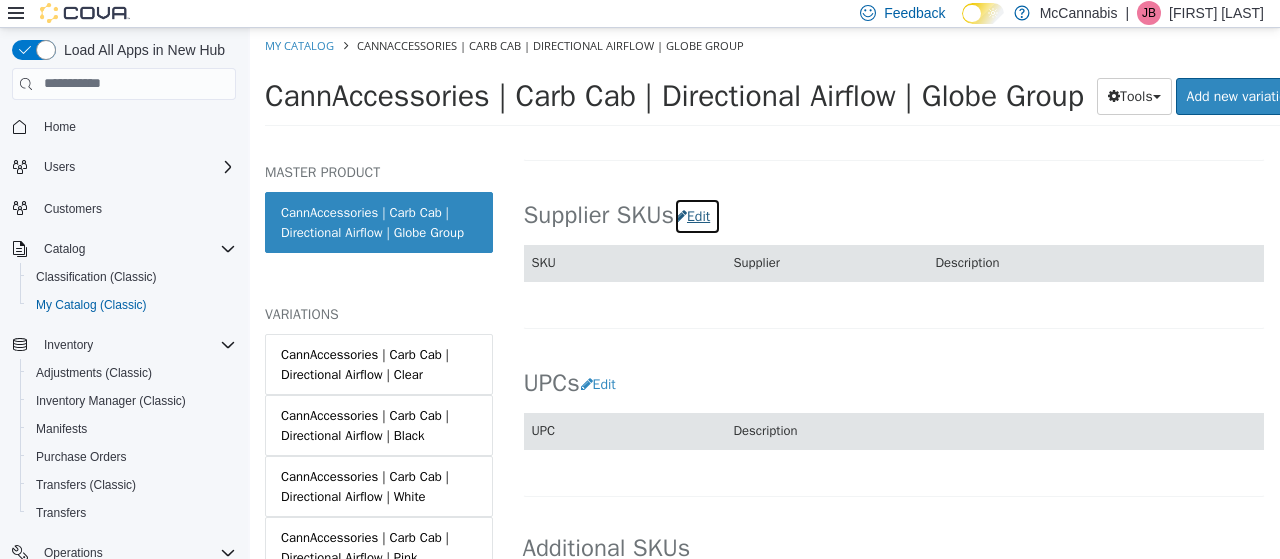 click on "Edit" at bounding box center [697, 215] 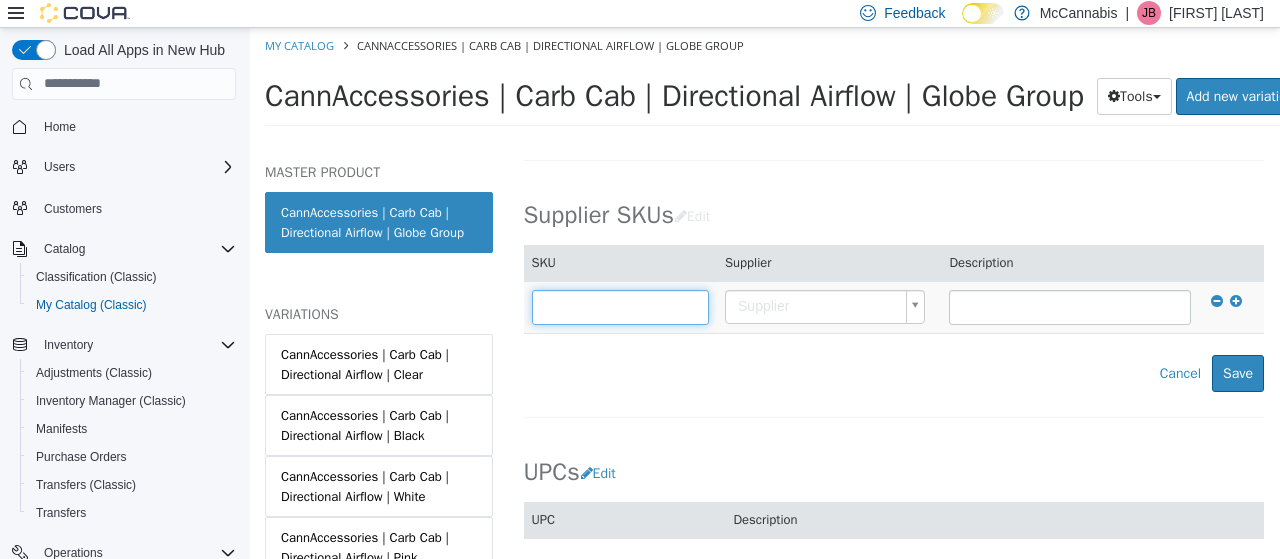 click at bounding box center (621, 306) 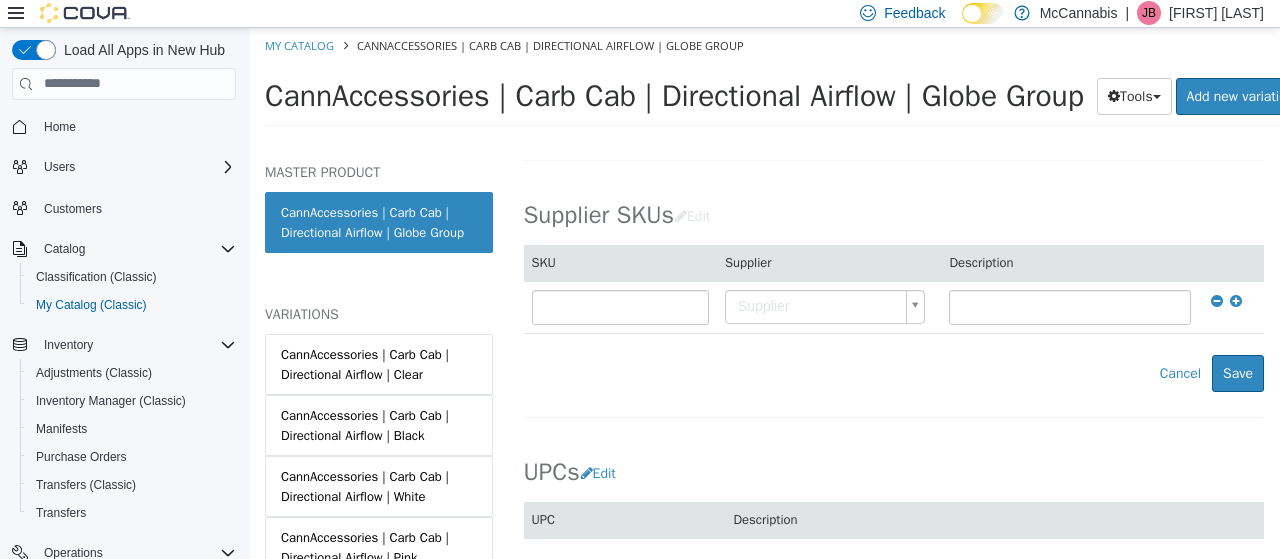 click on "Classification  Edit Industry
McCannabis
Classification
Bongs and Water Pipes
Cancel Save Changes General Information  Edit Product Name
[BRAND] | [PRODUCT] | [VARIATION]
Short Description
< empty >
Long Description
< empty >
MSRP
< empty >
Release Date
< empty >
I only want to update the master product. Cancel Save & select variations to update Manufacturer  Edit Manufacturer
< empty >
Cancel Save Manufacturer SKUs  Edit SKU Description Cancel Save Supplier SKUs  Edit SKU Supplier Description     Supplier
Cancel Save UPCs  Edit UPC Description Cancel Save Additional SKUs Retail Management SKU (RMS) < empty >" at bounding box center (894, -16) 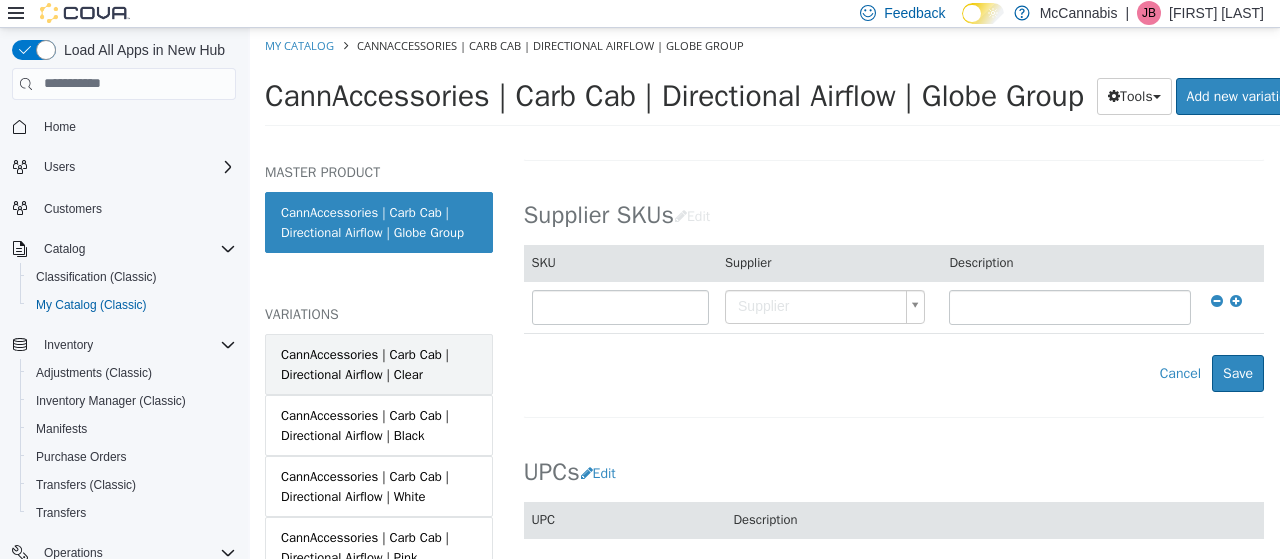 click on "CannAccessories | Carb Cab | Directional Airflow | Clear" at bounding box center [379, 363] 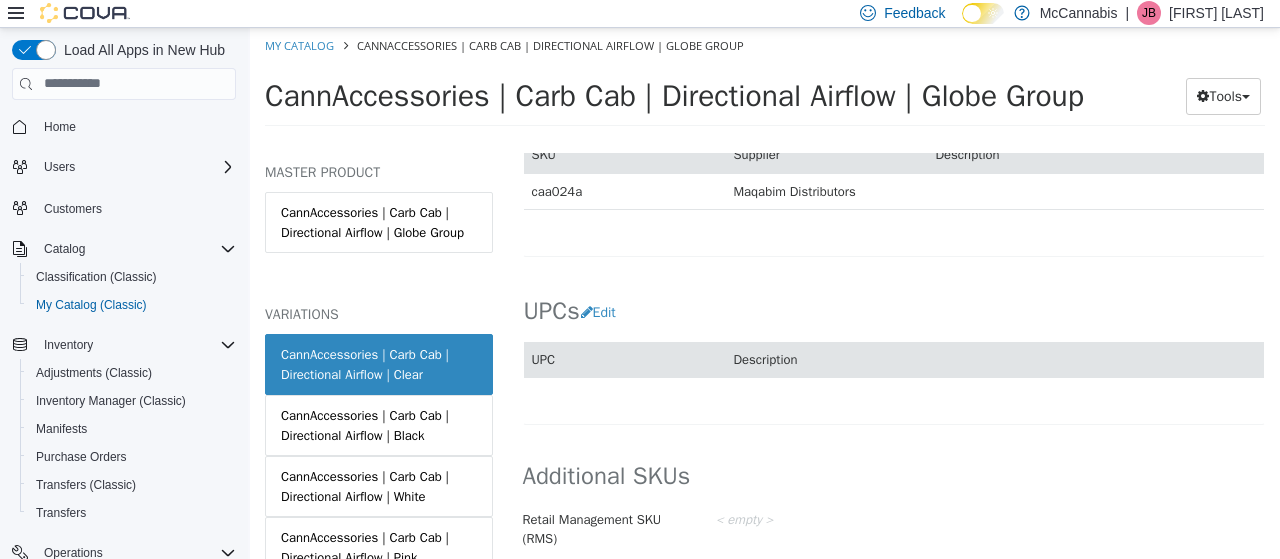 scroll, scrollTop: 1235, scrollLeft: 0, axis: vertical 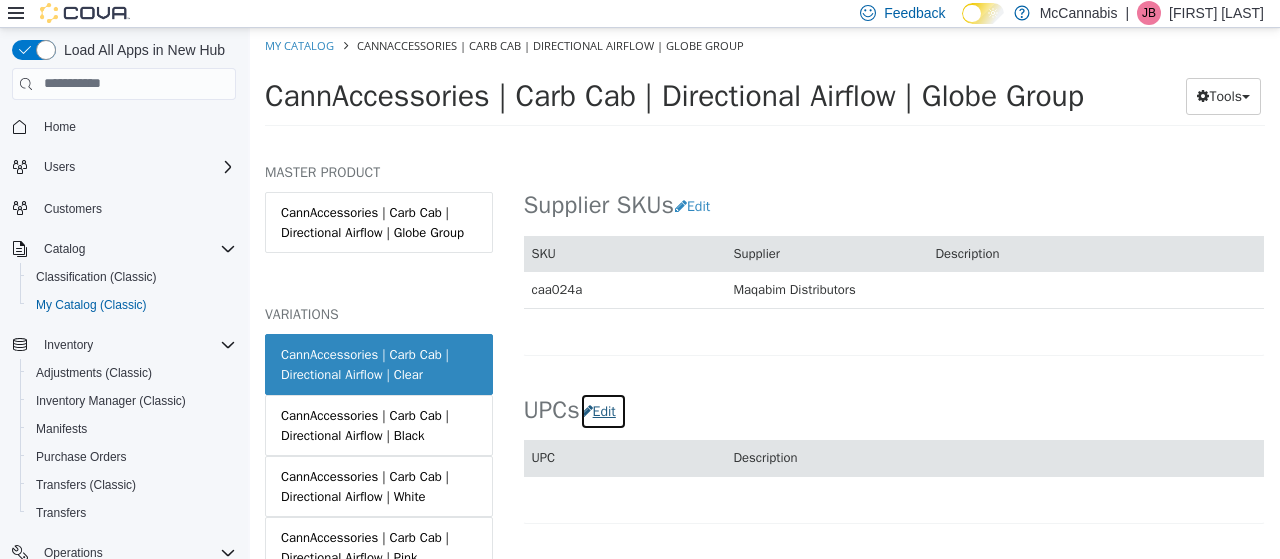 click on "Edit" at bounding box center (603, 410) 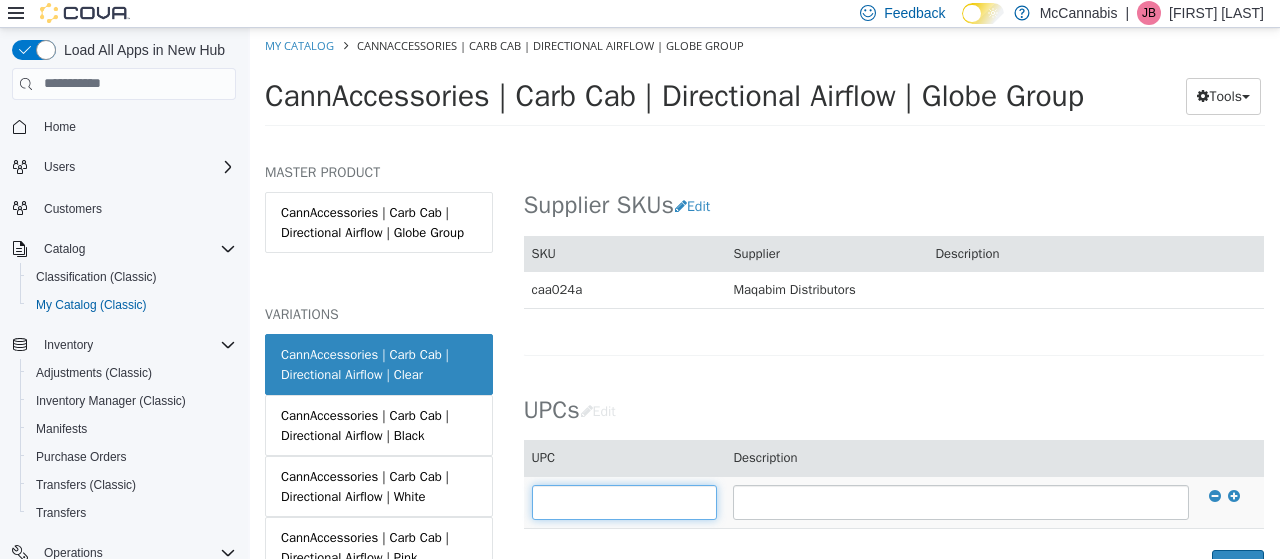 click at bounding box center [625, 501] 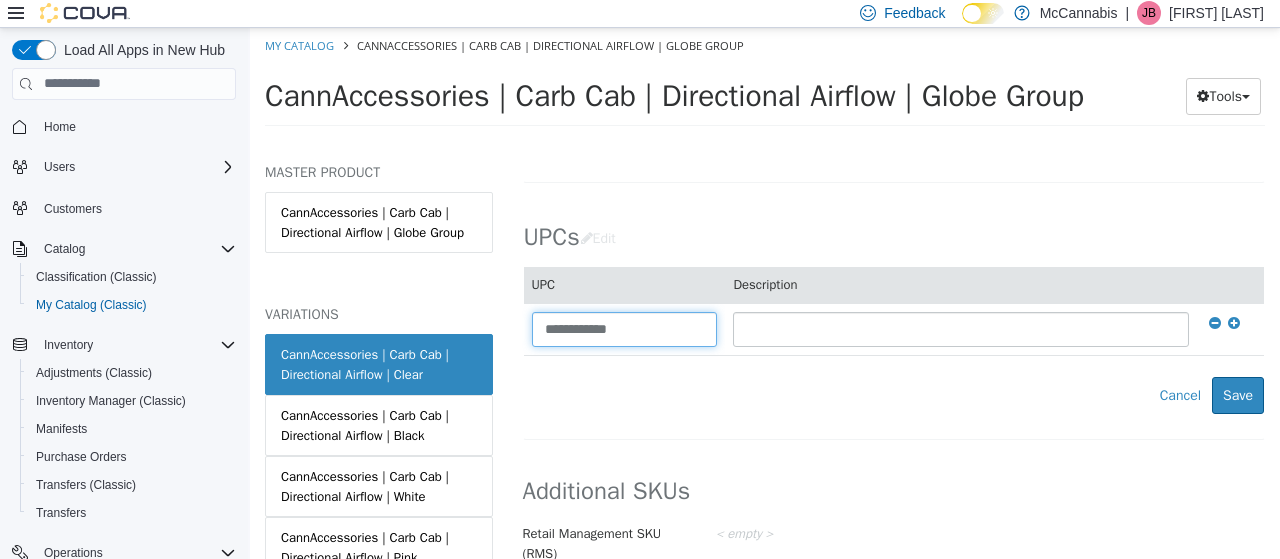 scroll, scrollTop: 1422, scrollLeft: 0, axis: vertical 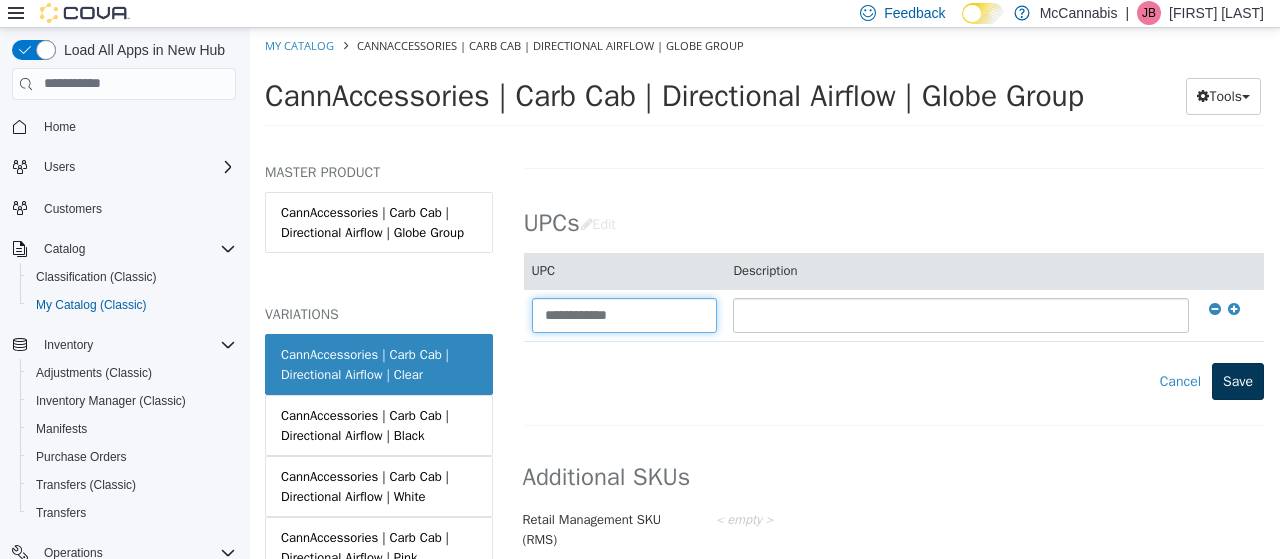 type on "**********" 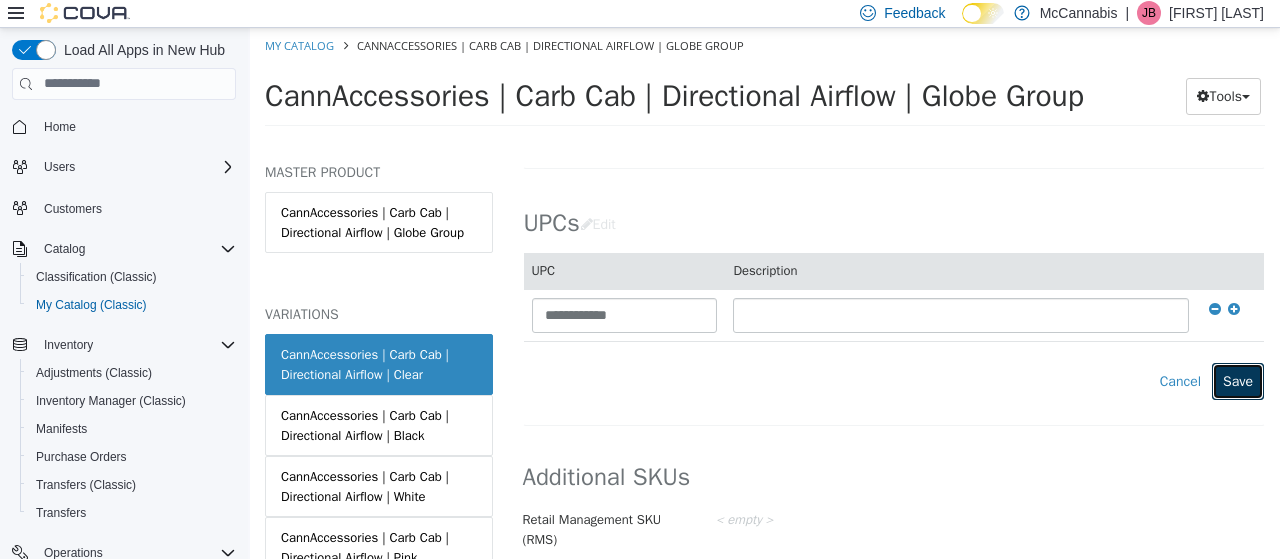click on "Save" at bounding box center (1238, 380) 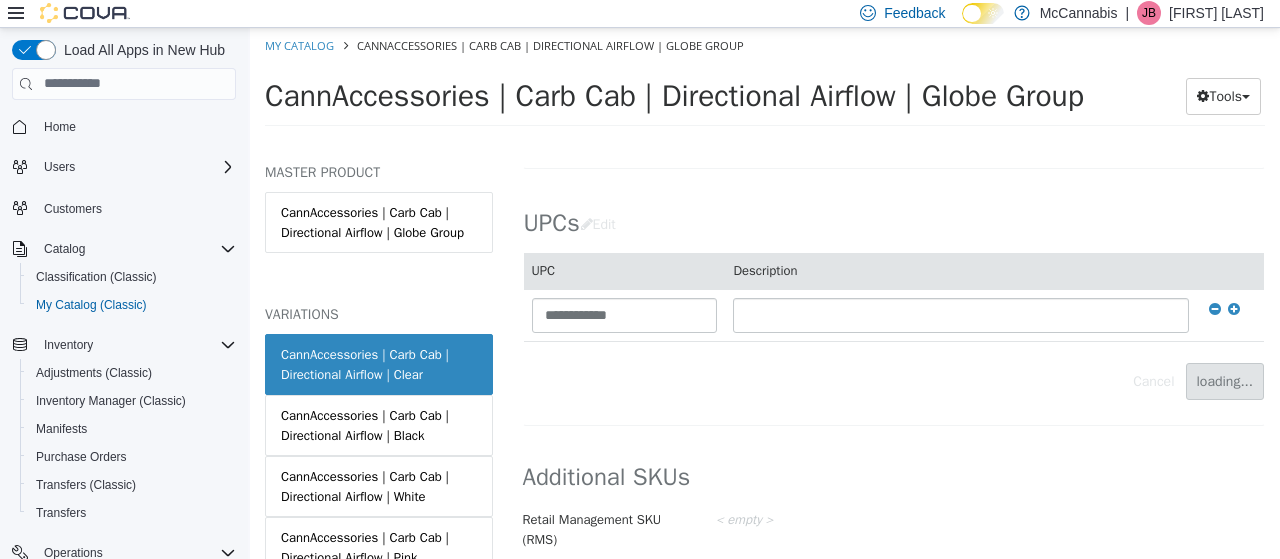 scroll, scrollTop: 1370, scrollLeft: 0, axis: vertical 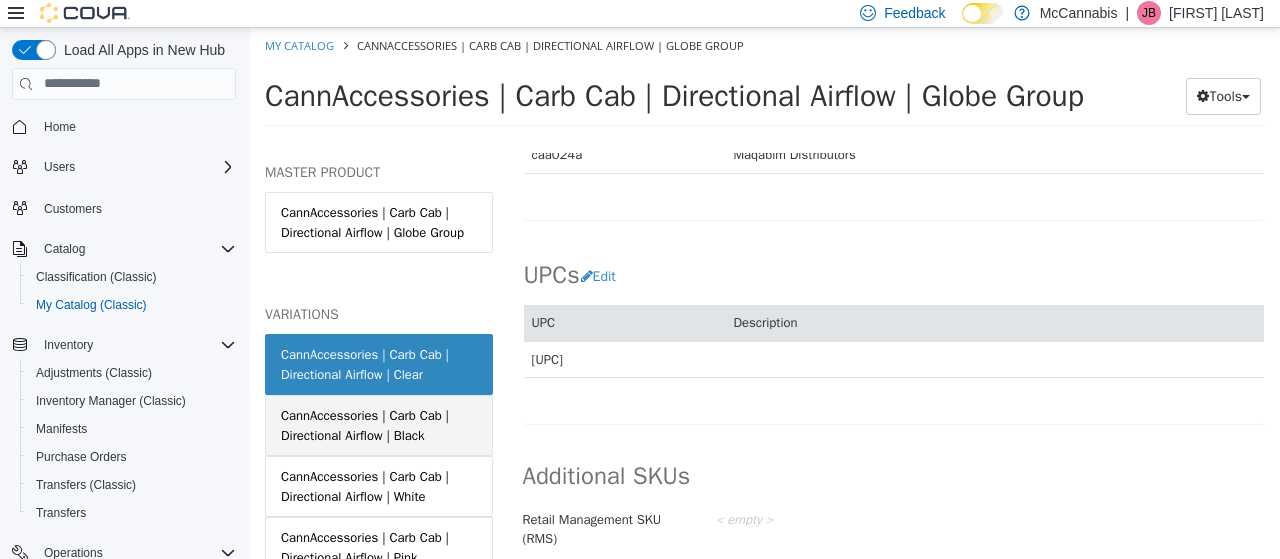click on "CannAccessories | Carb Cab | Directional Airflow | Black" at bounding box center (379, 424) 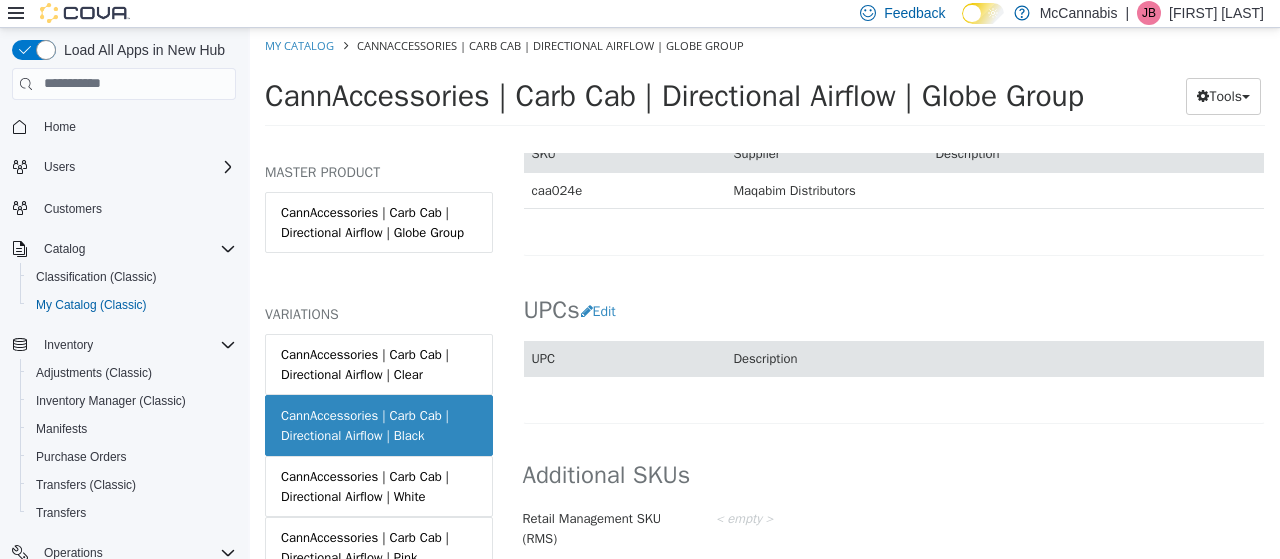 scroll, scrollTop: 1334, scrollLeft: 0, axis: vertical 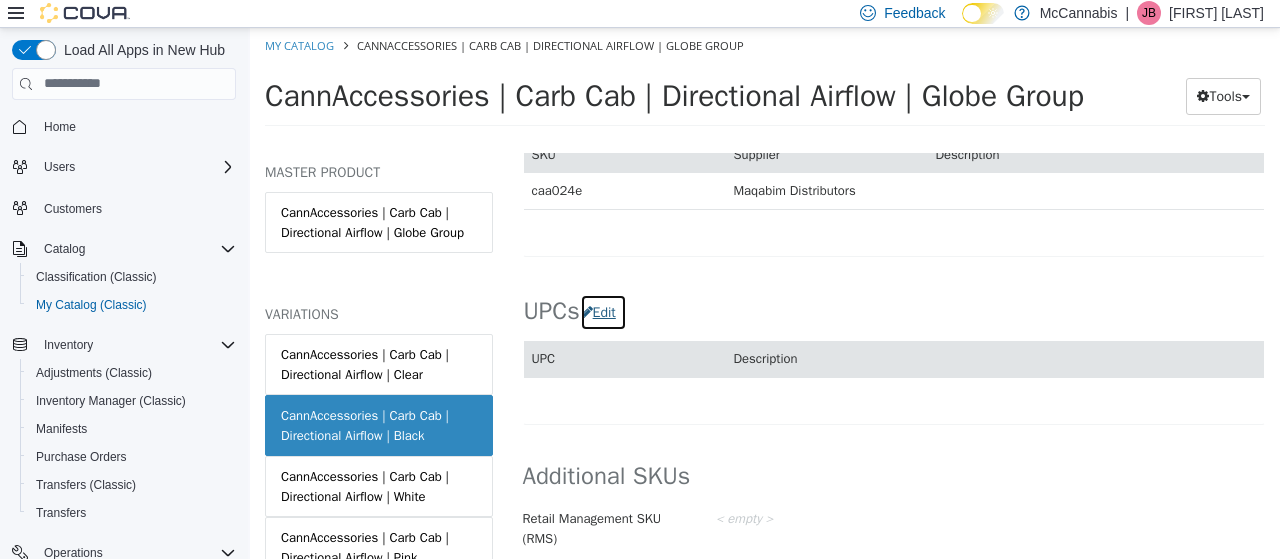 click on "Edit" at bounding box center [603, 311] 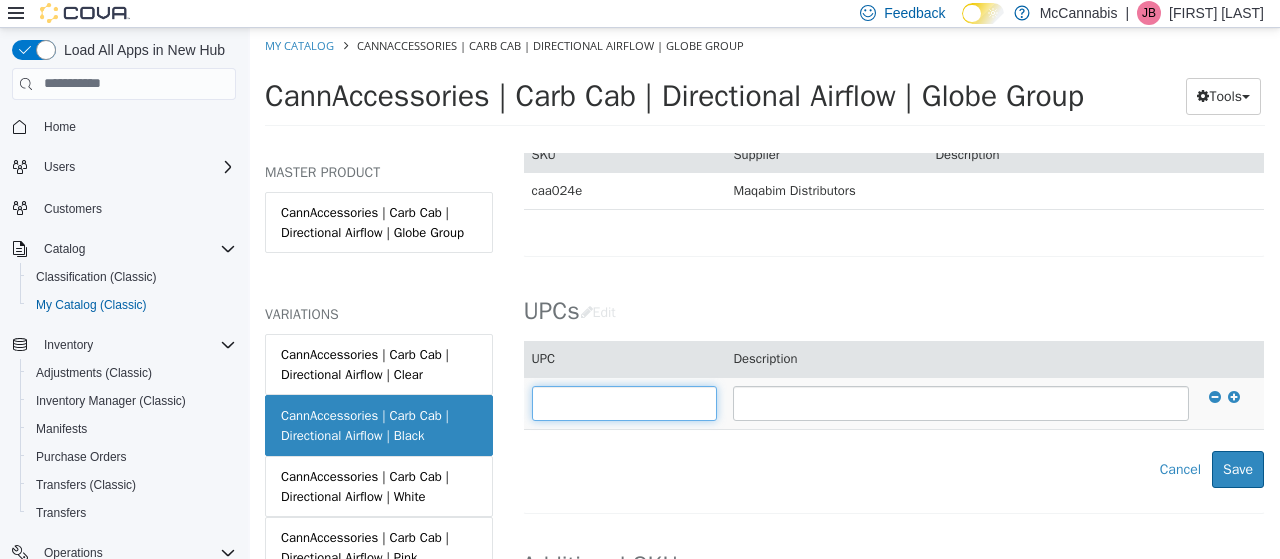 click at bounding box center (625, 402) 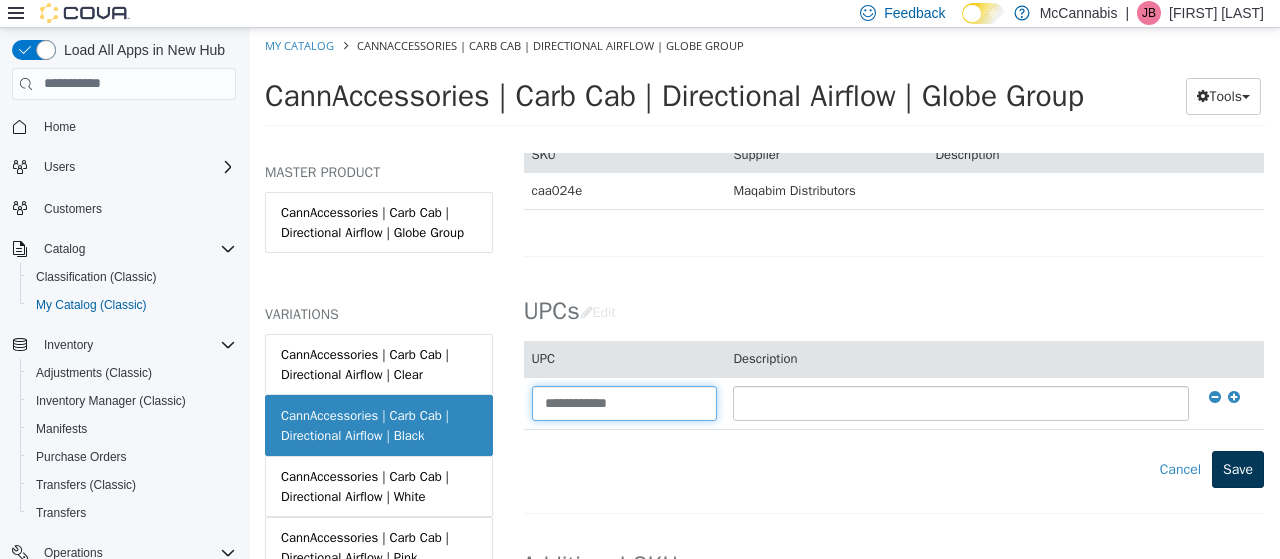 type on "**********" 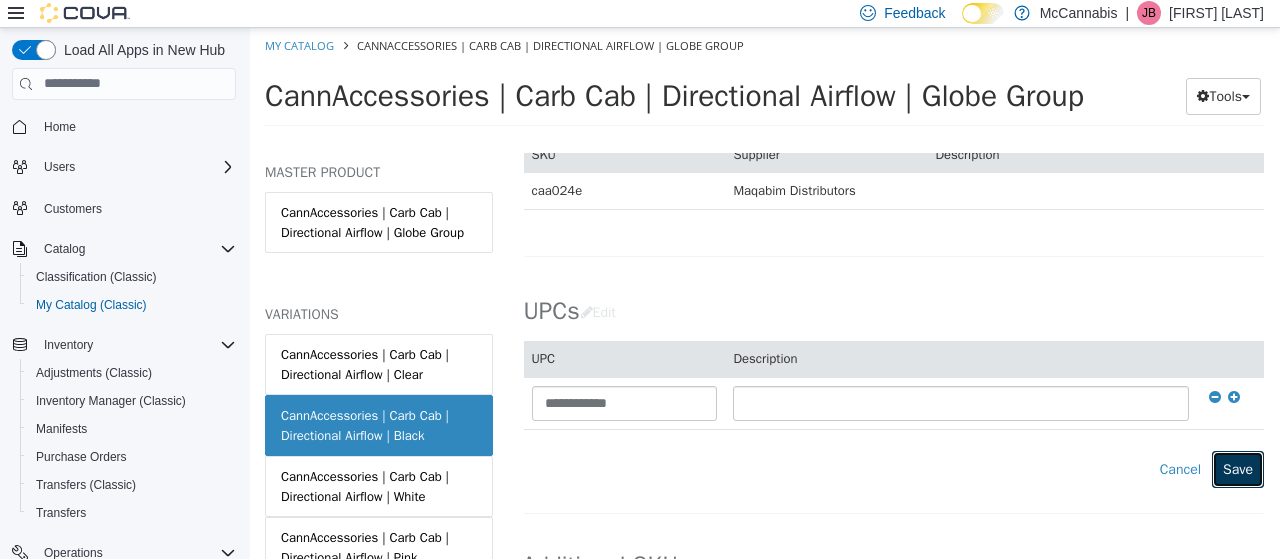 click on "Save" at bounding box center (1238, 468) 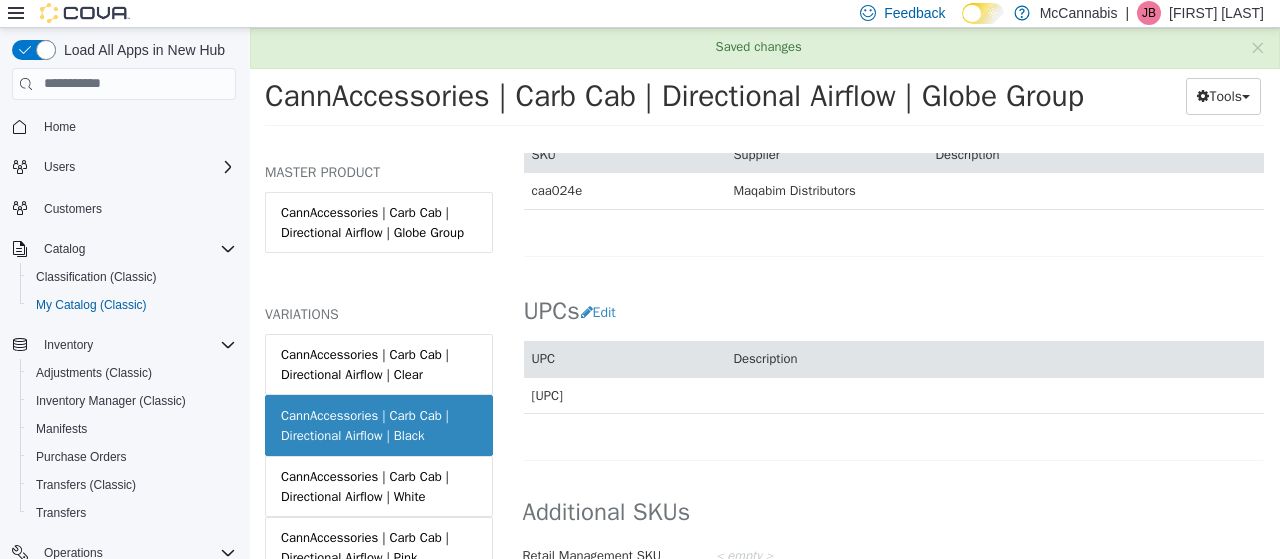 scroll, scrollTop: 1370, scrollLeft: 0, axis: vertical 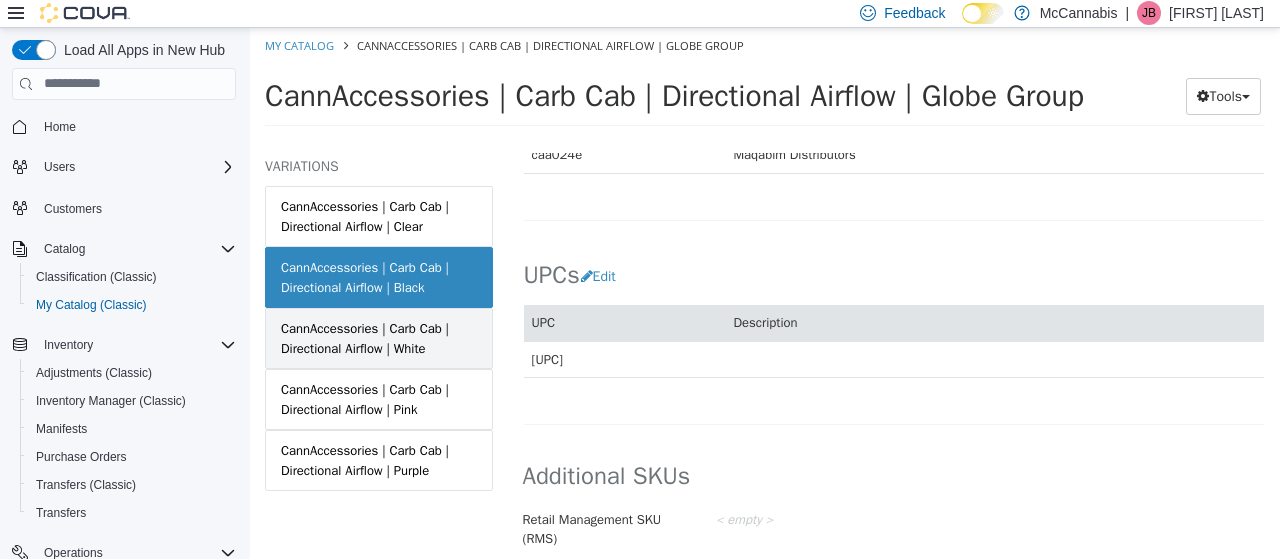click on "CannAccessories | Carb Cab | Directional Airflow | White" at bounding box center [379, 337] 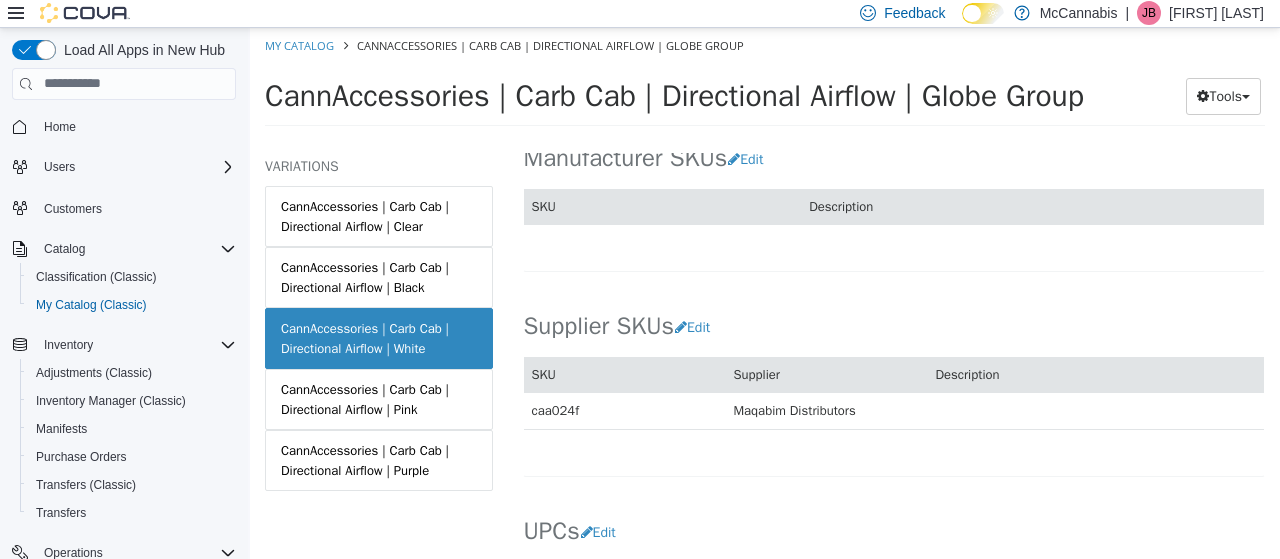 scroll, scrollTop: 1334, scrollLeft: 0, axis: vertical 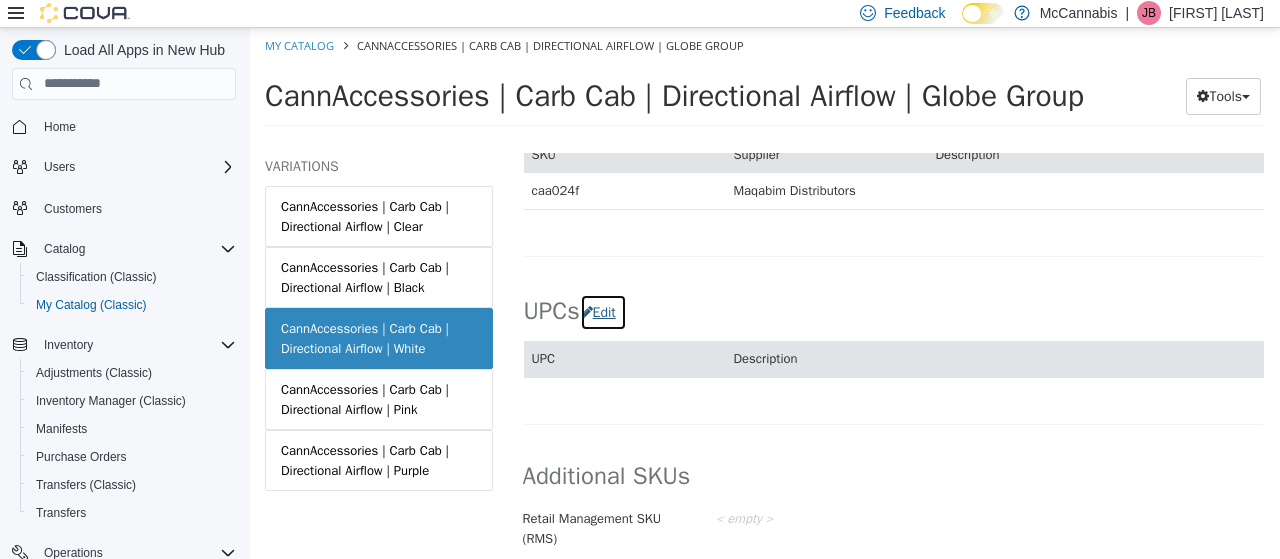 click on "Edit" at bounding box center (603, 311) 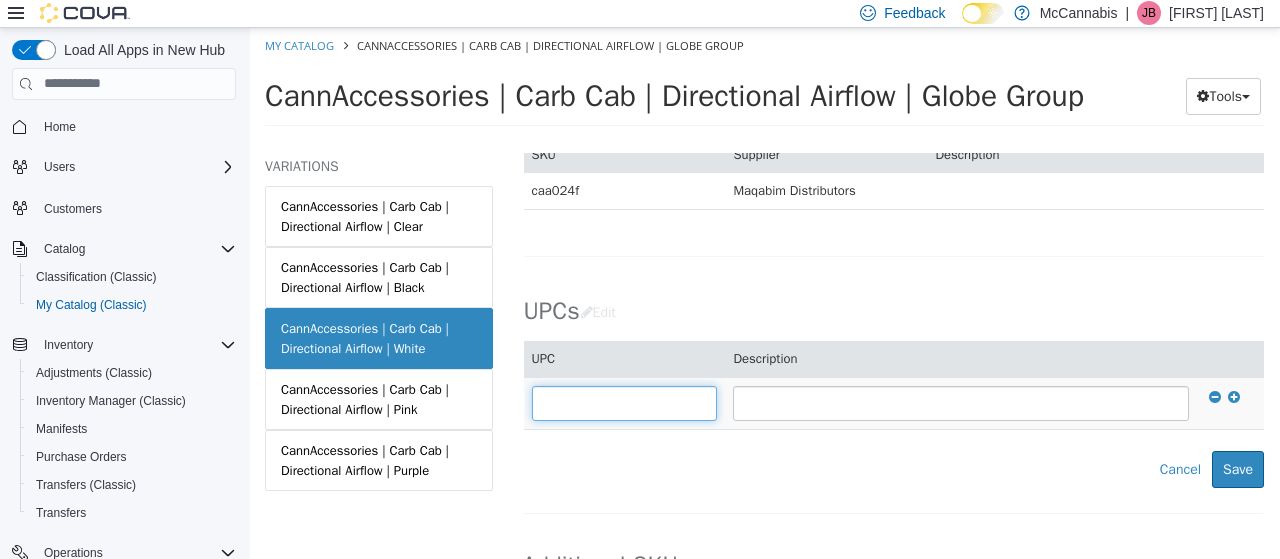 click at bounding box center (625, 402) 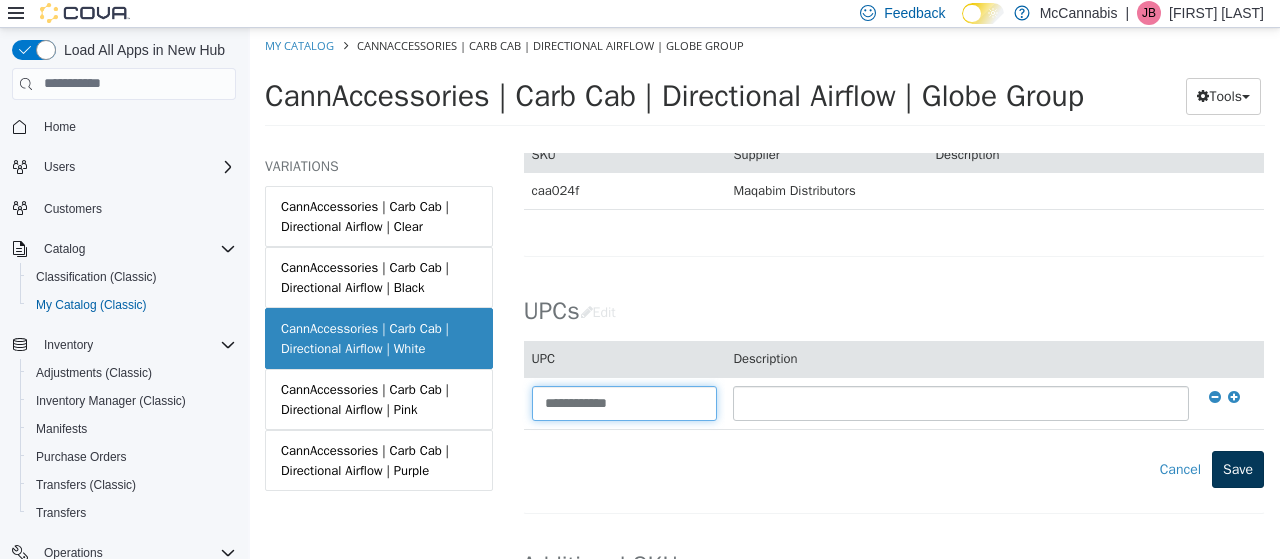 type on "**********" 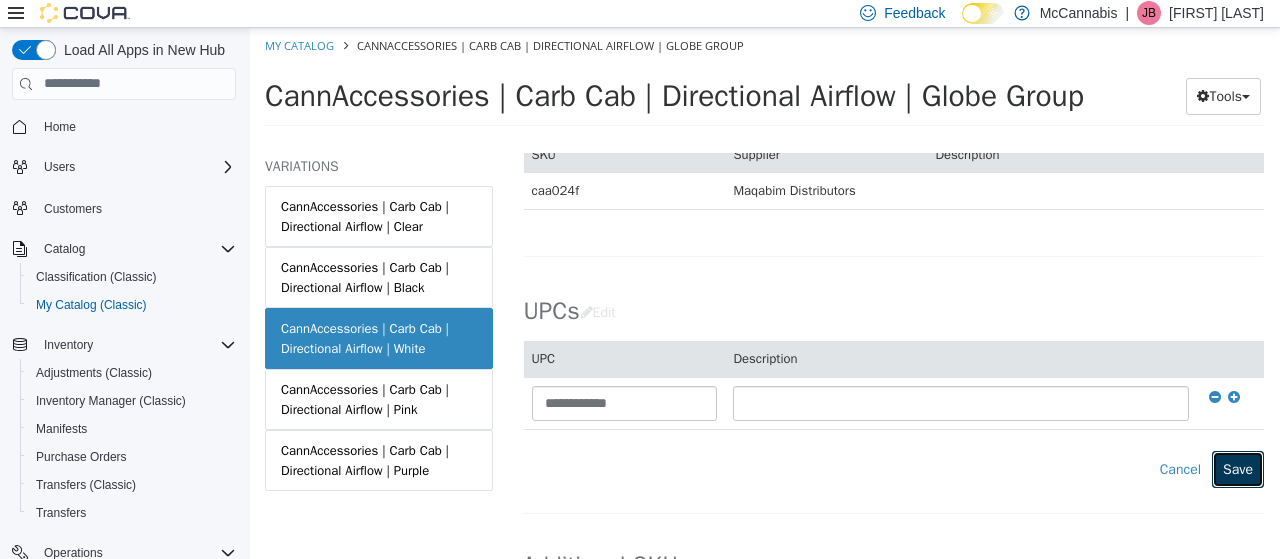 click on "Save" at bounding box center [1238, 468] 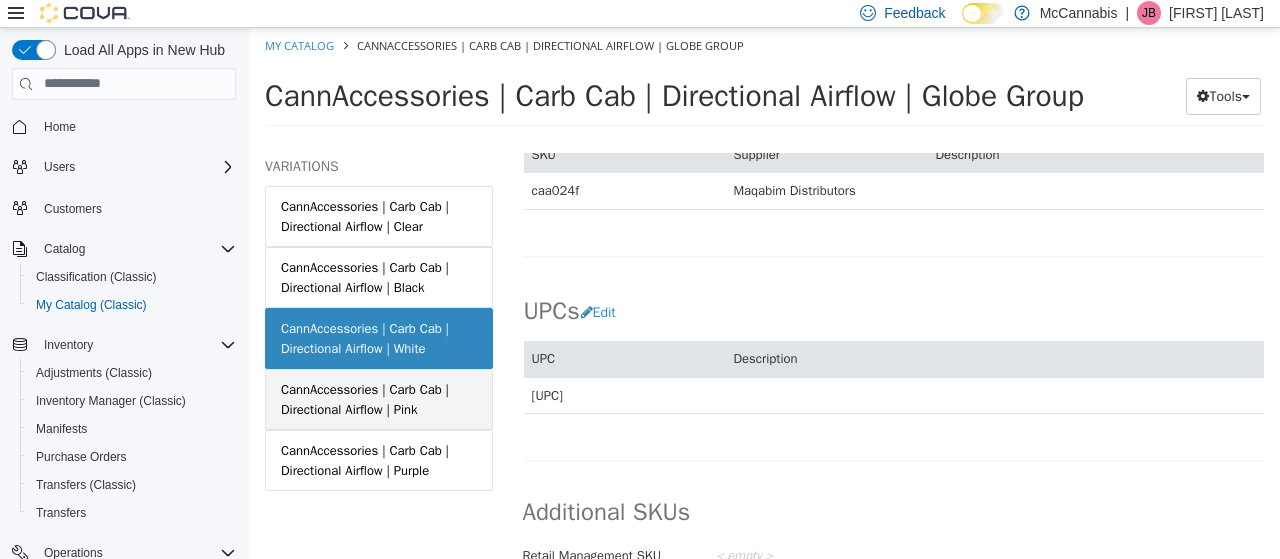 click on "CannAccessories | Carb Cab | Directional Airflow | Pink" at bounding box center [379, 398] 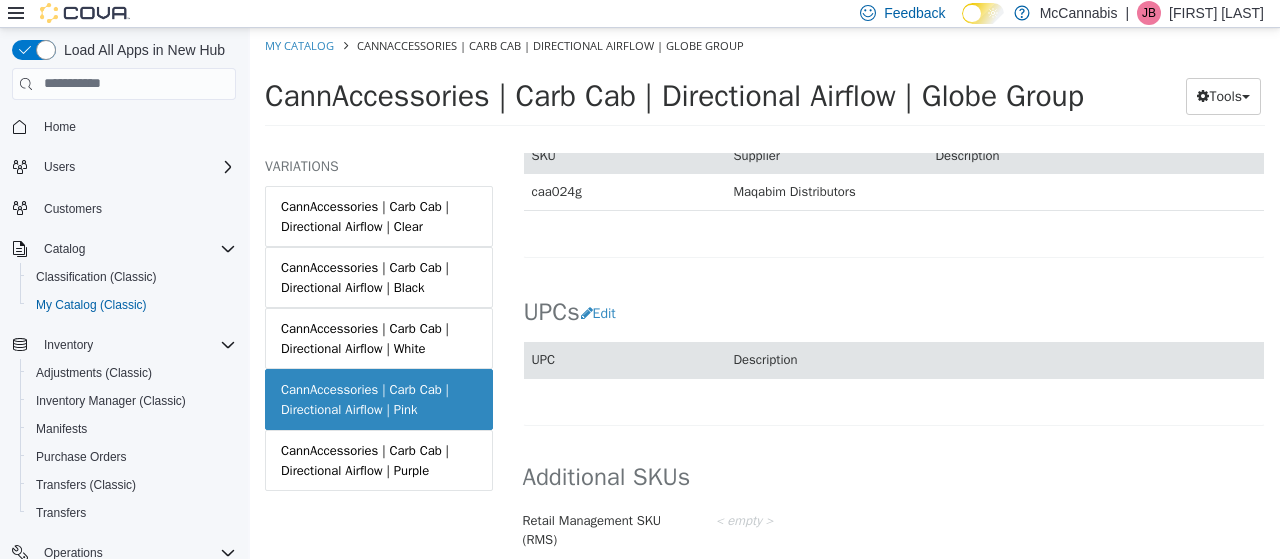 scroll, scrollTop: 1332, scrollLeft: 0, axis: vertical 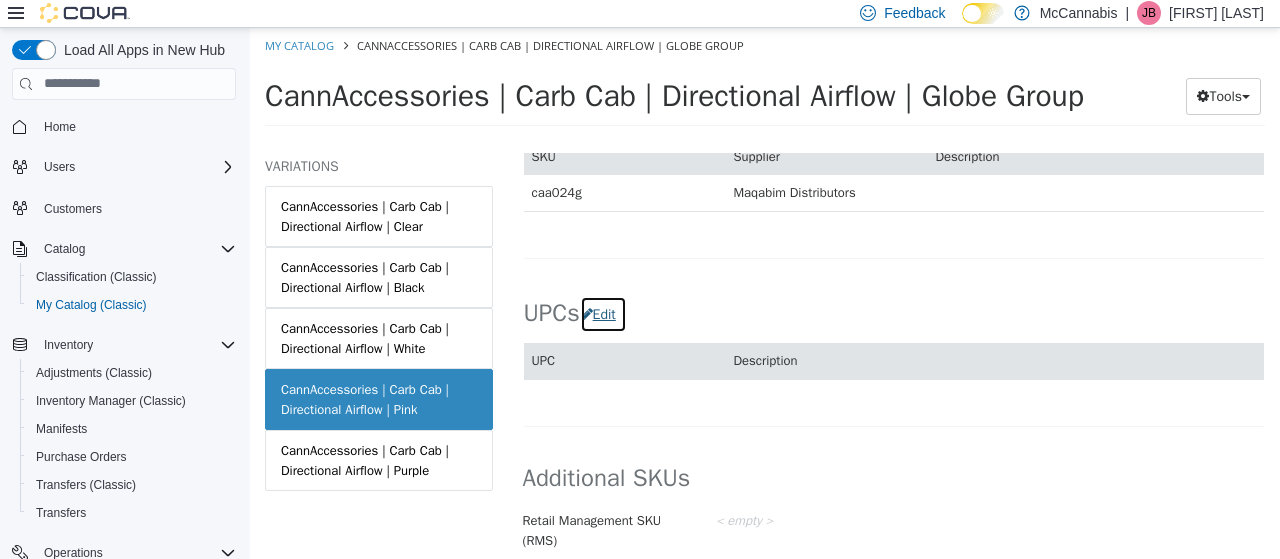 click on "Edit" at bounding box center (603, 313) 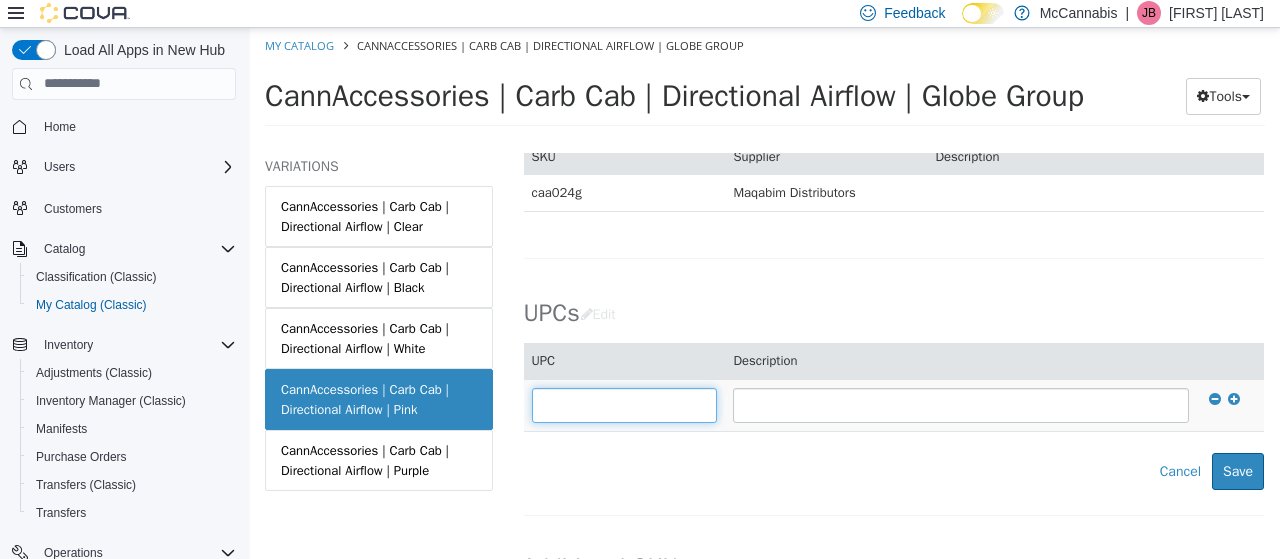 click at bounding box center [625, 404] 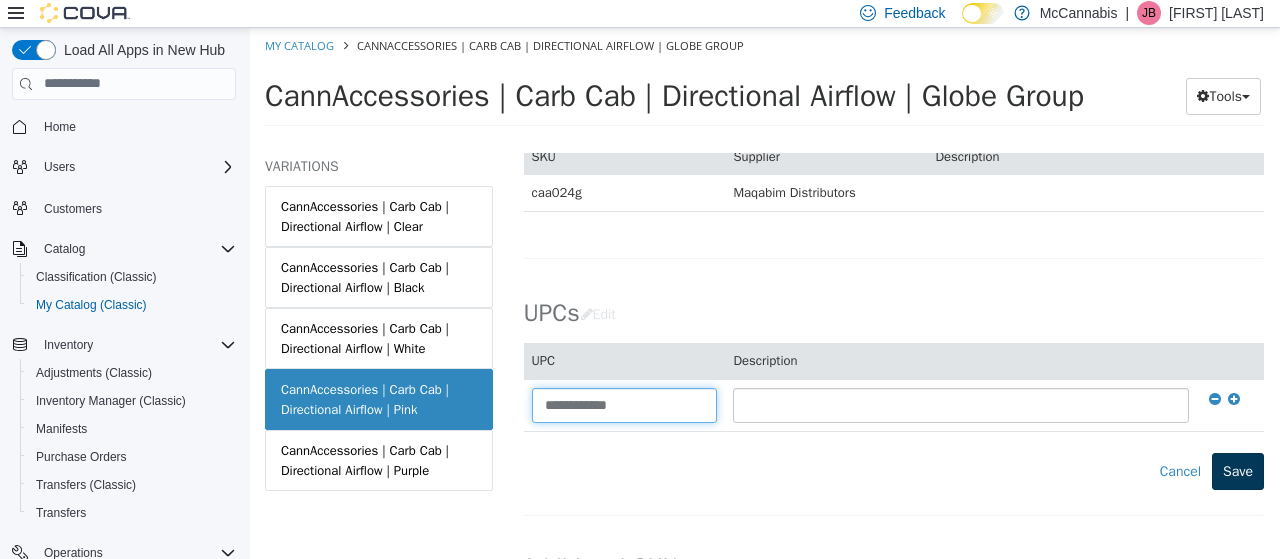 type on "**********" 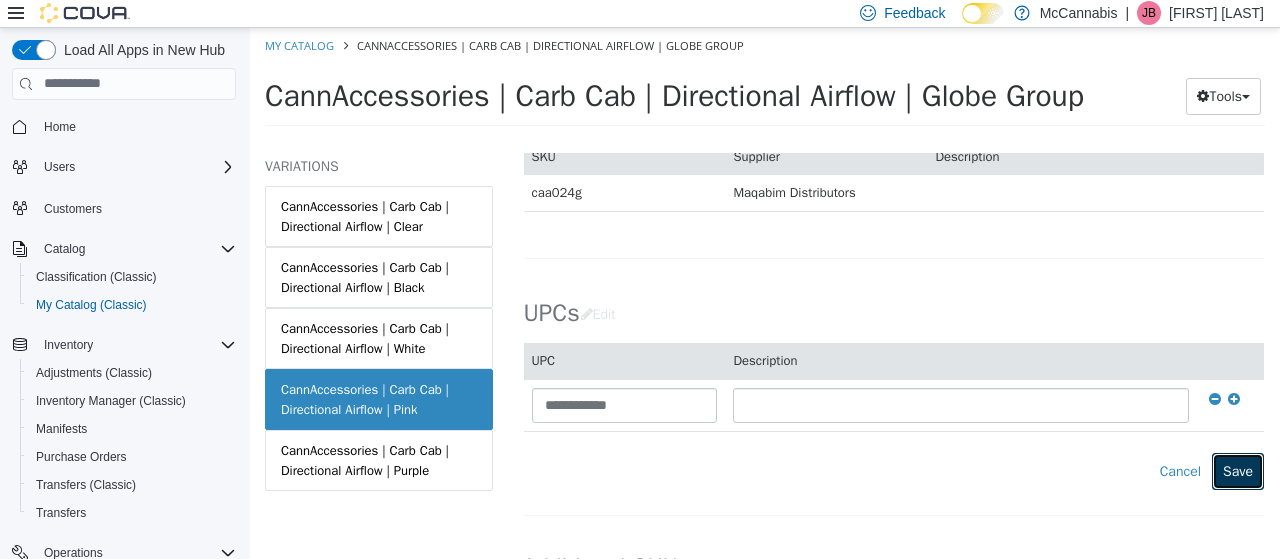 click on "Save" at bounding box center (1238, 470) 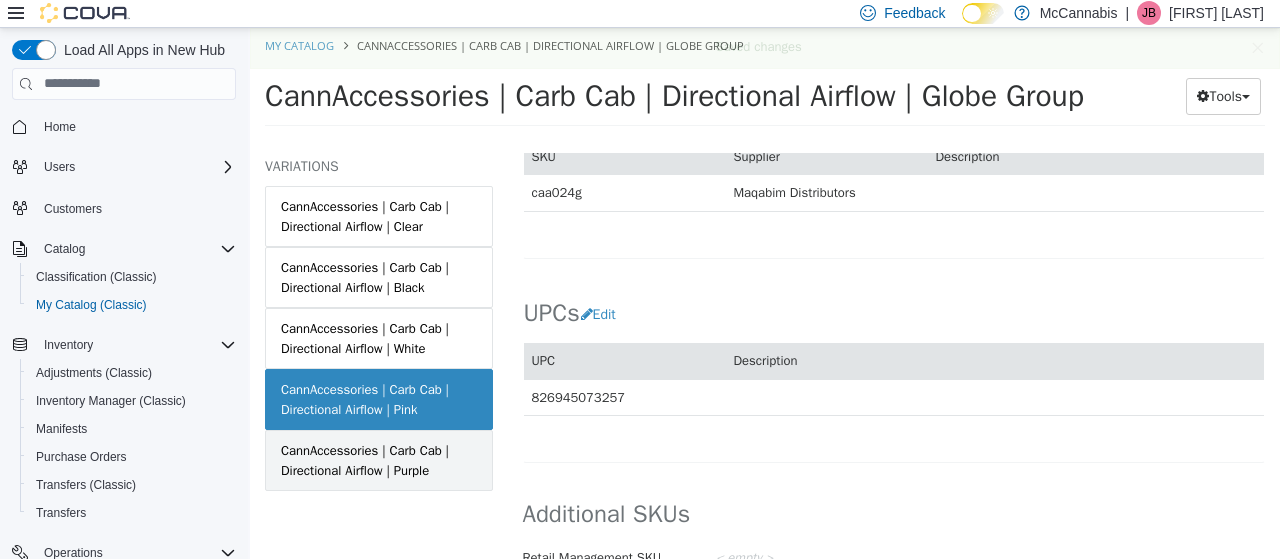 click on "CannAccessories | Carb Cab | Directional Airflow | Purple" at bounding box center (379, 459) 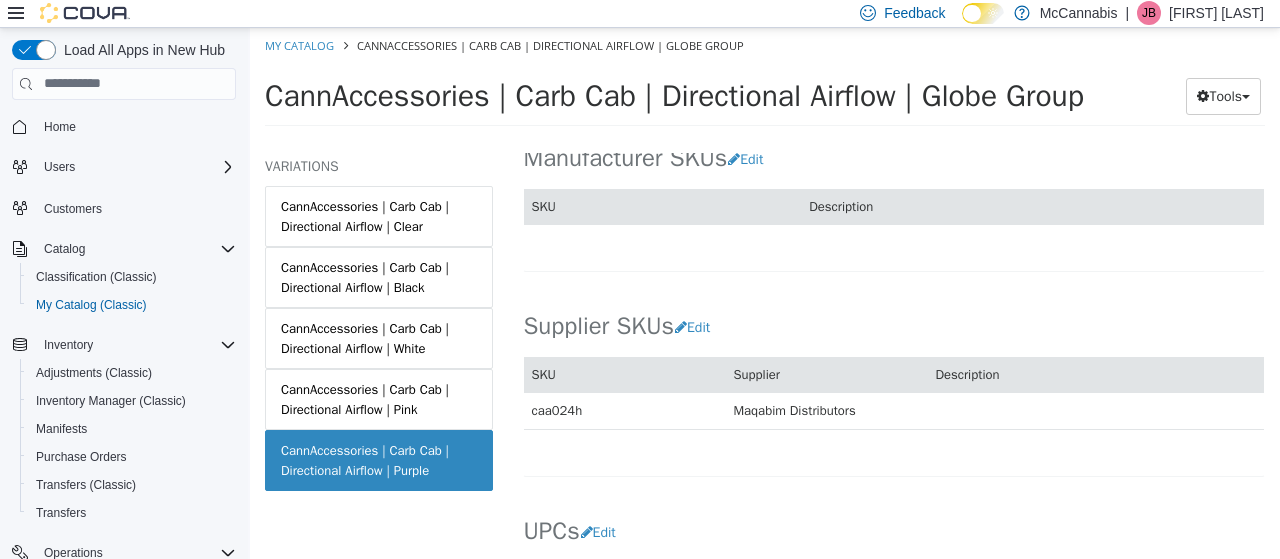 scroll, scrollTop: 1330, scrollLeft: 0, axis: vertical 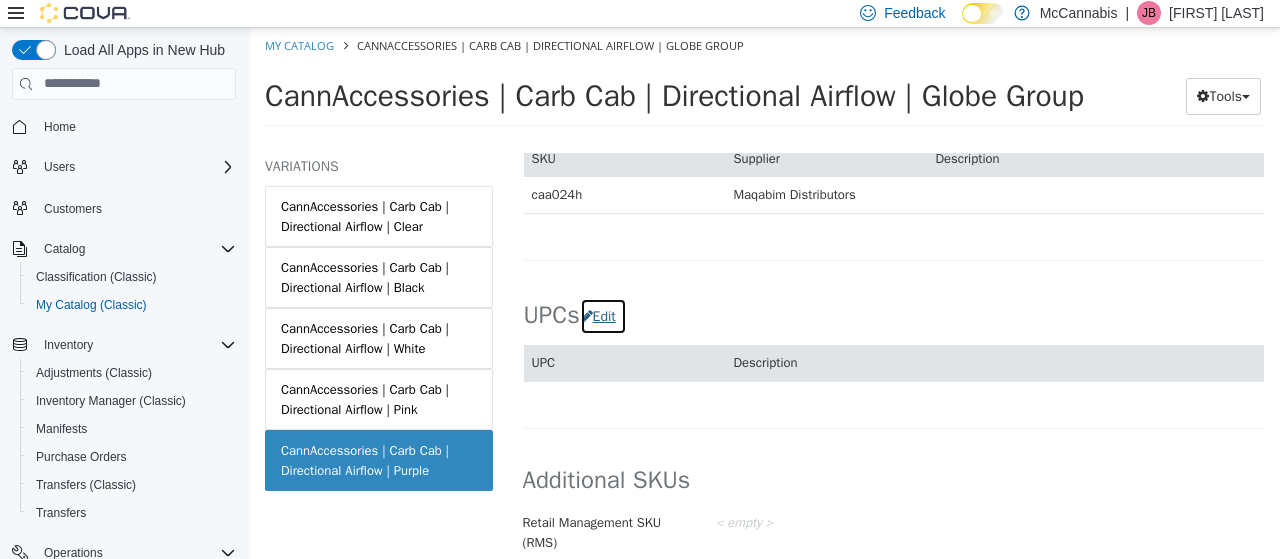 click on "Edit" at bounding box center (603, 315) 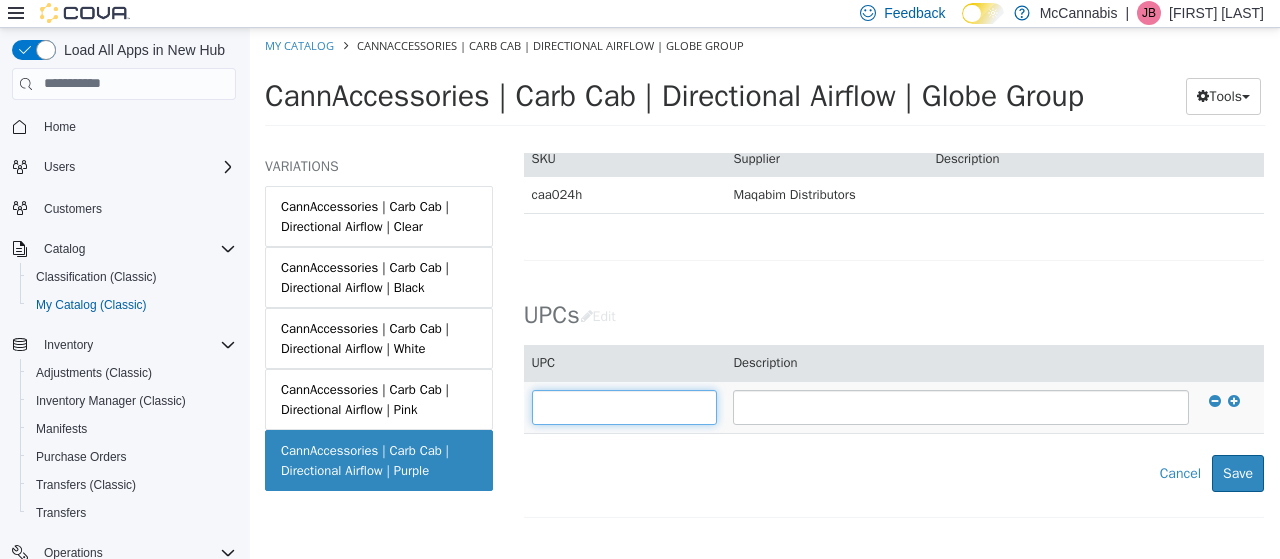 click at bounding box center [625, 406] 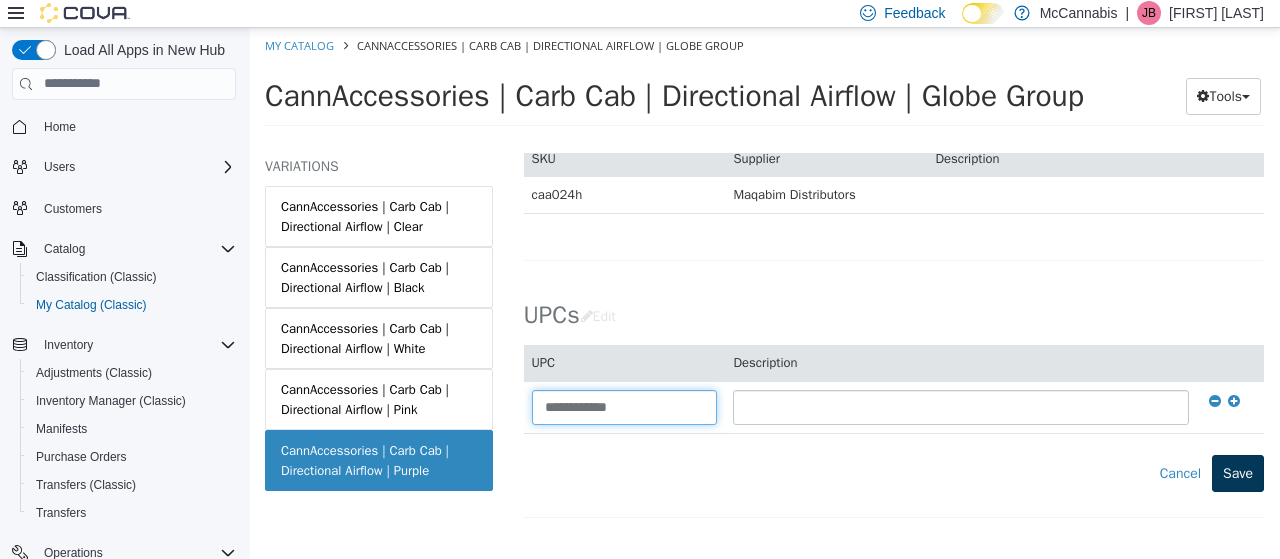 type on "**********" 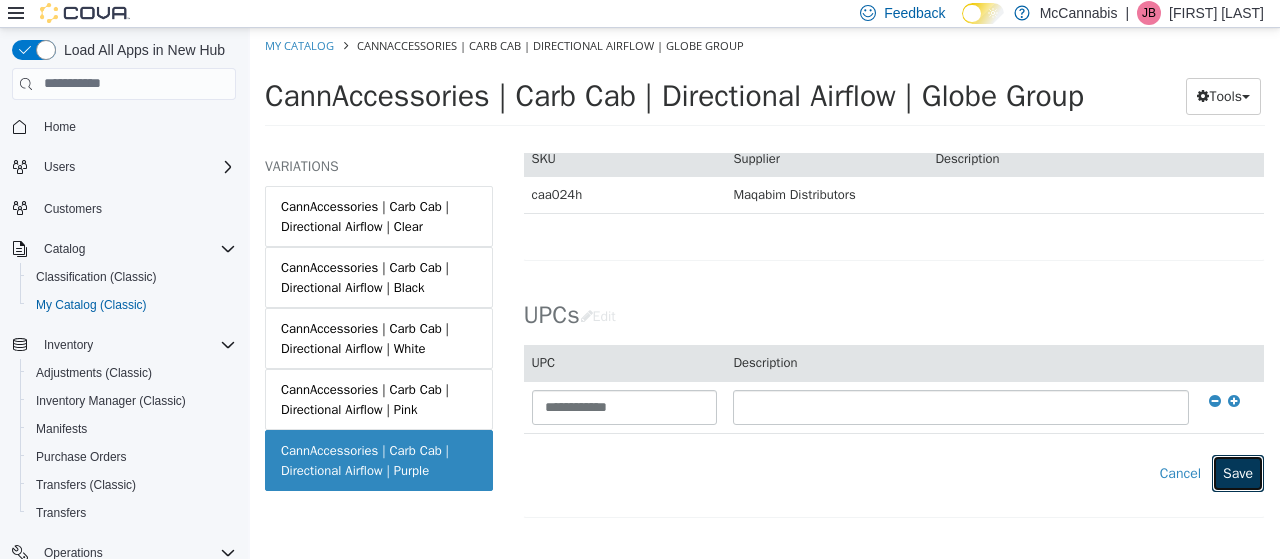 click on "Save" at bounding box center (1238, 472) 